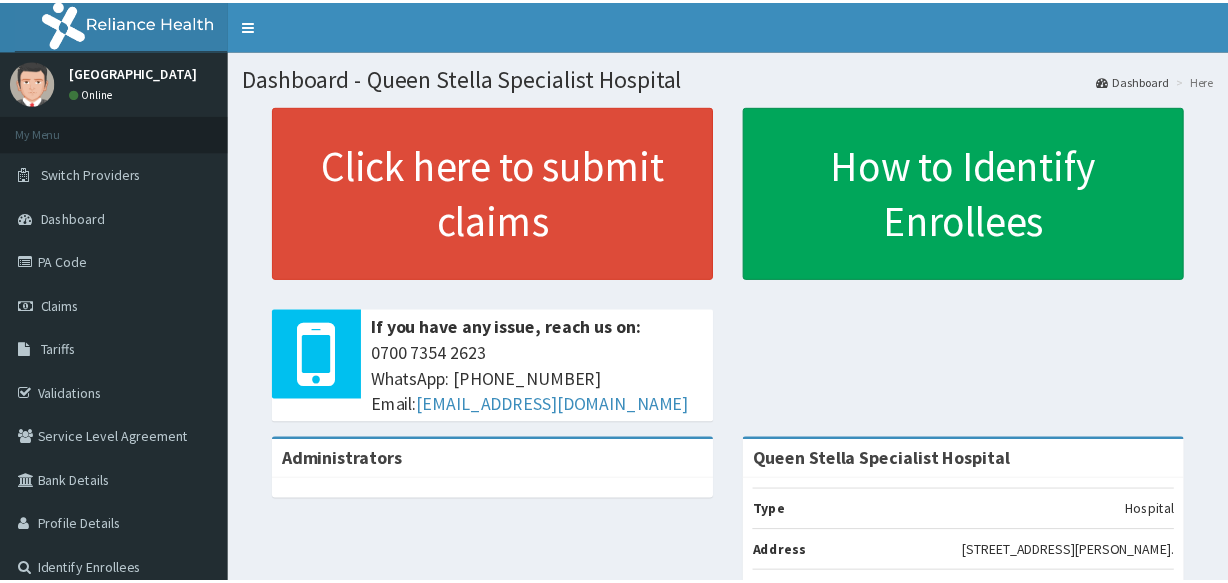 scroll, scrollTop: 0, scrollLeft: 0, axis: both 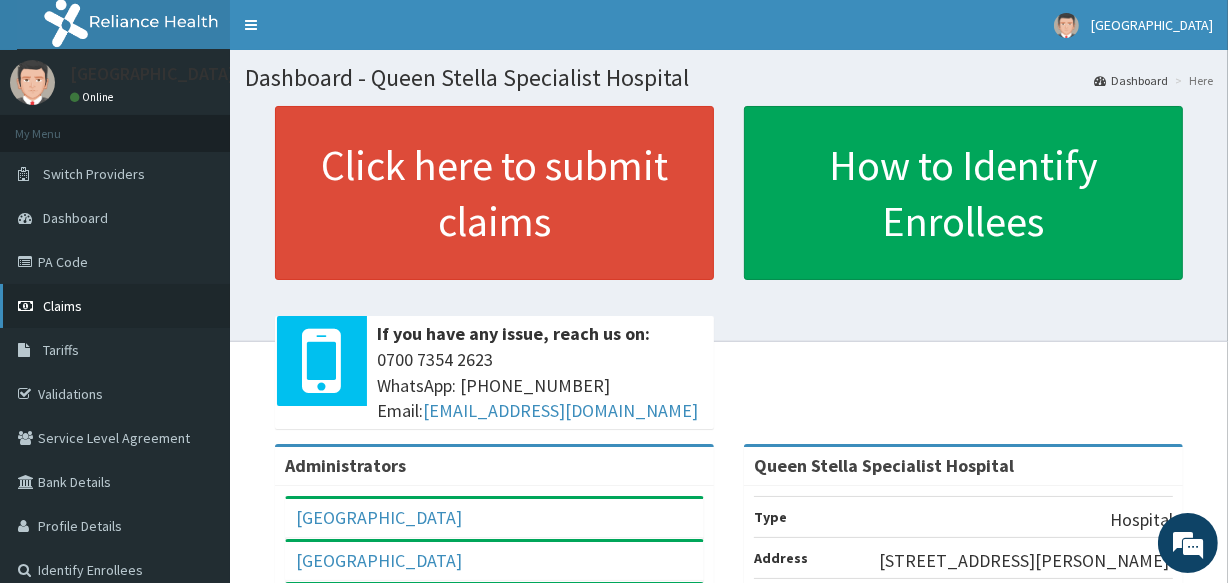 click on "Claims" at bounding box center (115, 306) 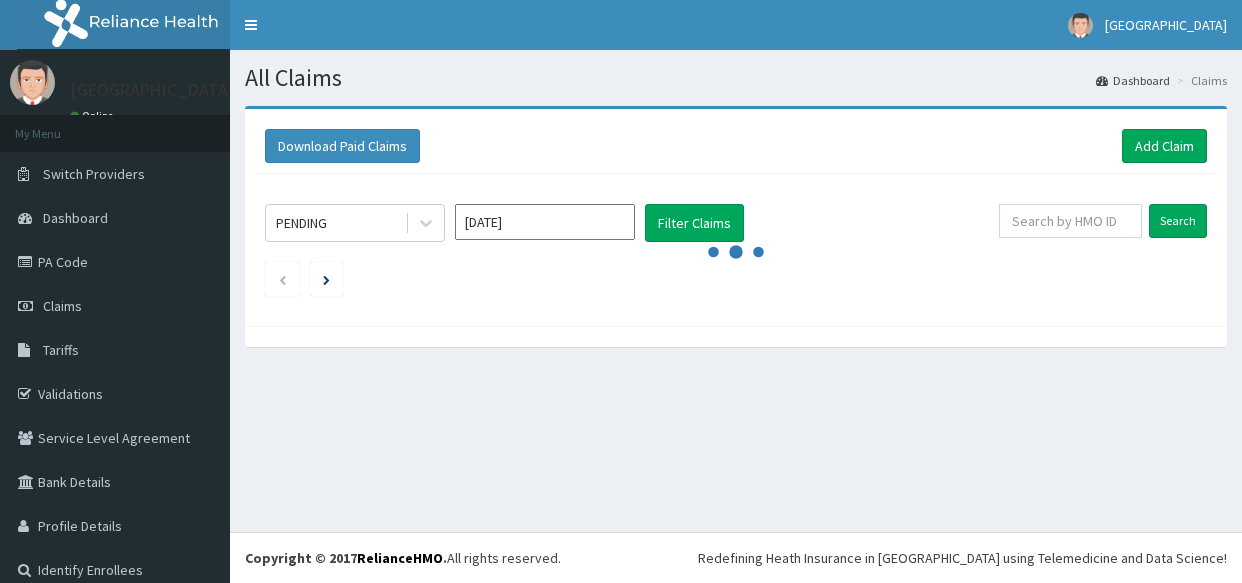 scroll, scrollTop: 0, scrollLeft: 0, axis: both 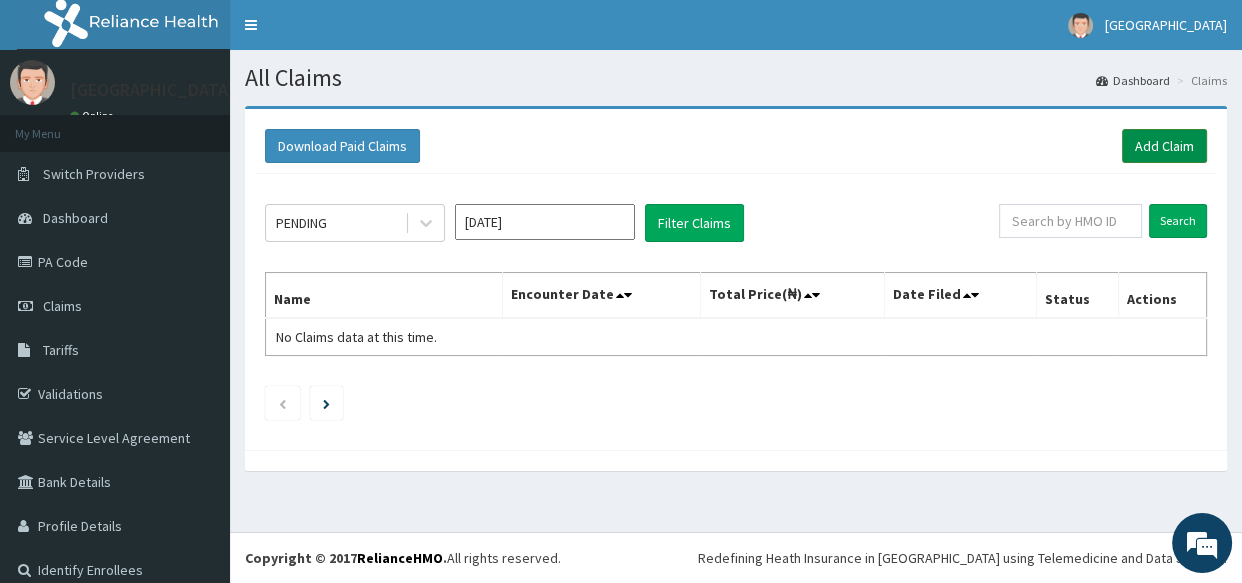 click on "Add Claim" at bounding box center [1164, 146] 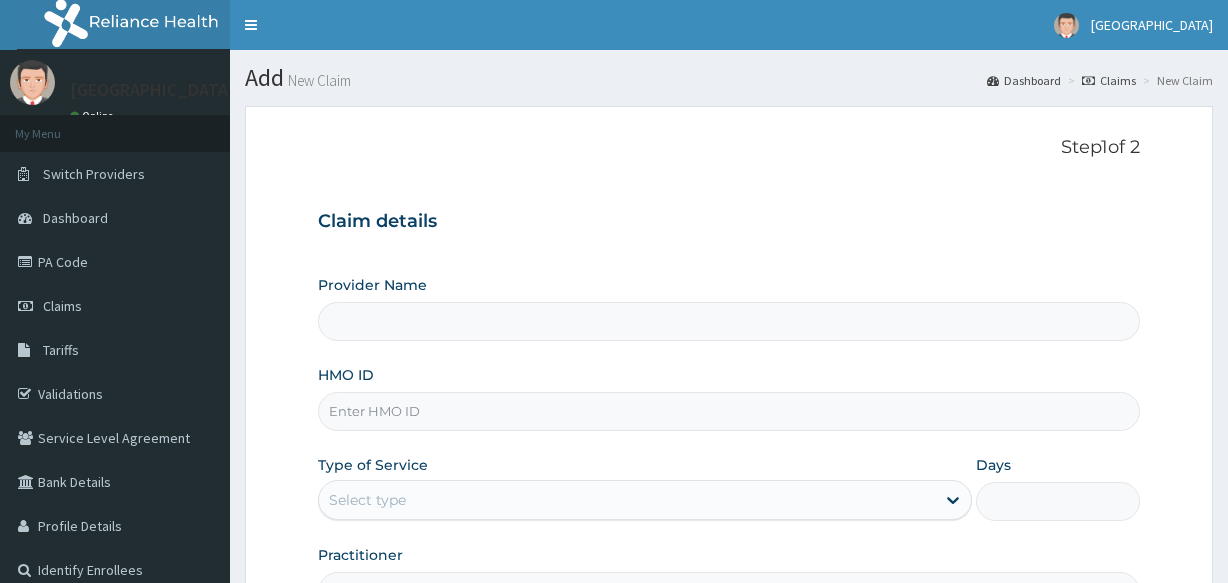 scroll, scrollTop: 0, scrollLeft: 0, axis: both 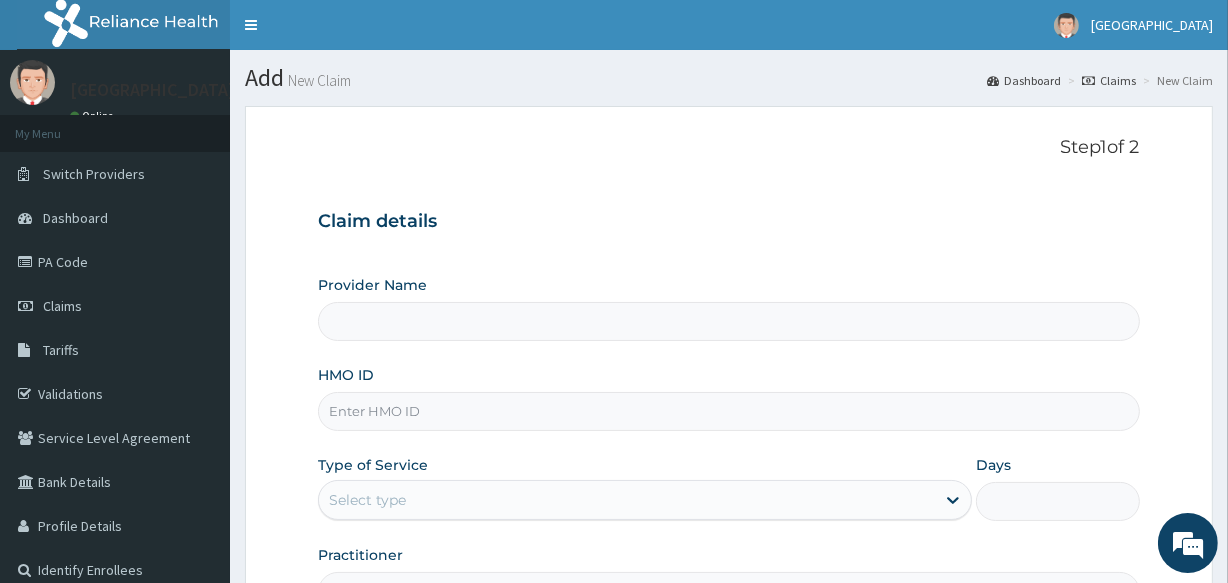 type on "Queen Stella Specialist  Hospital" 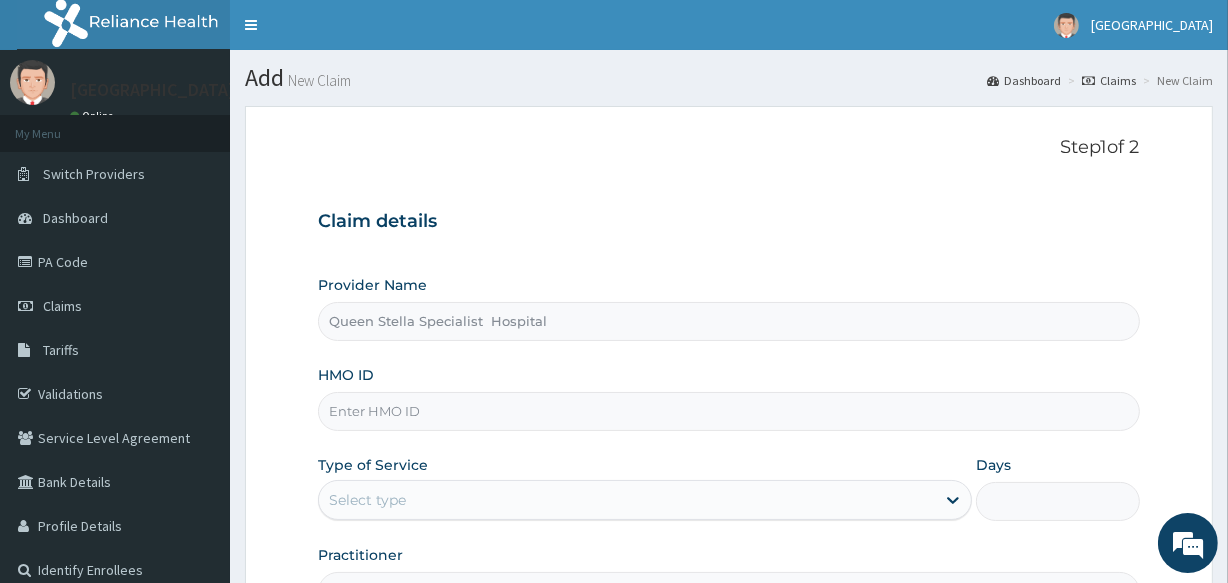 click on "HMO ID" at bounding box center [728, 411] 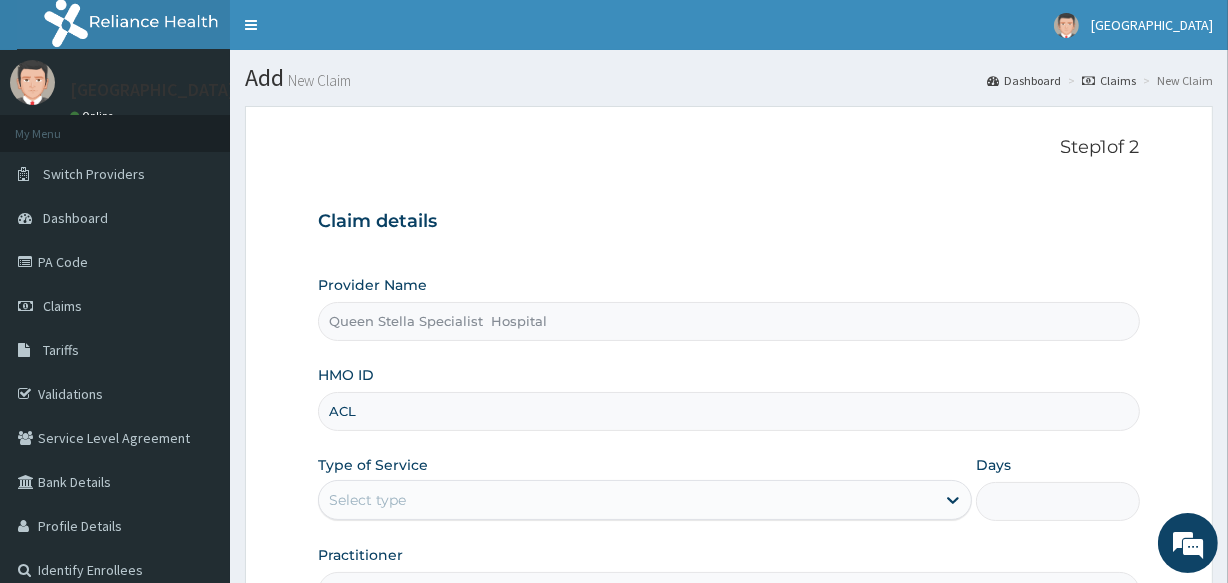 scroll, scrollTop: 0, scrollLeft: 0, axis: both 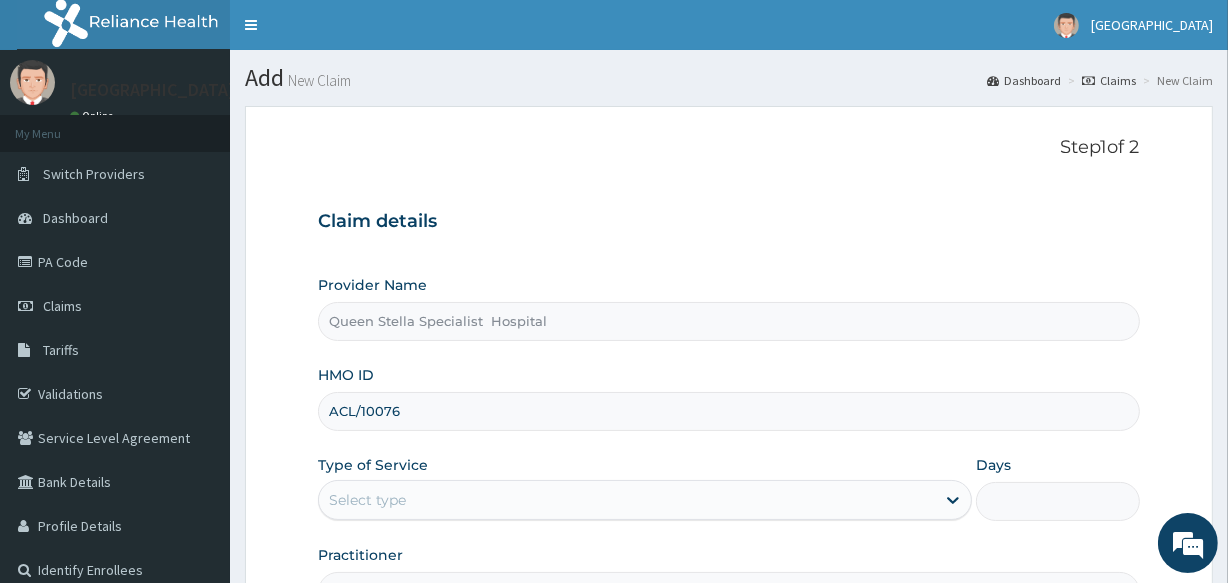 click on "ACL/10076" at bounding box center [728, 411] 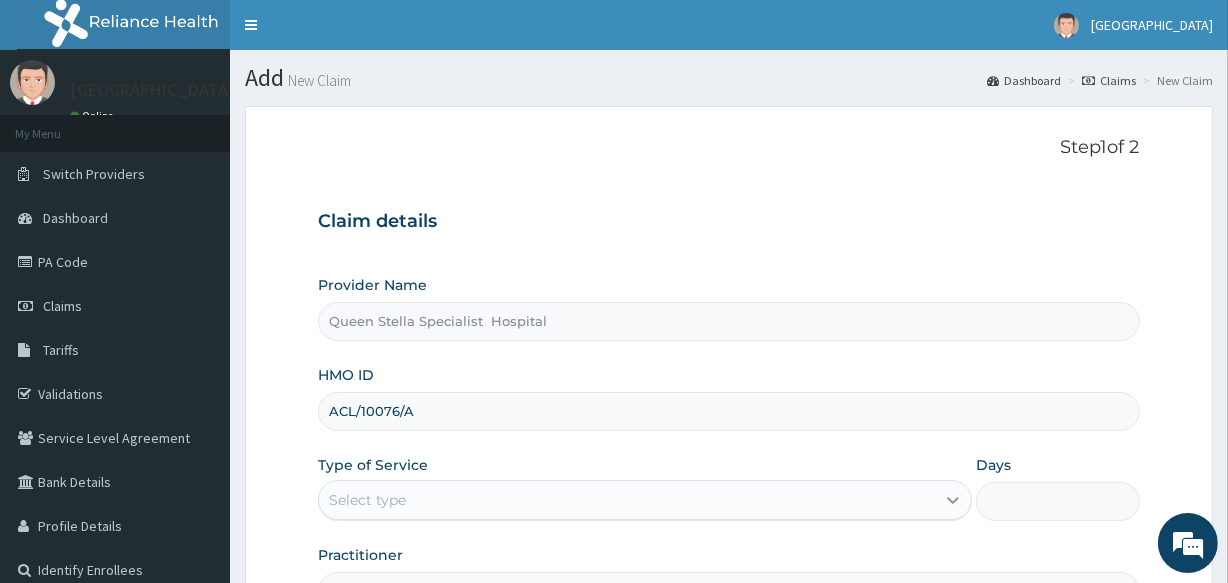 type on "ACL/10076/A" 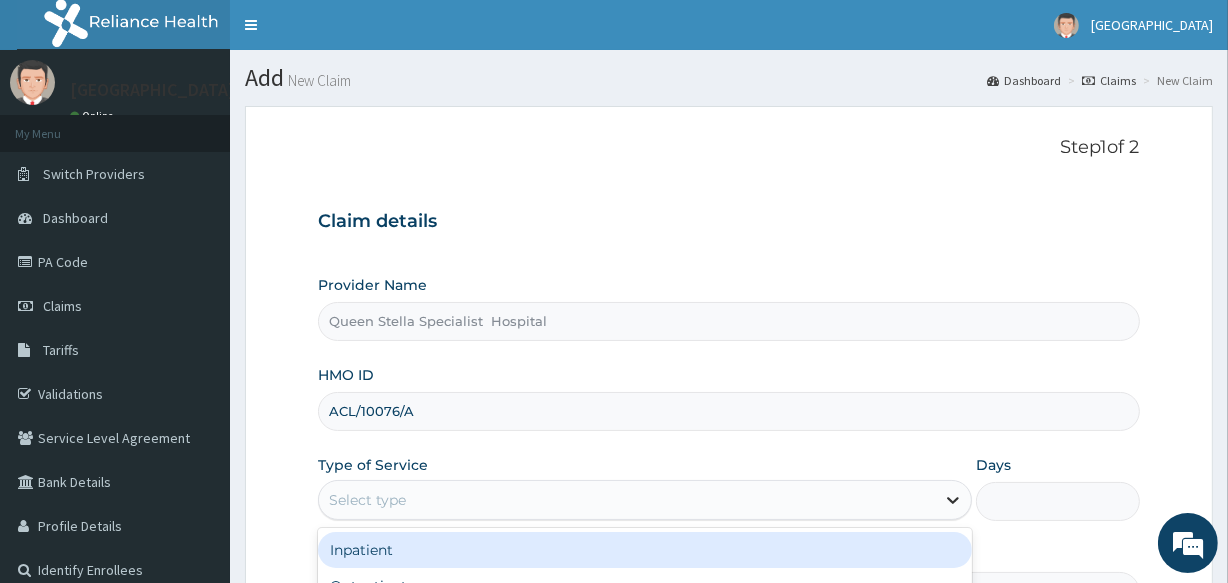 click 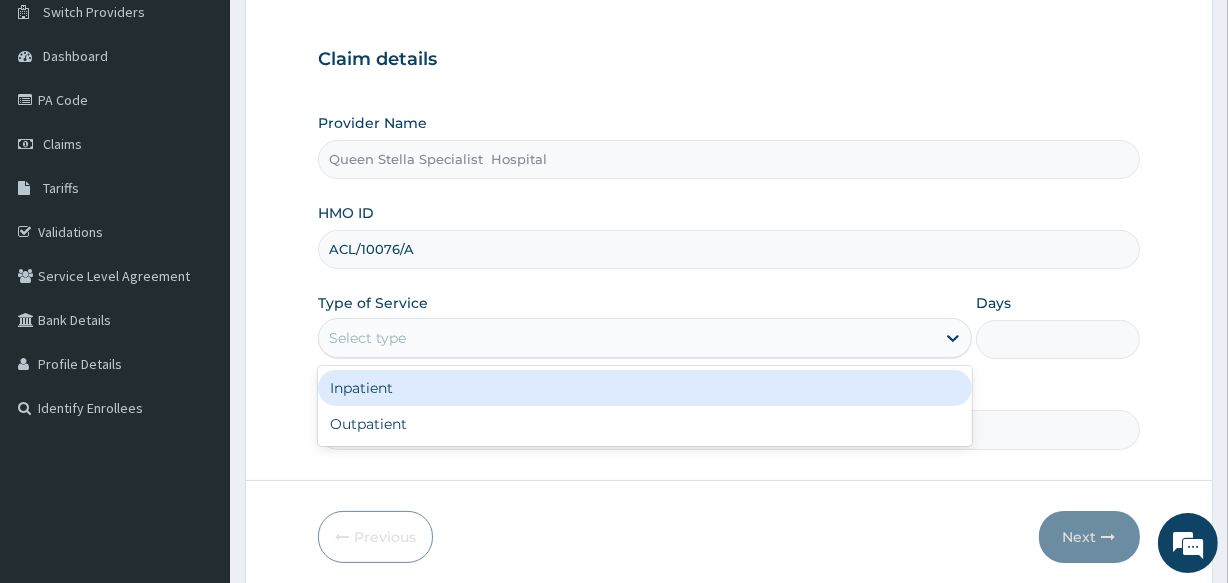 scroll, scrollTop: 181, scrollLeft: 0, axis: vertical 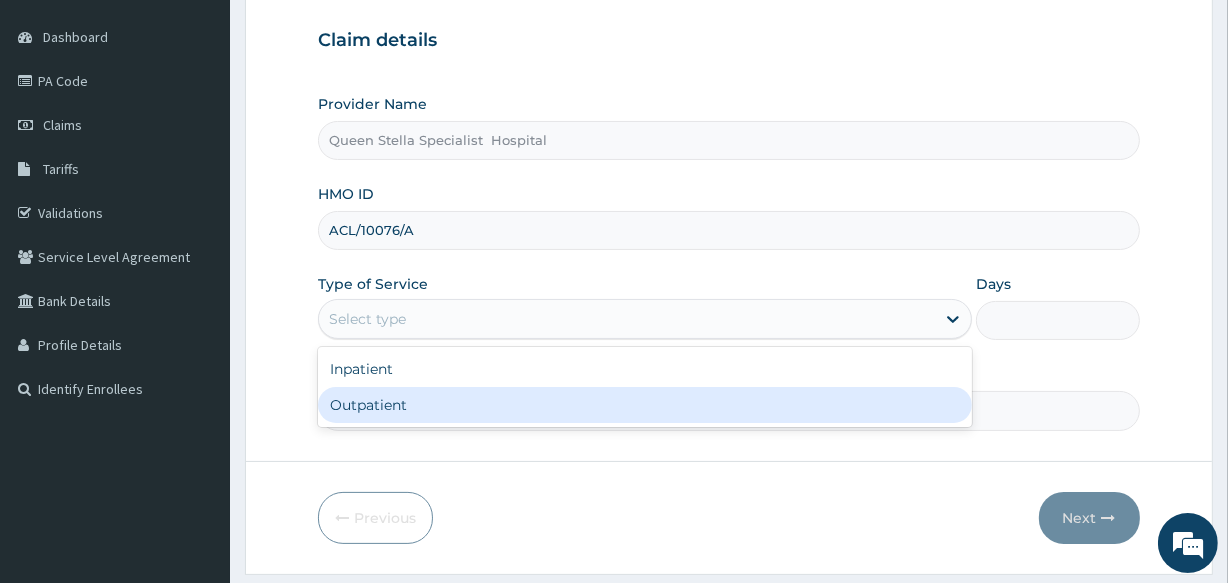 click on "Outpatient" at bounding box center [645, 405] 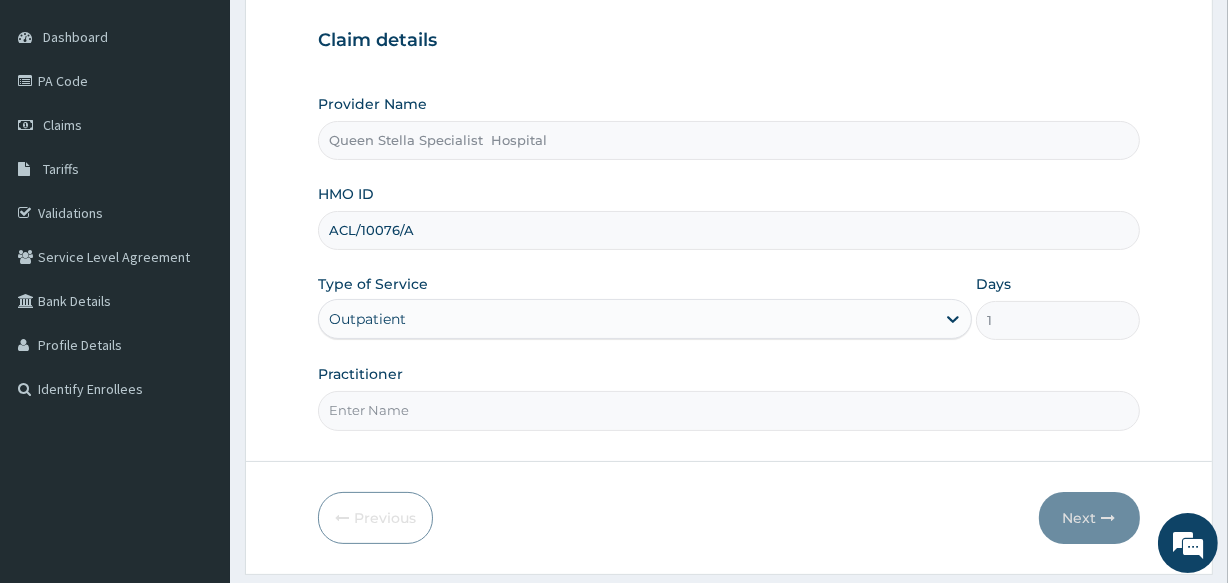 click on "Practitioner" at bounding box center [728, 410] 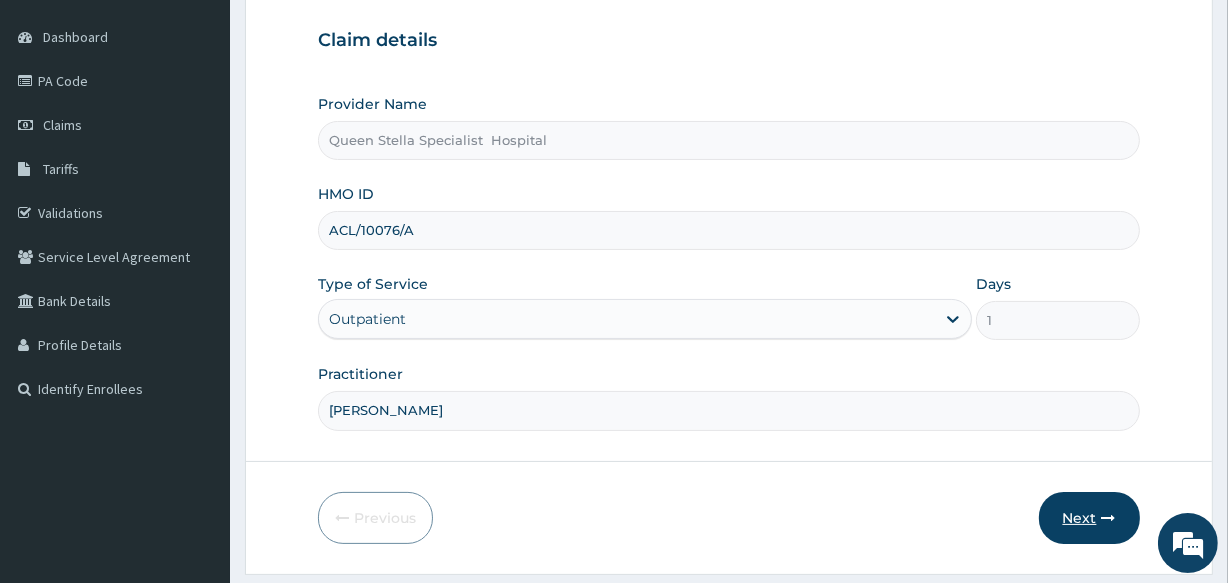 type on "[PERSON_NAME]" 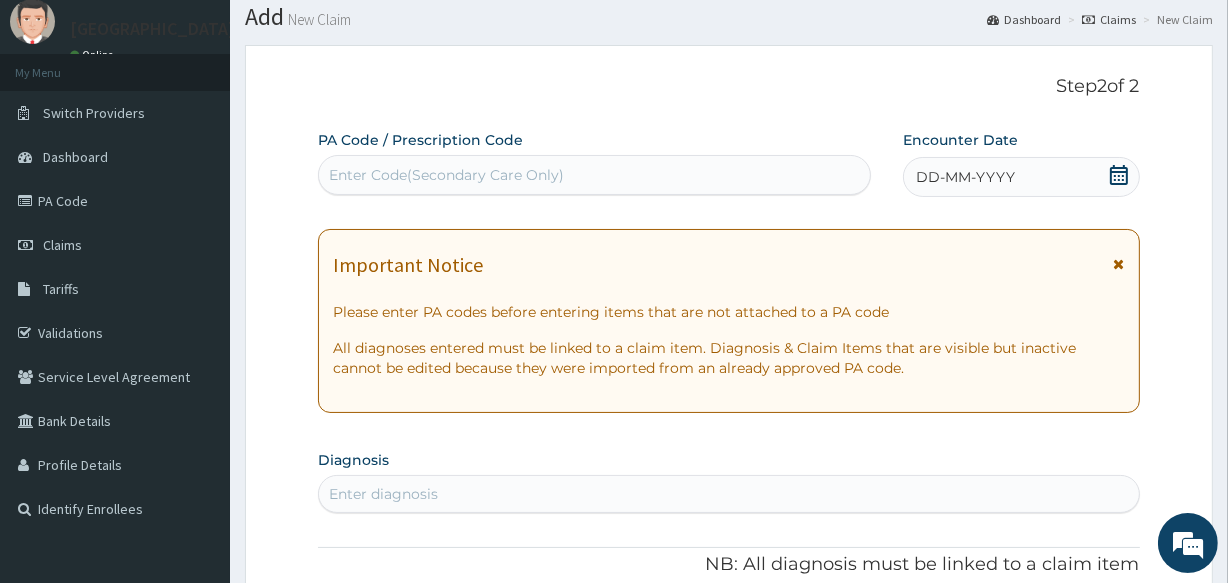 scroll, scrollTop: 29, scrollLeft: 0, axis: vertical 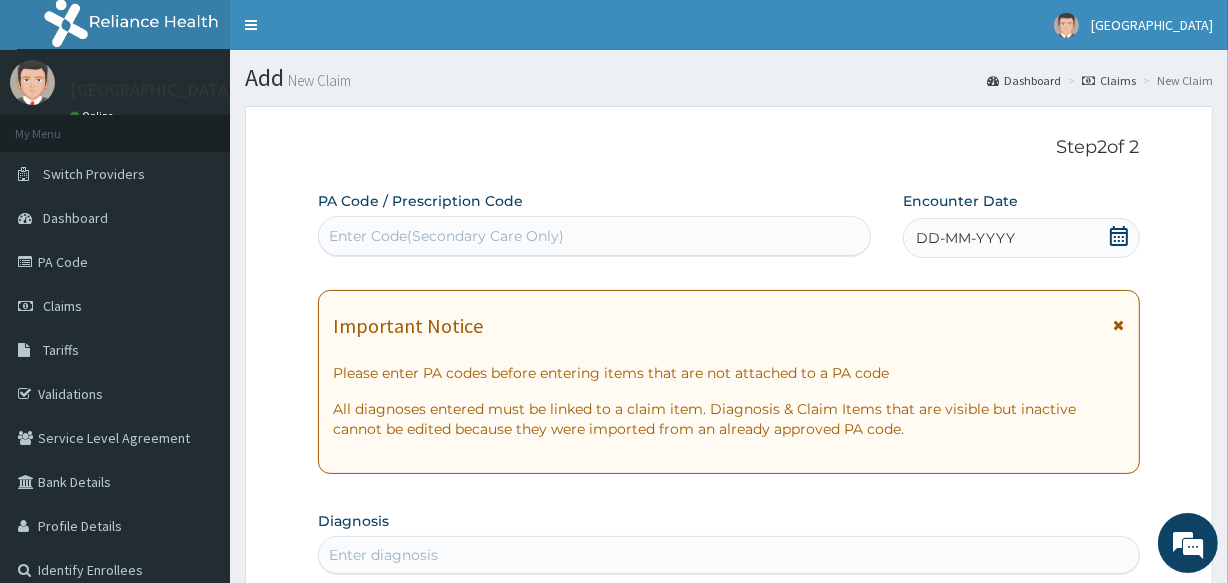 click 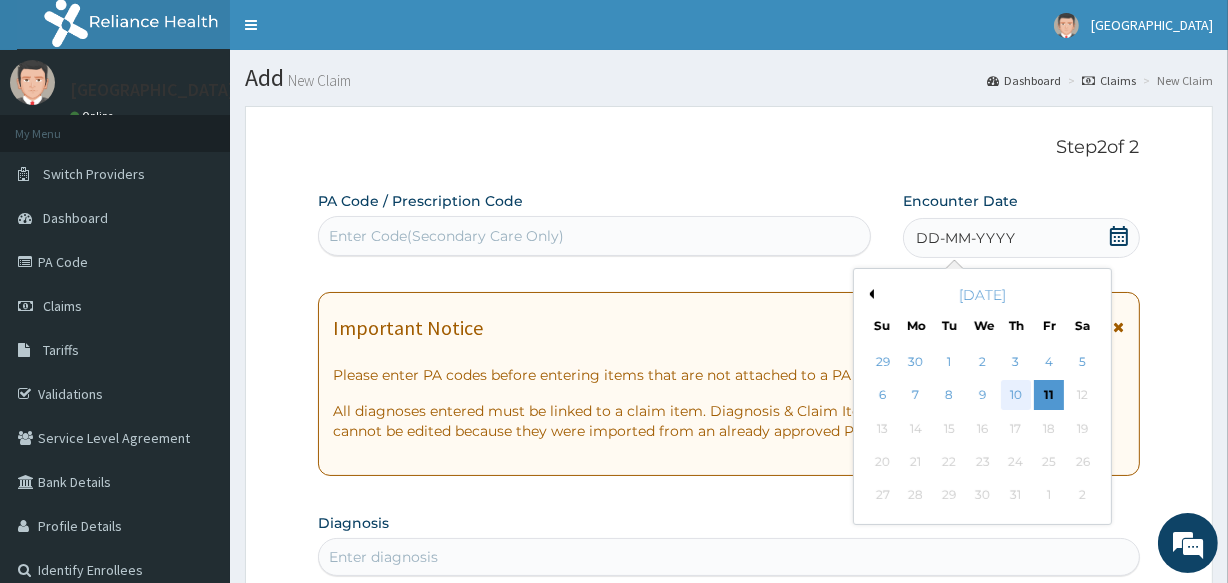 click on "10" at bounding box center [1016, 396] 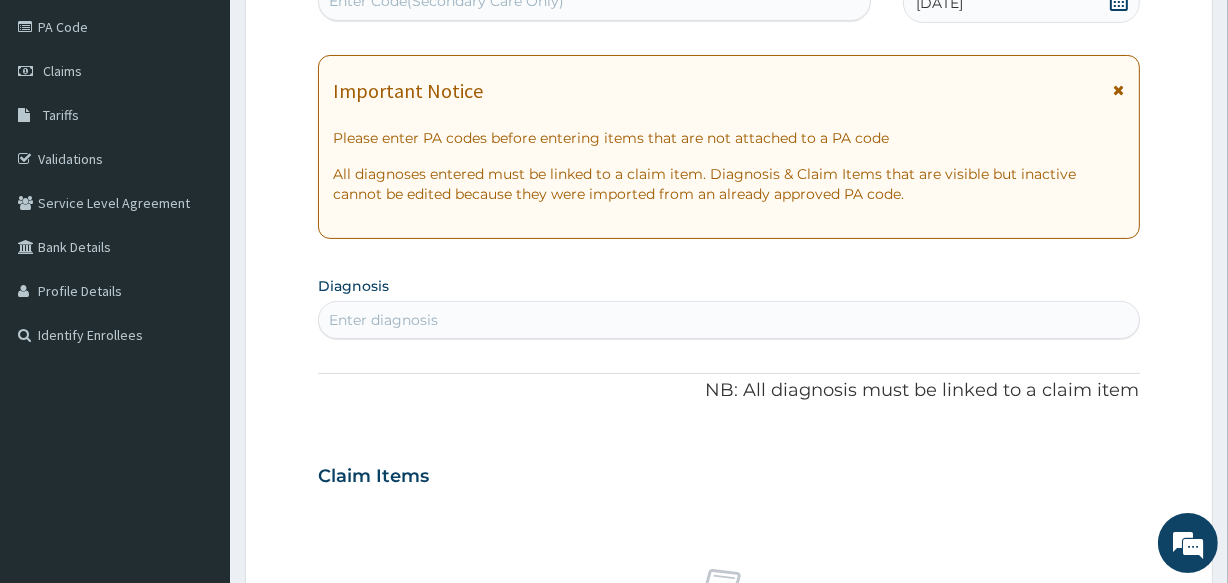 scroll, scrollTop: 254, scrollLeft: 0, axis: vertical 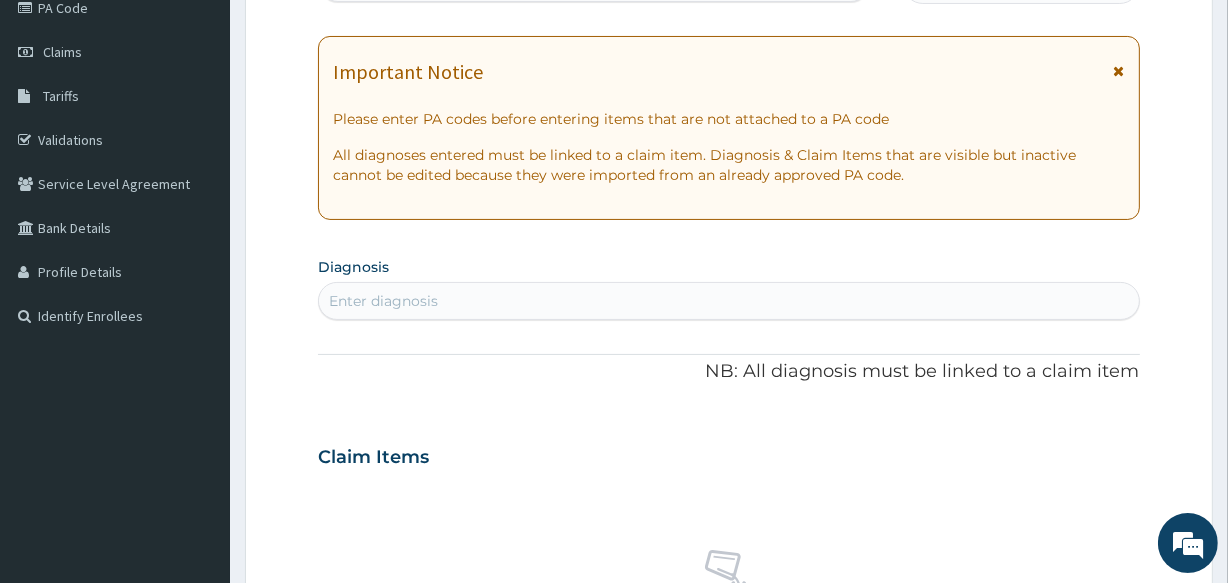 click on "Enter diagnosis" at bounding box center [383, 301] 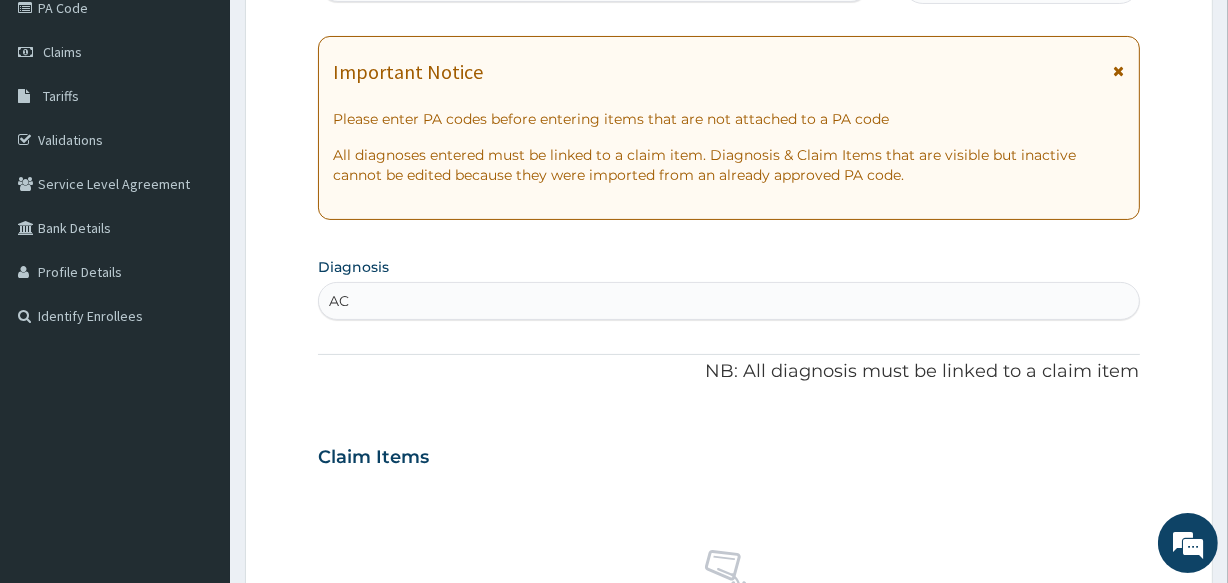 type on "A" 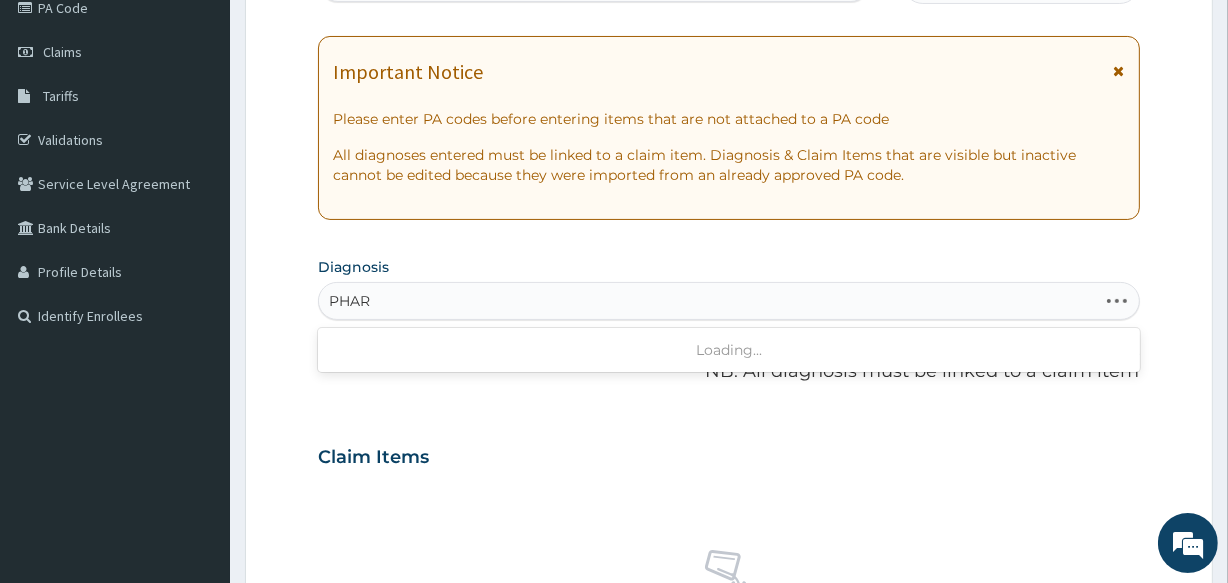 type on "PHARY" 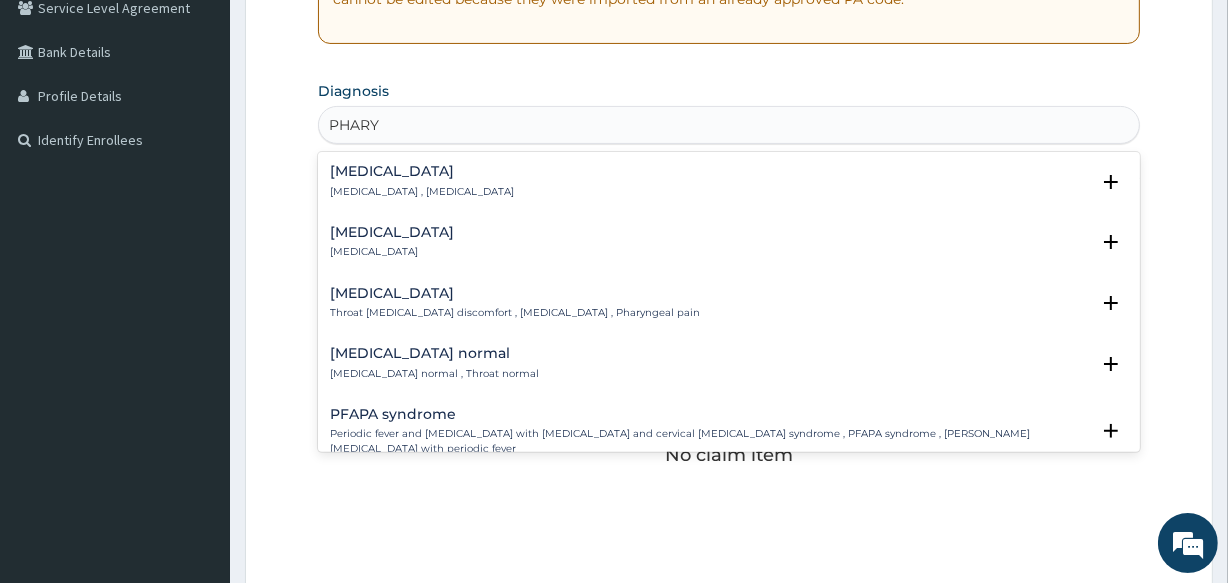 scroll, scrollTop: 436, scrollLeft: 0, axis: vertical 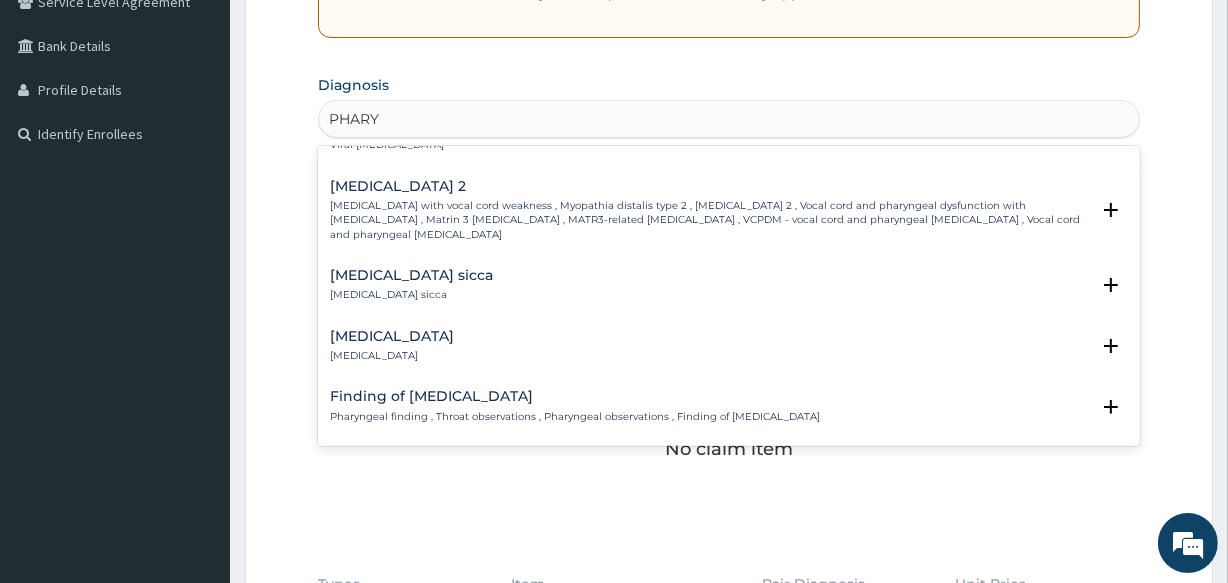 click on "[MEDICAL_DATA] [MEDICAL_DATA]" at bounding box center [728, 346] 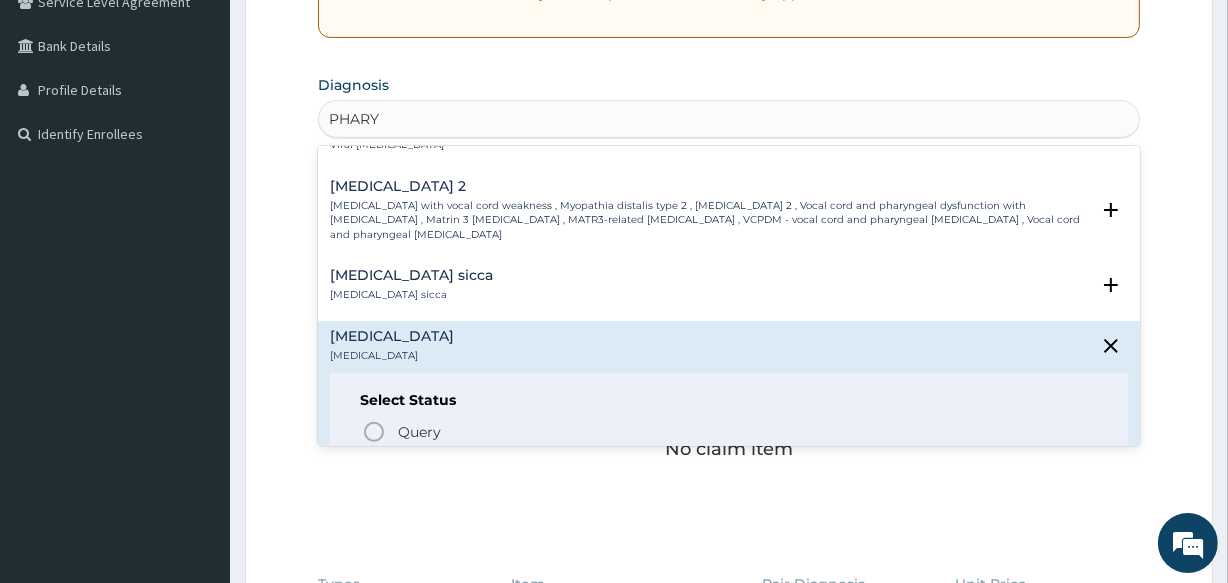 click on "Confirmed" at bounding box center [433, 468] 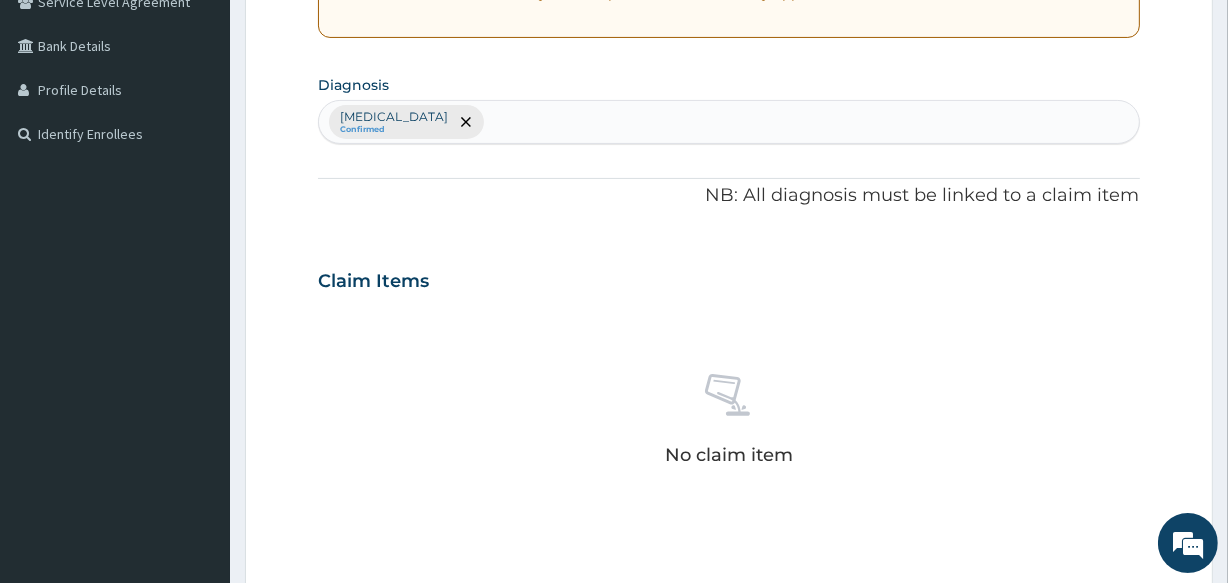 click at bounding box center (489, 122) 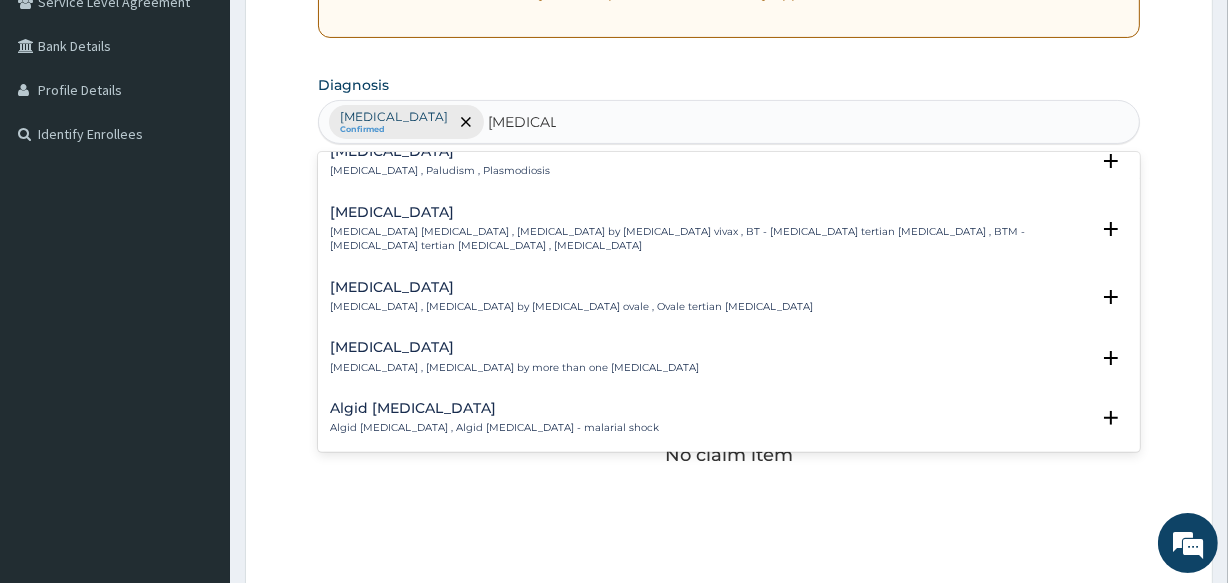 scroll, scrollTop: 0, scrollLeft: 0, axis: both 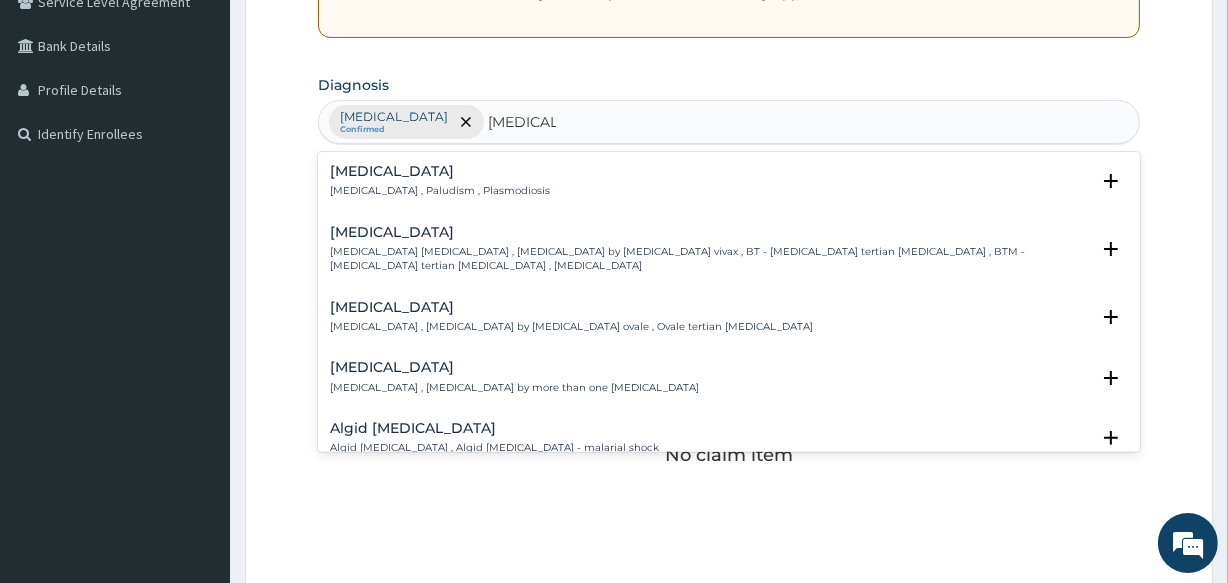 click on "[MEDICAL_DATA]" at bounding box center (440, 171) 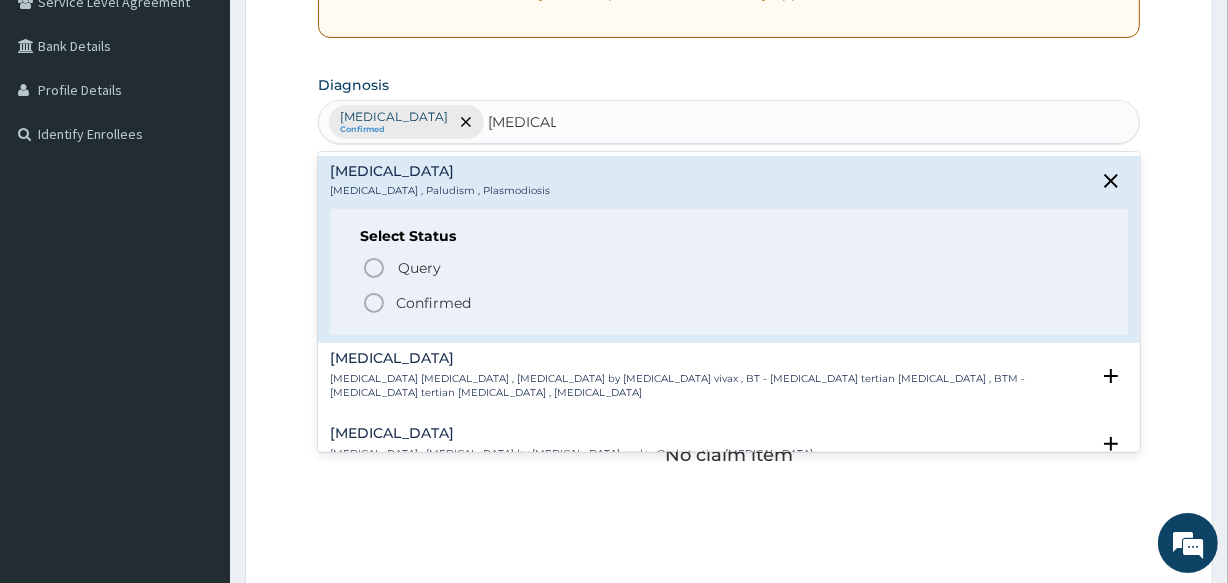 type on "[MEDICAL_DATA]" 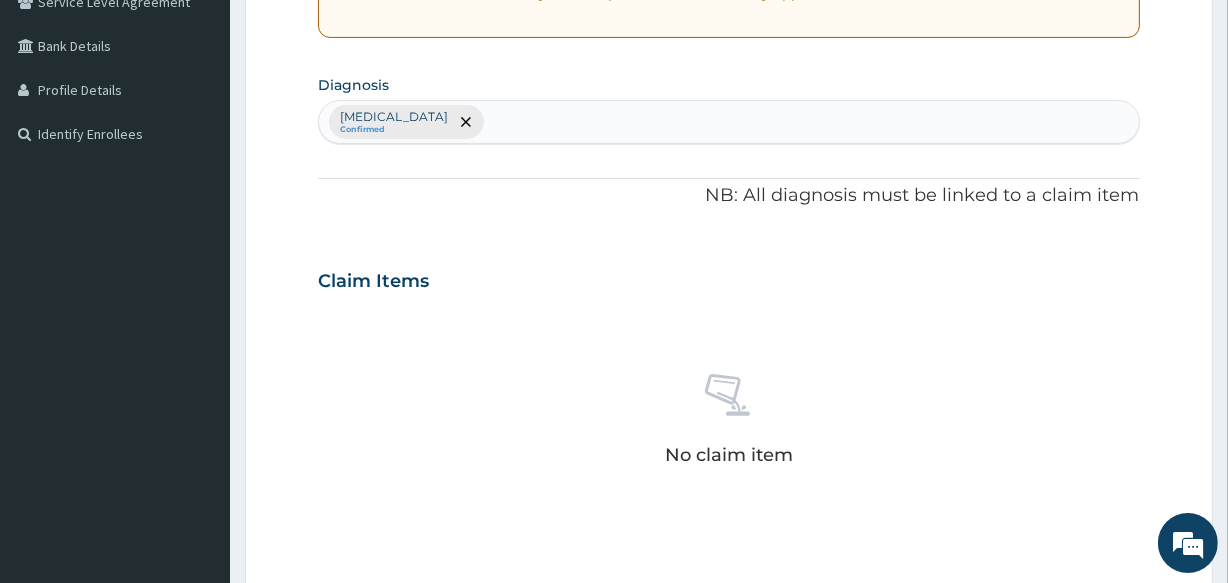click on "[MEDICAL_DATA] Confirmed" at bounding box center [728, 122] 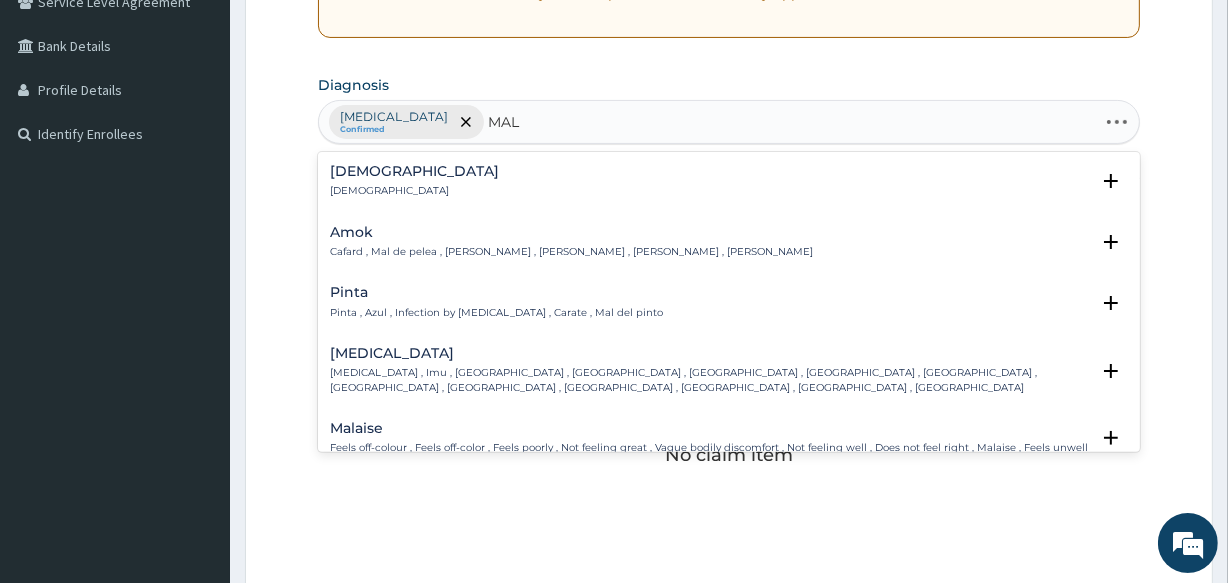 type on "MALA" 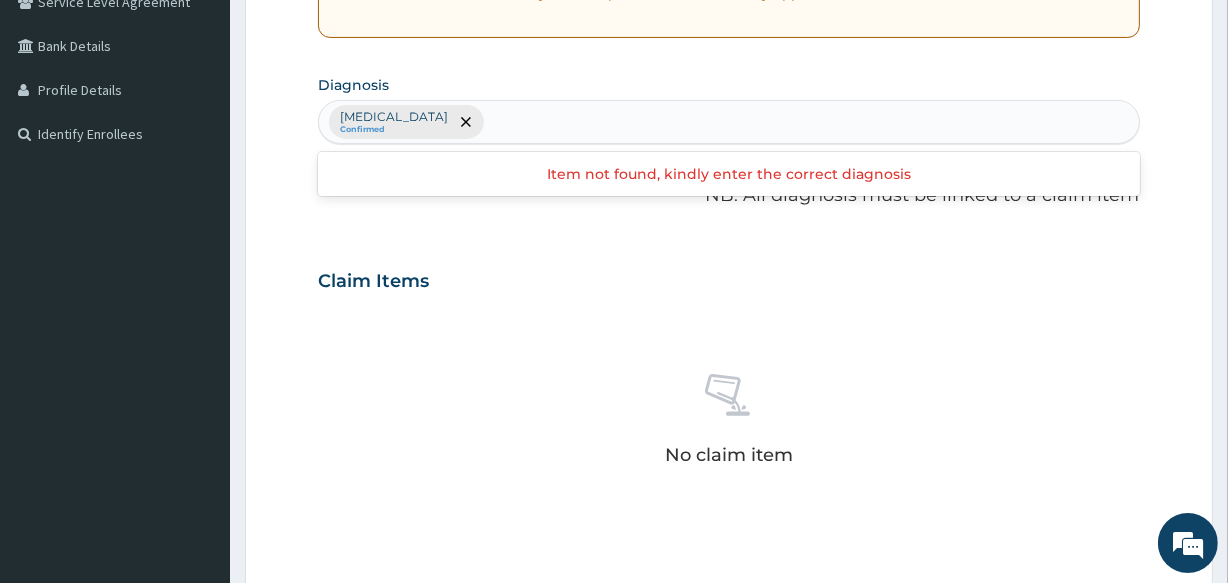drag, startPoint x: 484, startPoint y: 128, endPoint x: 482, endPoint y: 152, distance: 24.083189 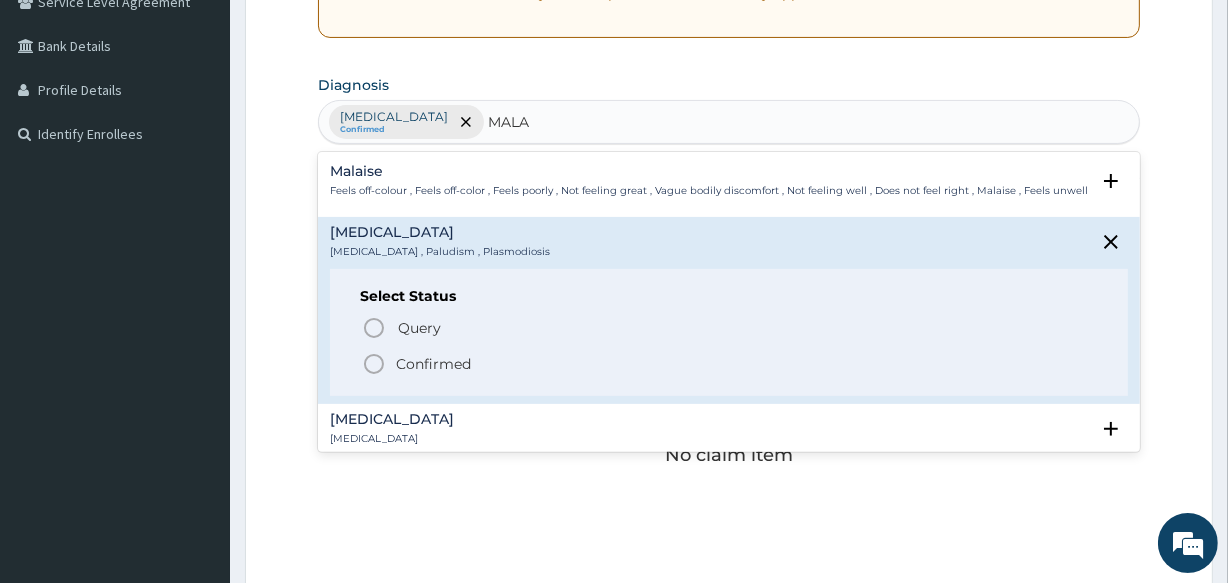 type on "MALAR" 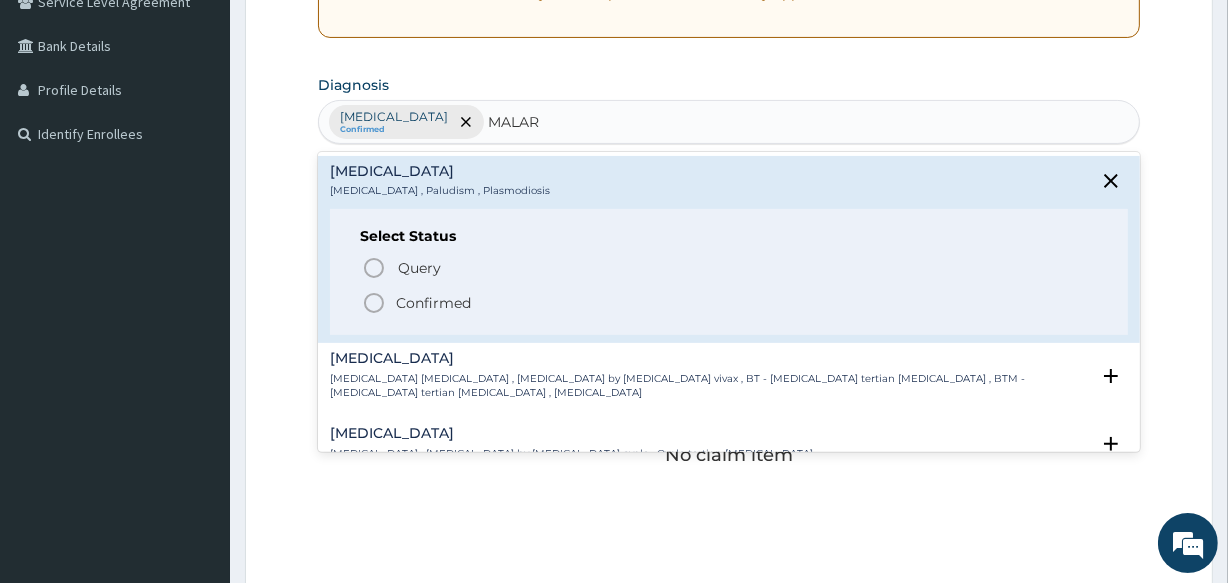 click 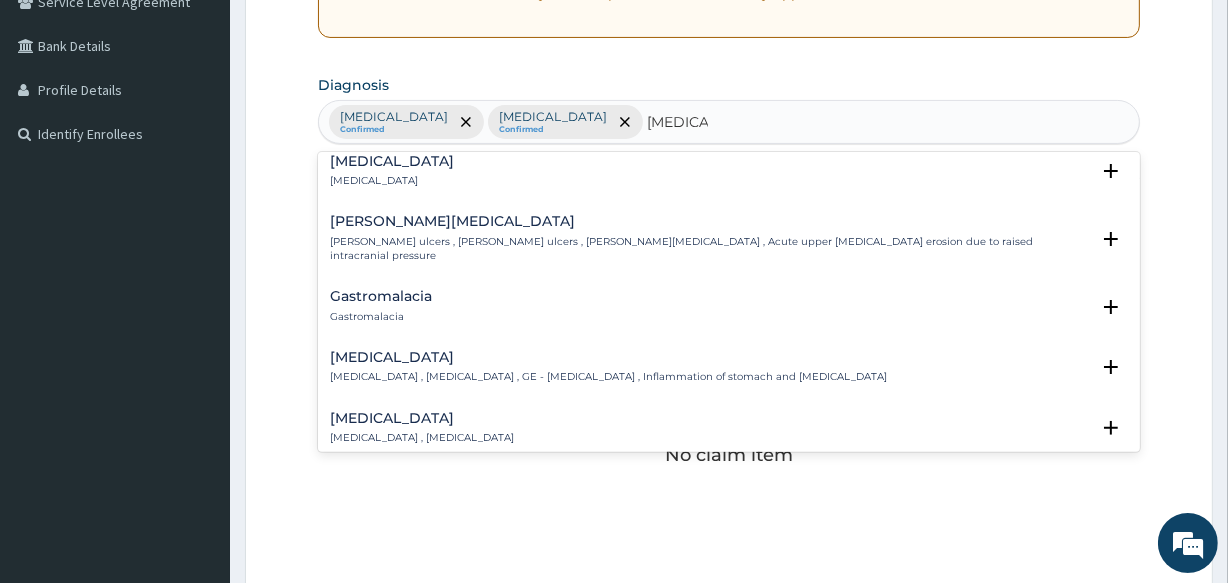 scroll, scrollTop: 254, scrollLeft: 0, axis: vertical 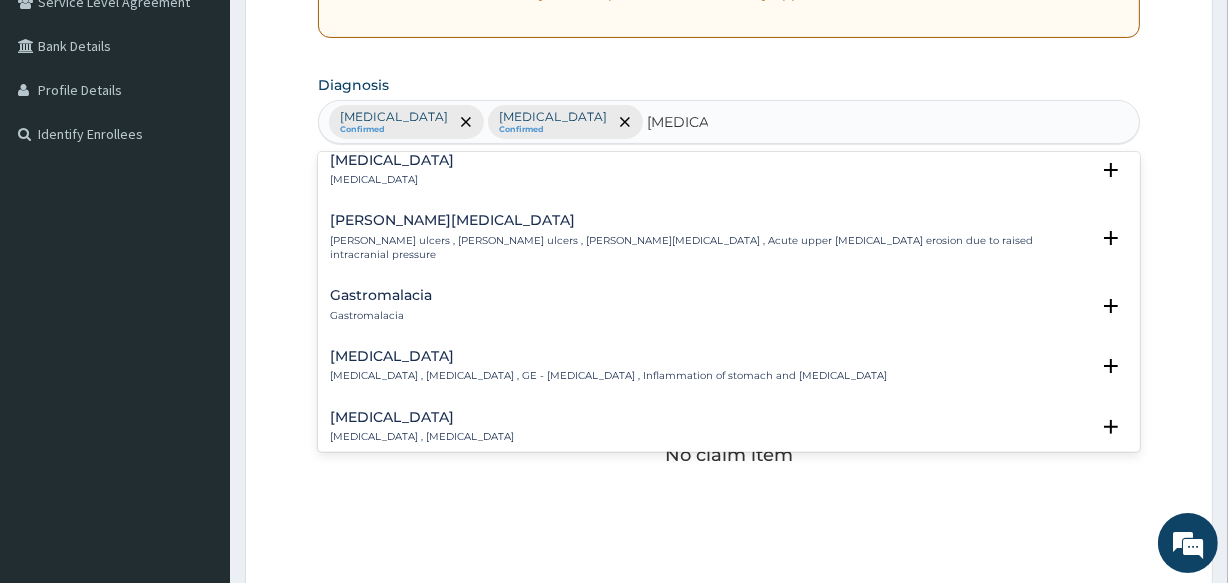 click on "[MEDICAL_DATA] , [MEDICAL_DATA] , GE - [MEDICAL_DATA] , Inflammation of stomach and [MEDICAL_DATA]" at bounding box center (608, 376) 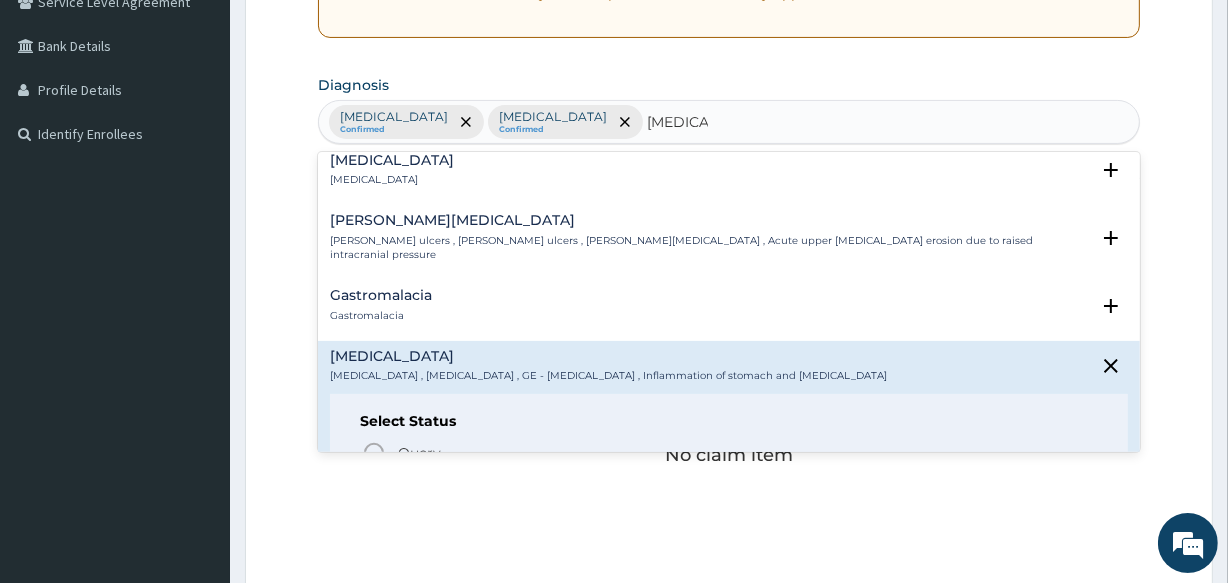 click on "[MEDICAL_DATA] , [MEDICAL_DATA] , GE - [MEDICAL_DATA] , Inflammation of stomach and [MEDICAL_DATA]" at bounding box center [608, 376] 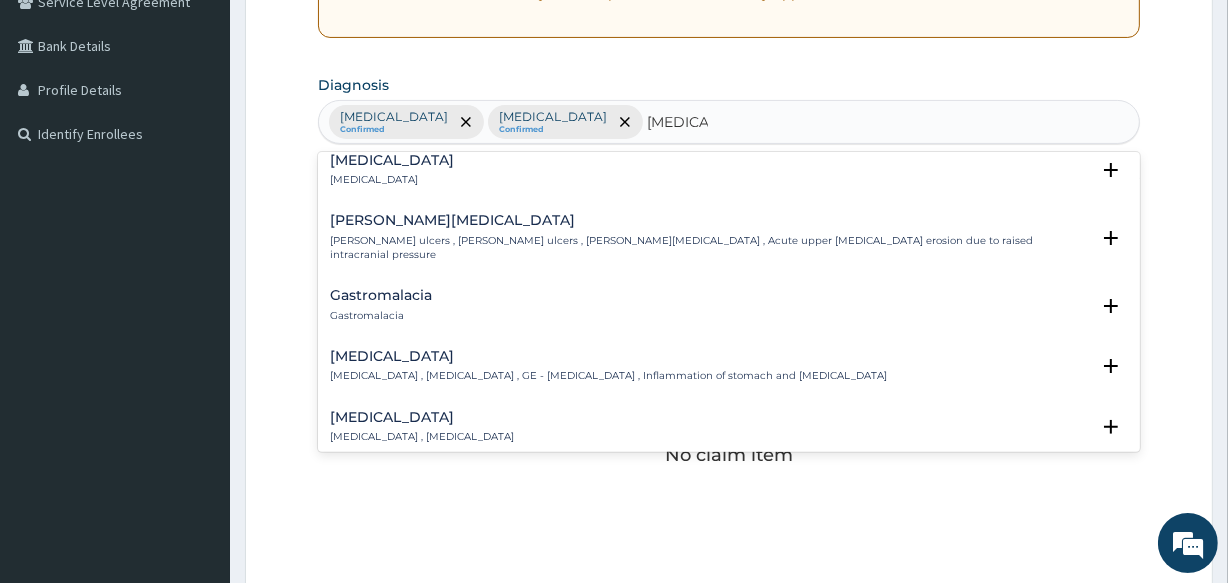 click on "[MEDICAL_DATA]" at bounding box center (608, 356) 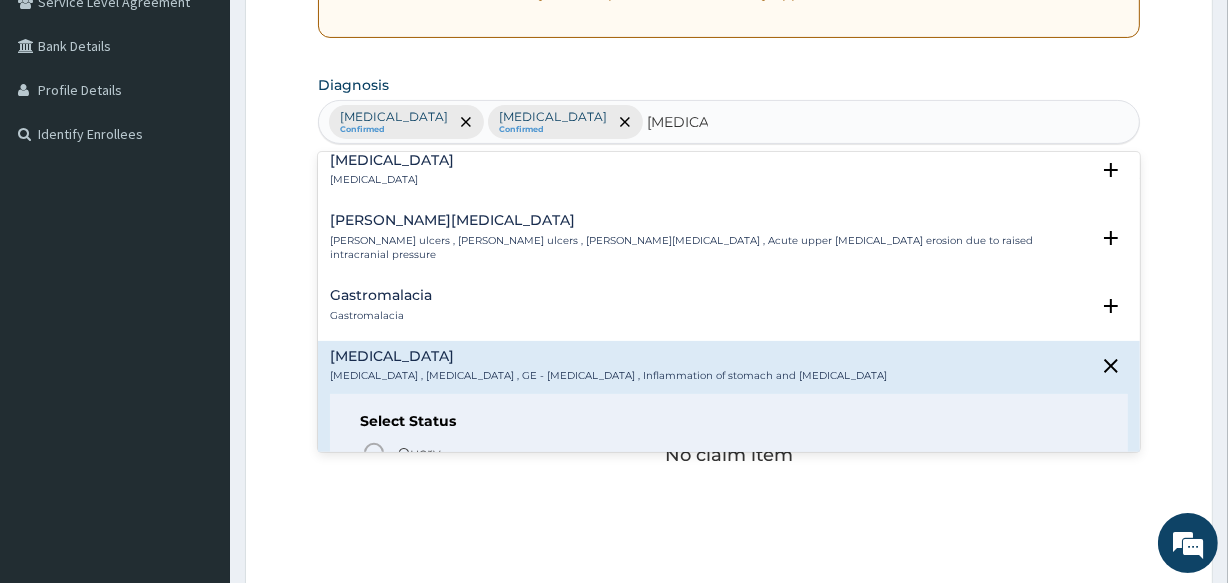 type on "[MEDICAL_DATA]" 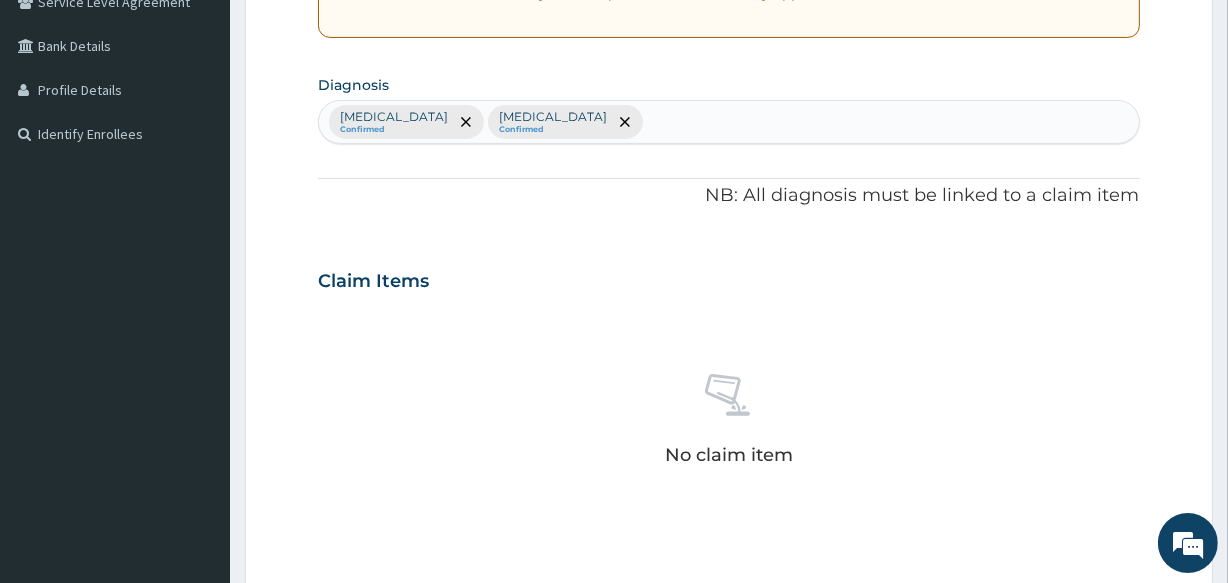 click on "[MEDICAL_DATA] Confirmed [MEDICAL_DATA] Confirmed" at bounding box center (728, 122) 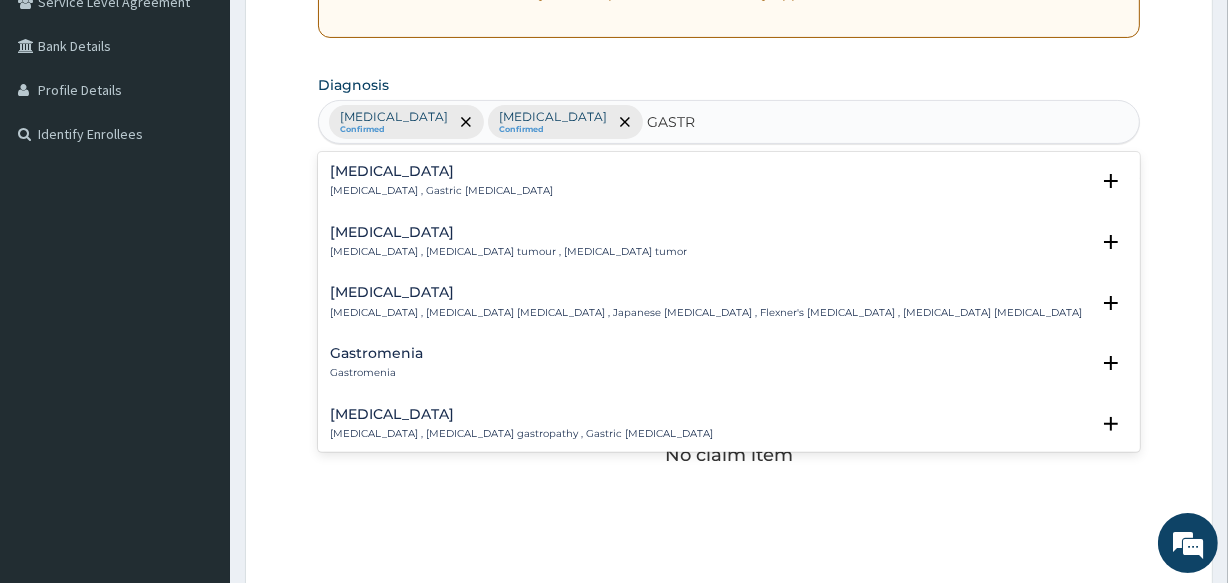 type on "[MEDICAL_DATA]" 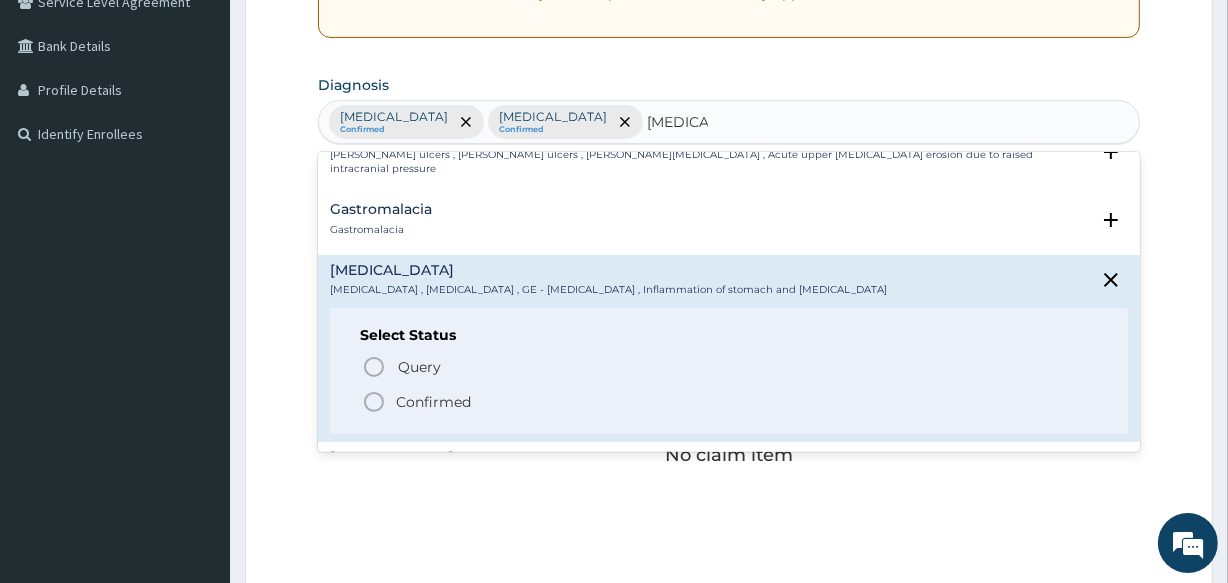 scroll, scrollTop: 375, scrollLeft: 0, axis: vertical 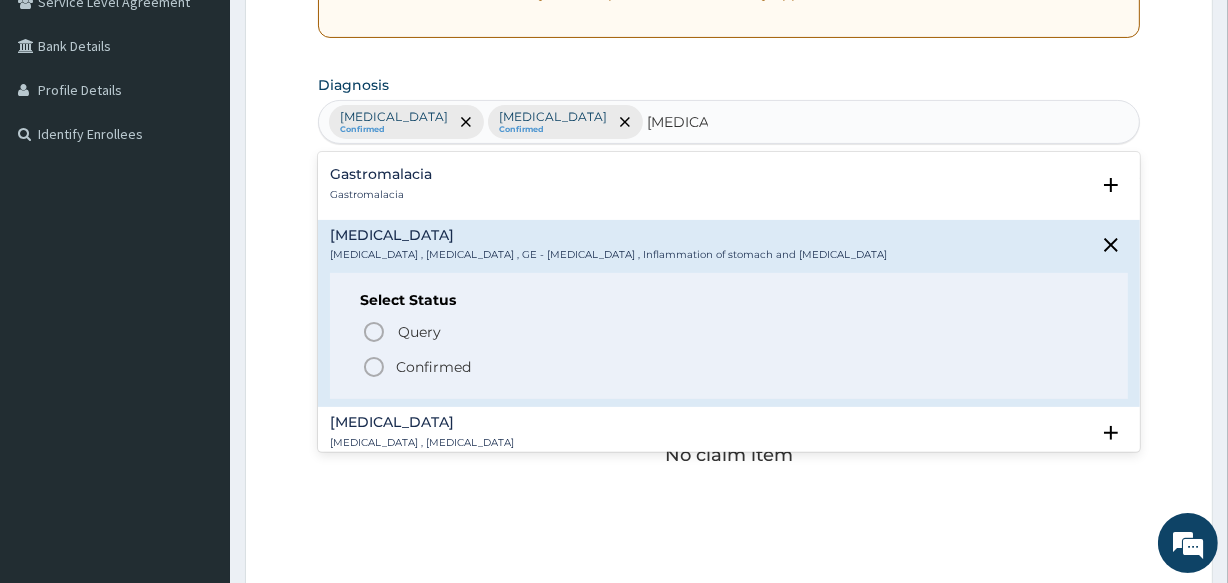 click on "Confirmed" at bounding box center (433, 367) 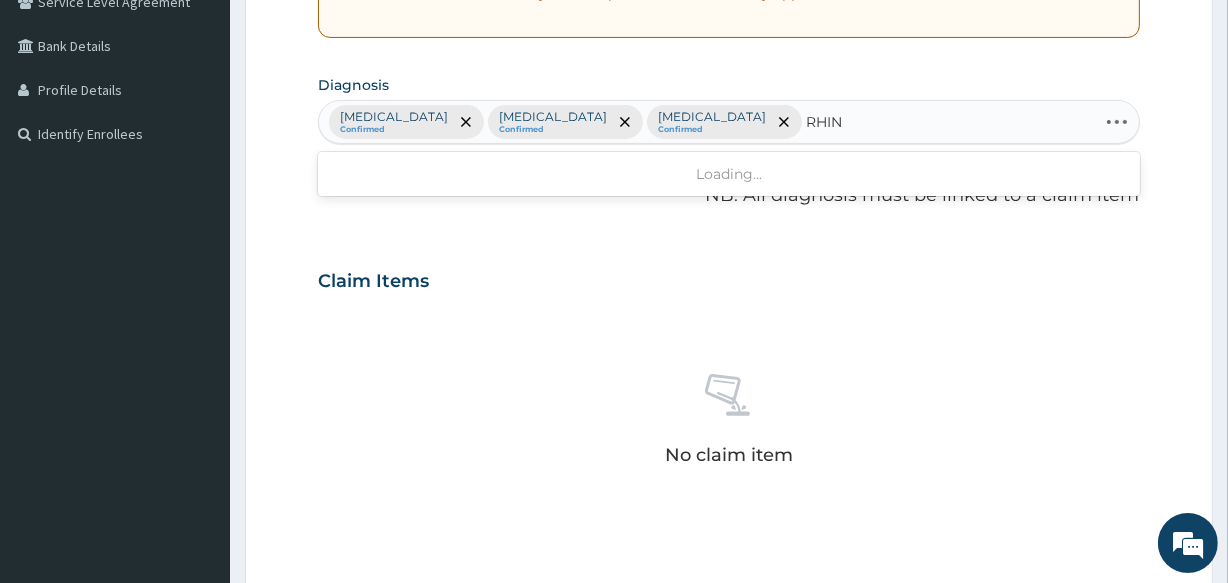type on "RHINI" 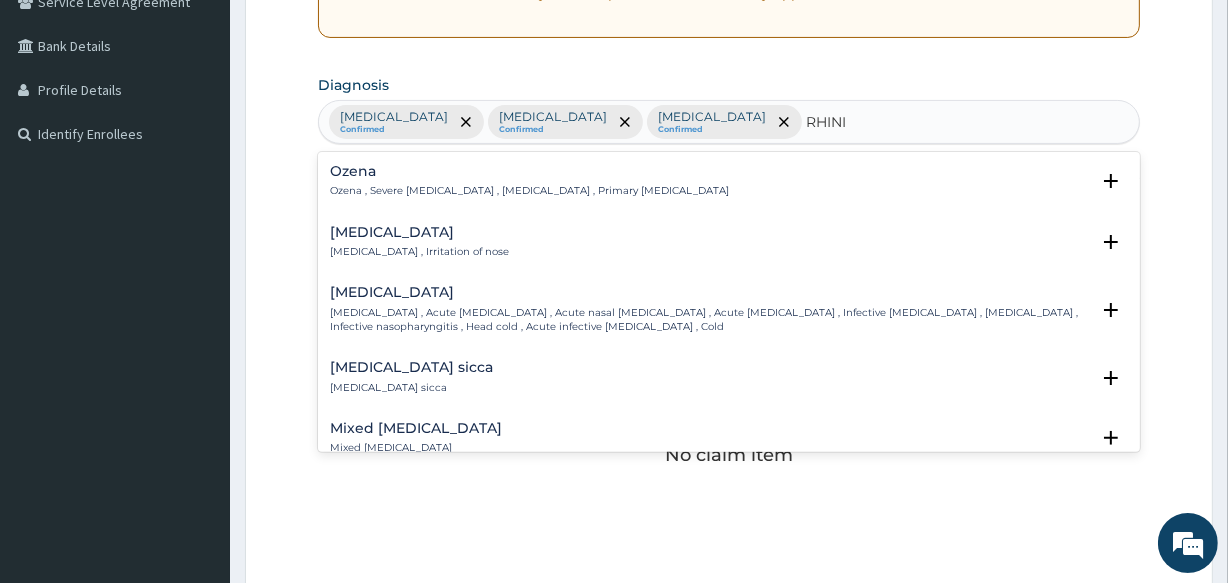click on "[MEDICAL_DATA] , Irritation of nose" at bounding box center (419, 252) 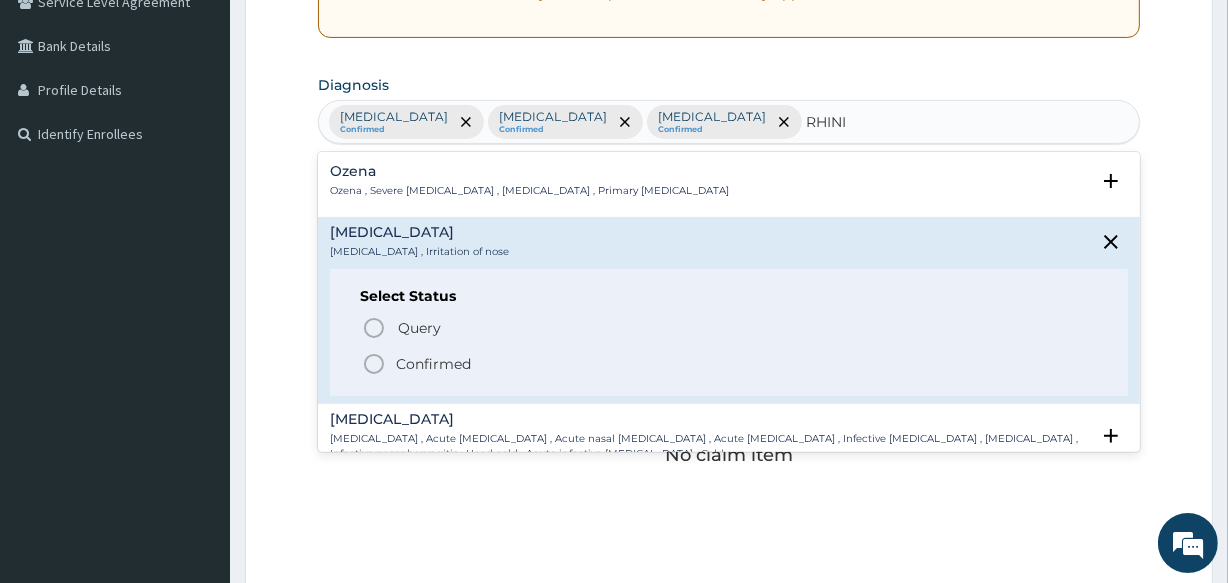 click 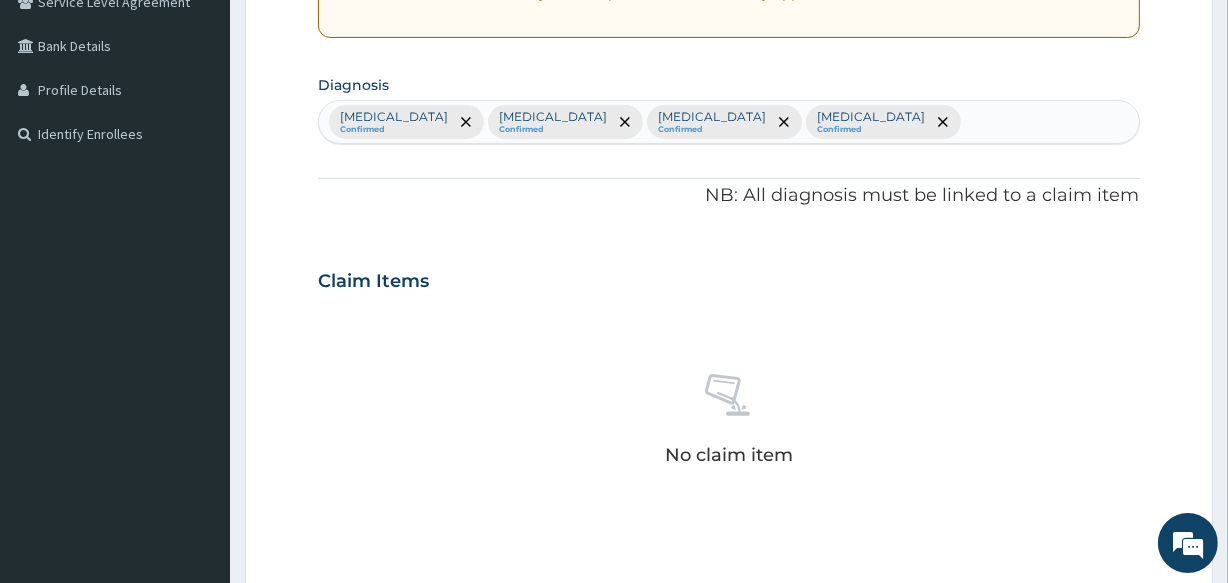 scroll, scrollTop: 858, scrollLeft: 0, axis: vertical 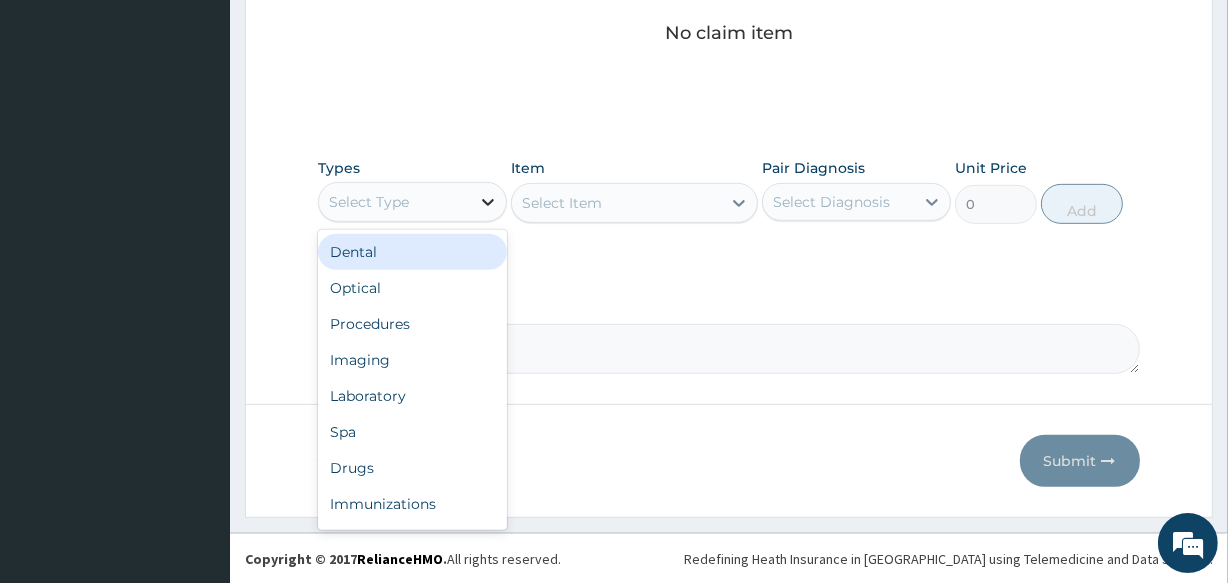click 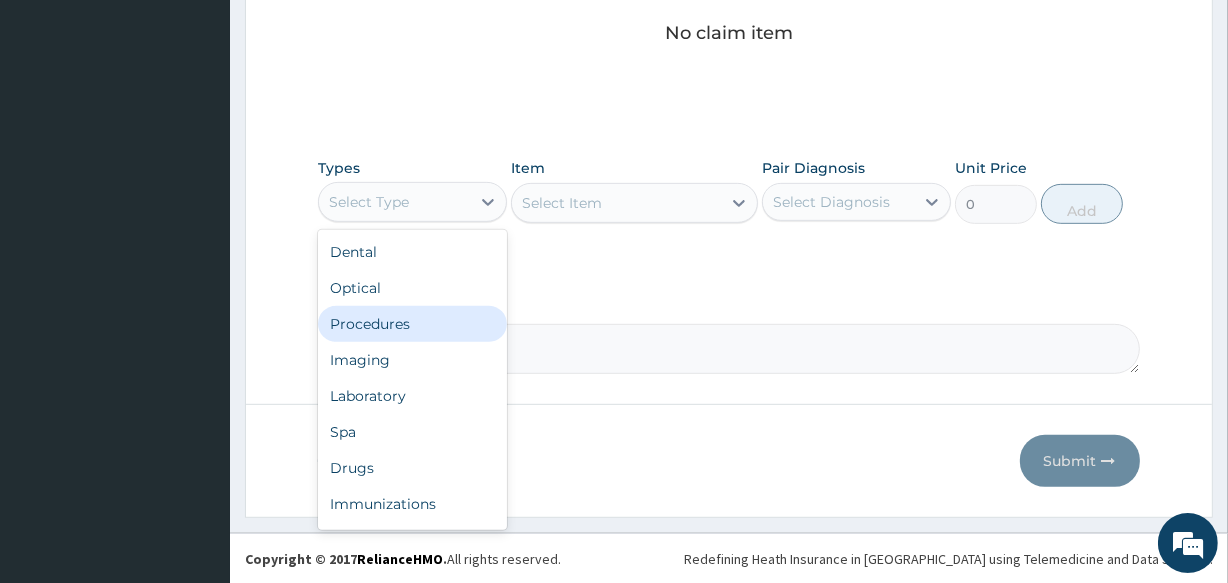 click on "Procedures" at bounding box center (412, 324) 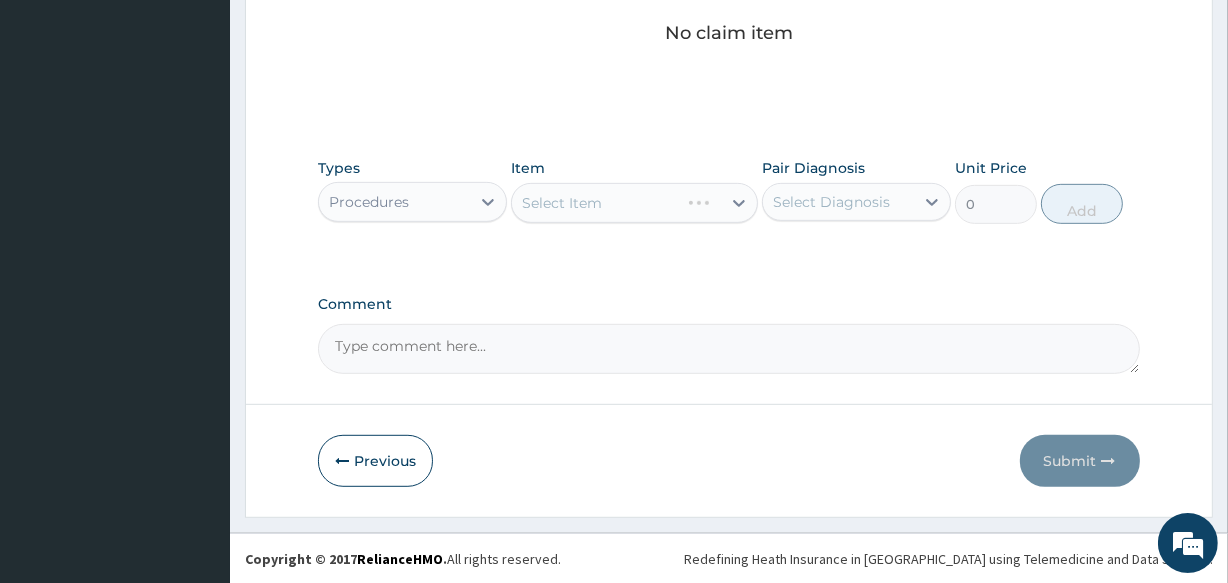 click on "Select Item" at bounding box center [634, 203] 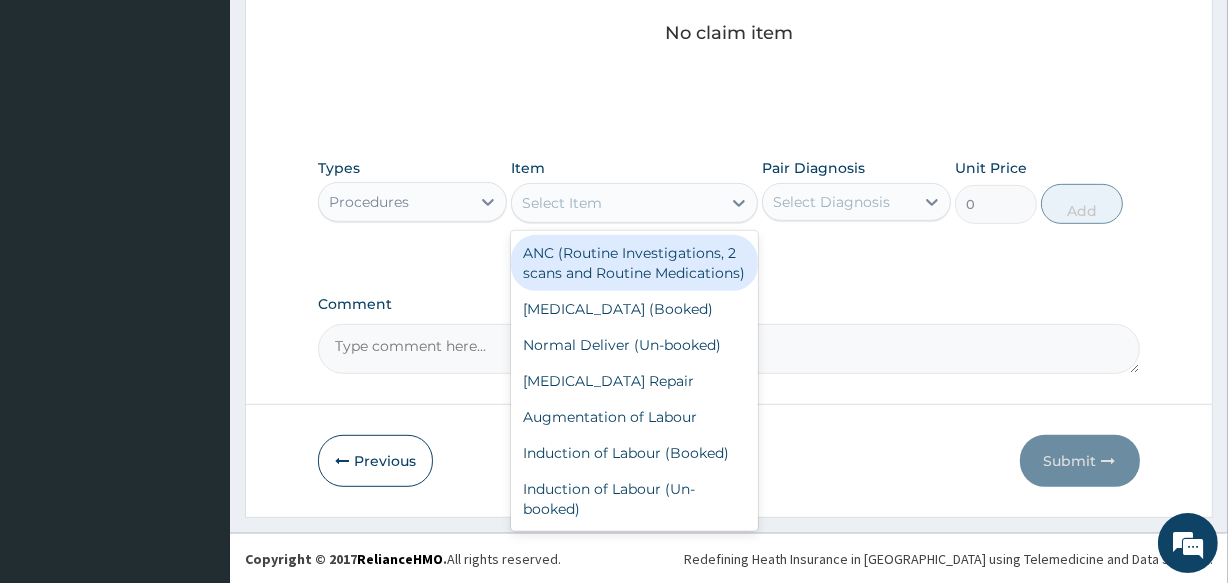 click 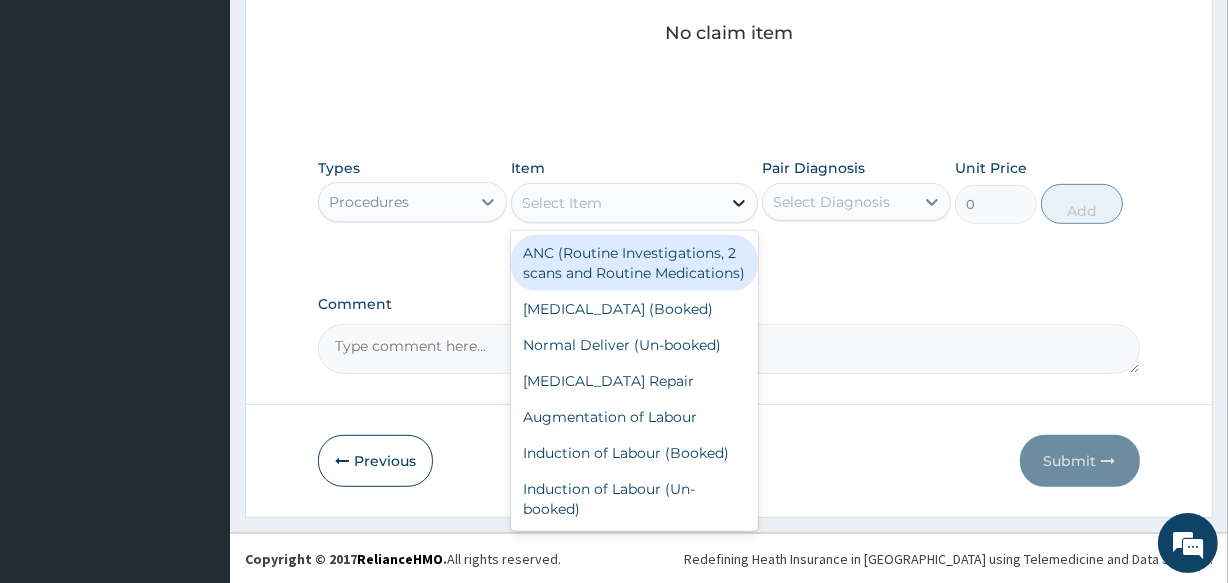 click 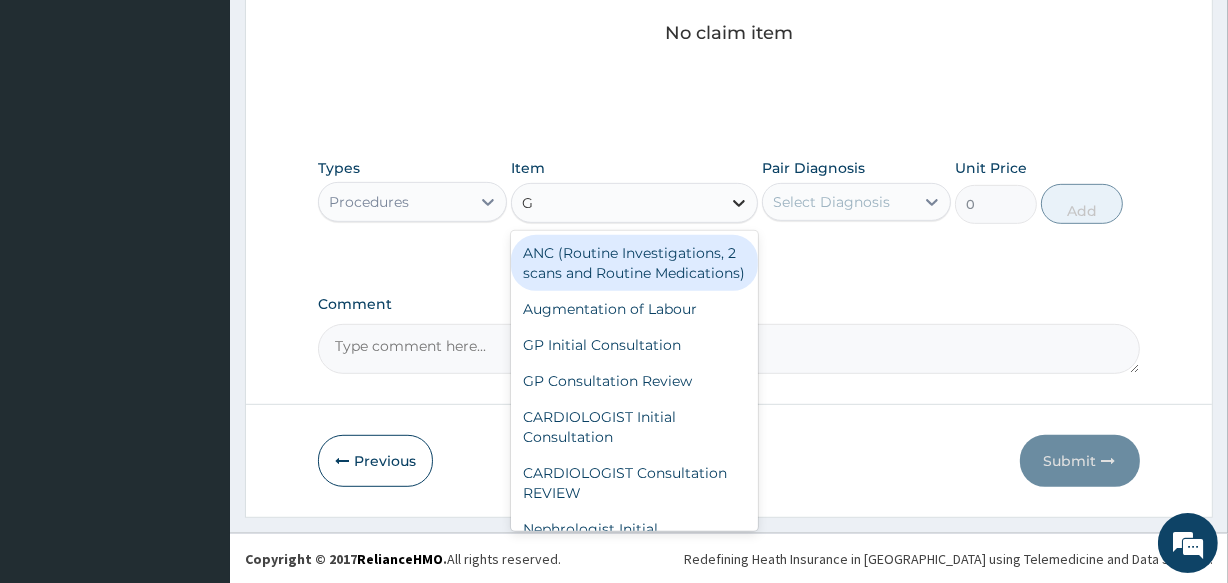 type on "GP" 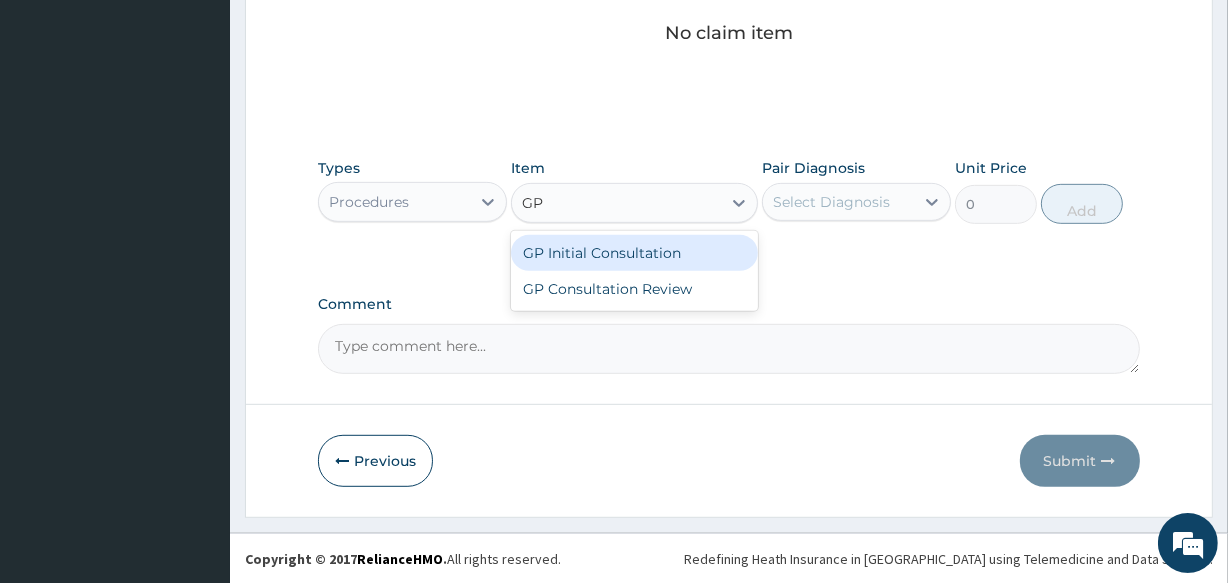 click on "GP Initial Consultation" at bounding box center (634, 253) 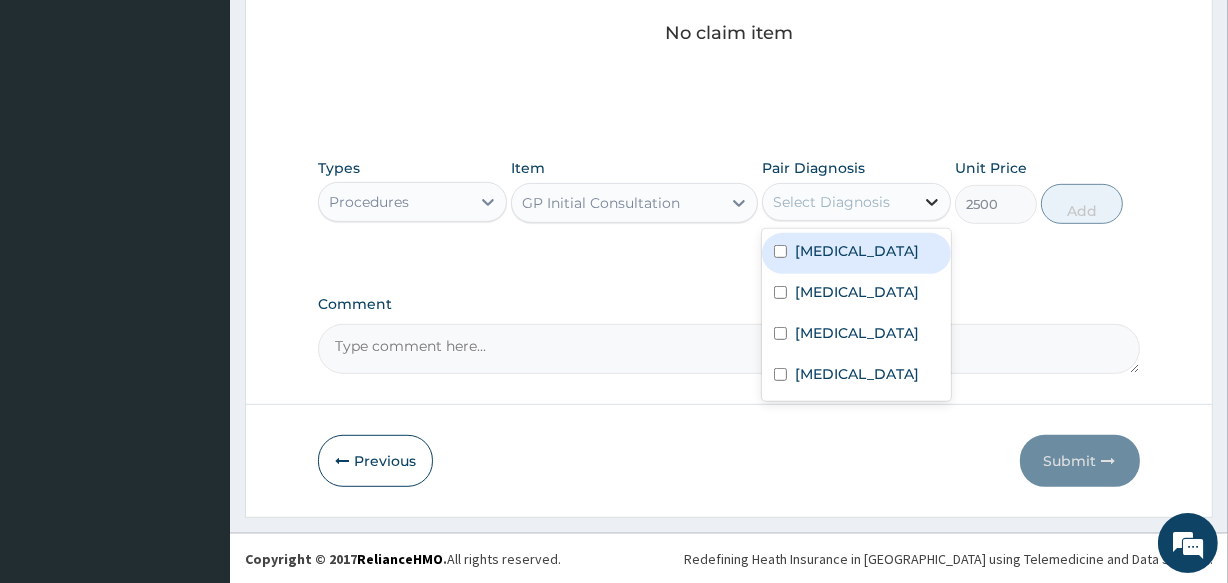 click 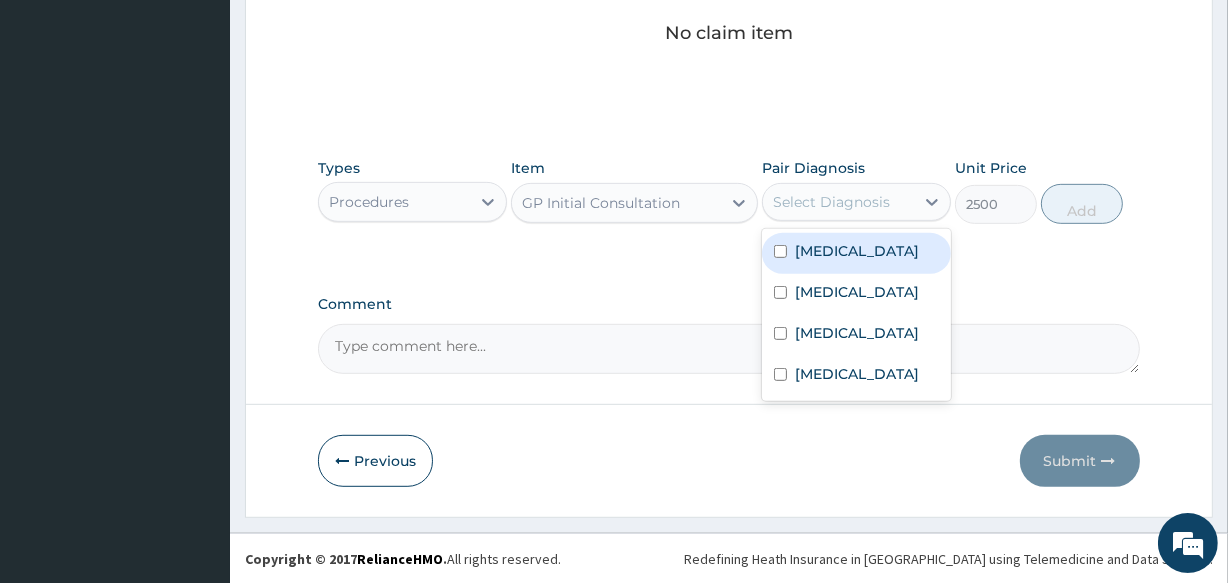 click at bounding box center [780, 251] 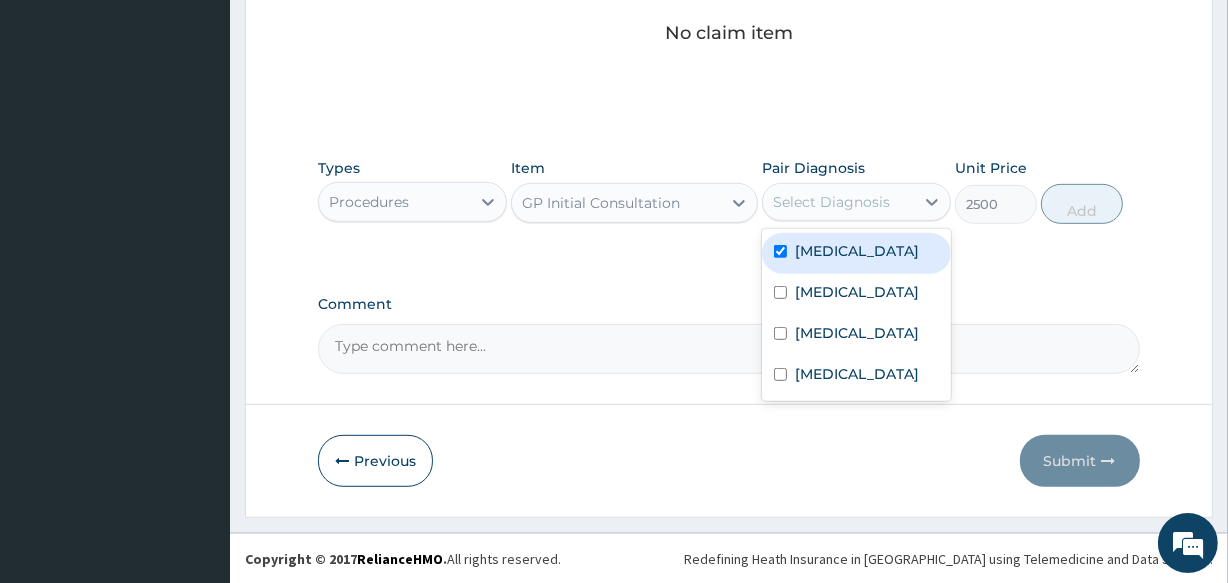 checkbox on "true" 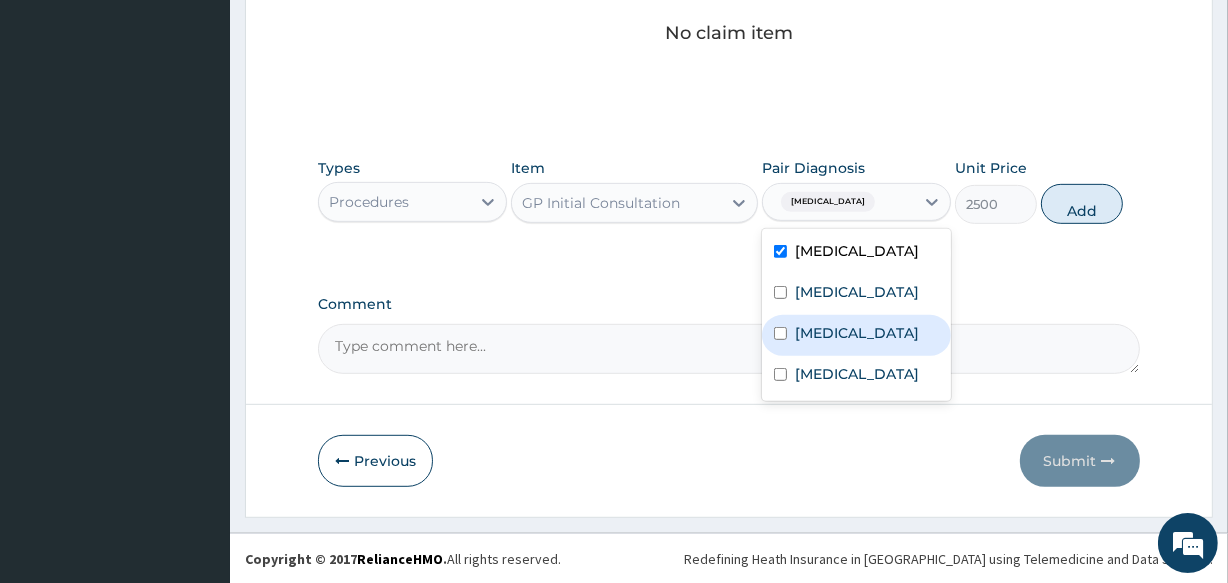 drag, startPoint x: 776, startPoint y: 290, endPoint x: 779, endPoint y: 332, distance: 42.107006 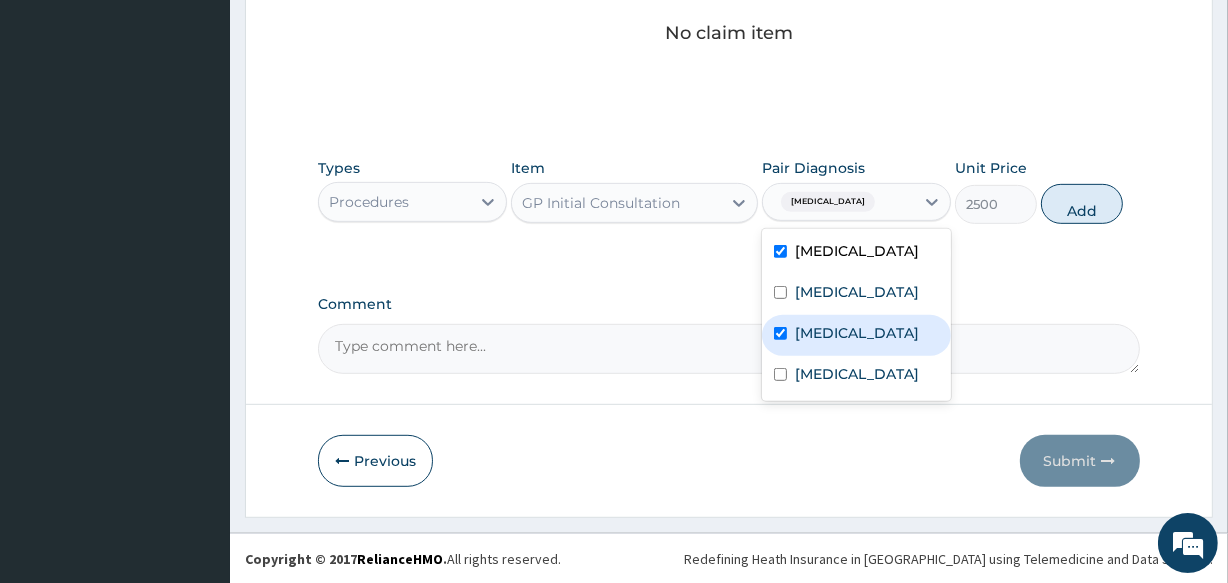 checkbox on "true" 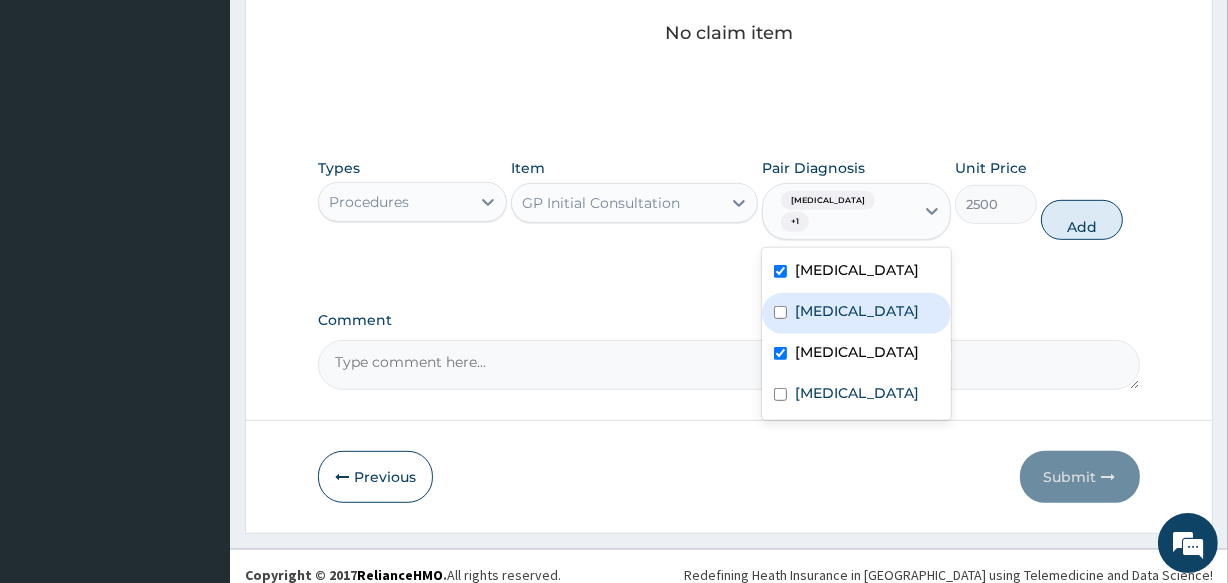 click at bounding box center [780, 312] 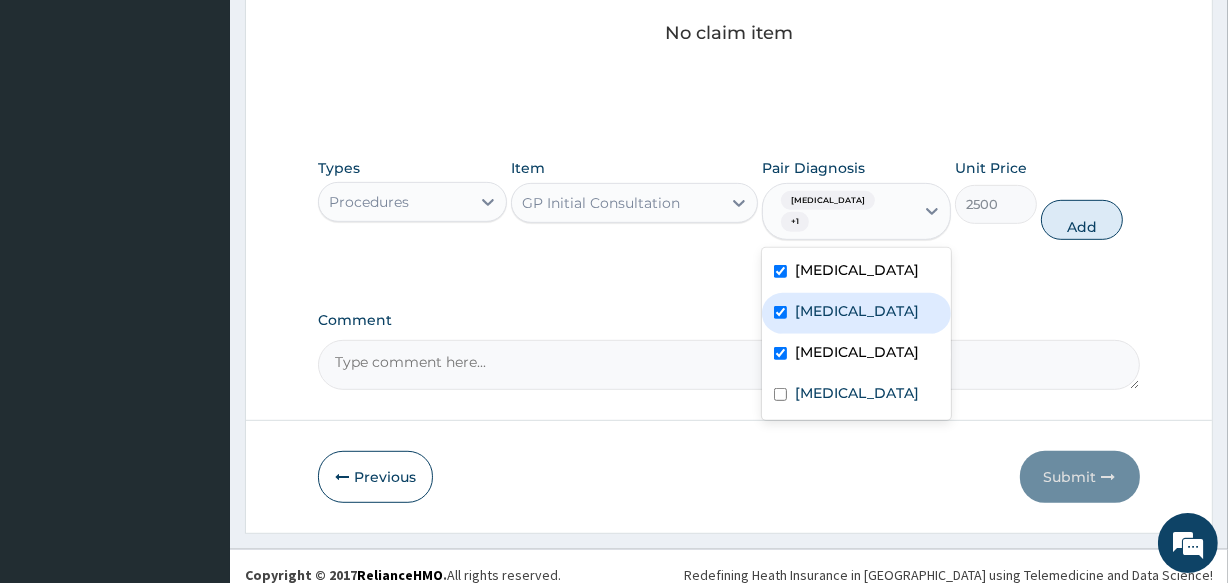 checkbox on "true" 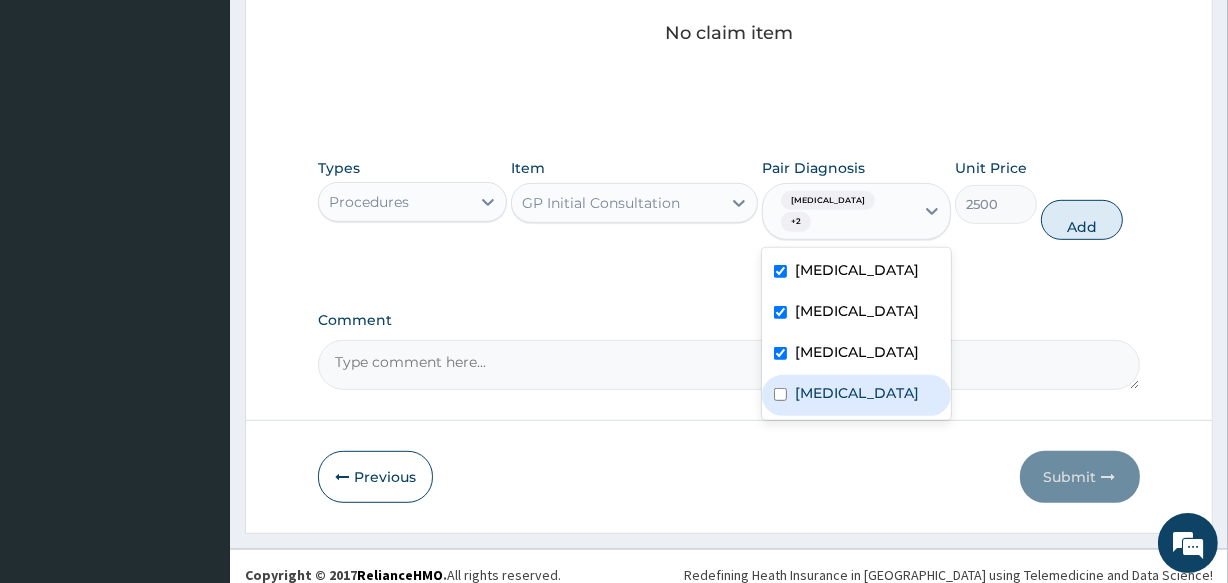 click at bounding box center (780, 394) 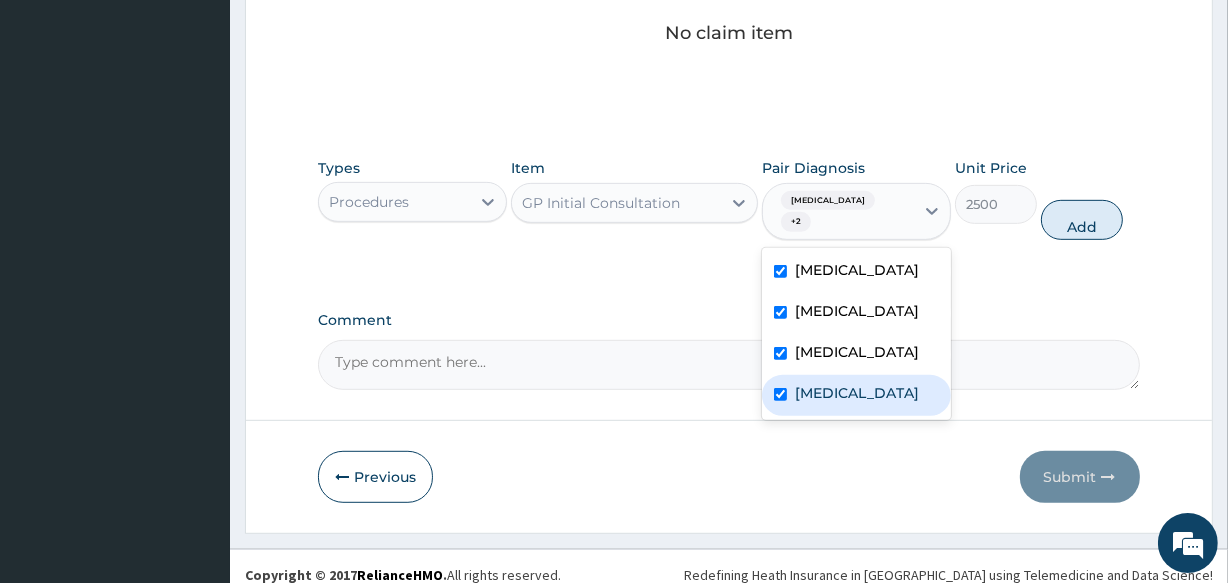 checkbox on "true" 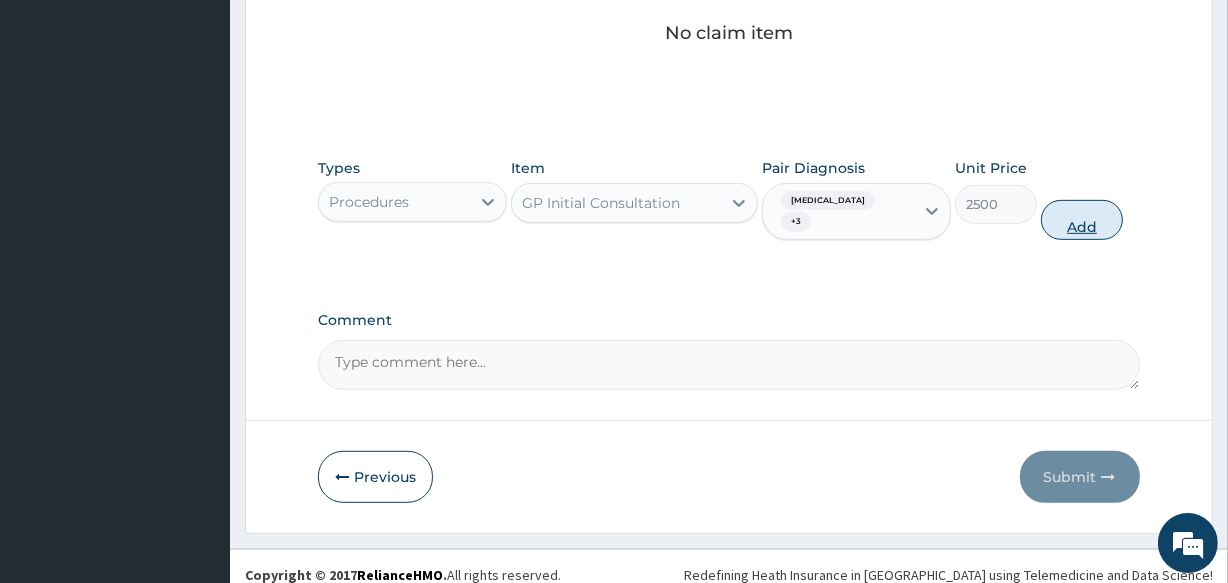 click on "Add" at bounding box center (1082, 220) 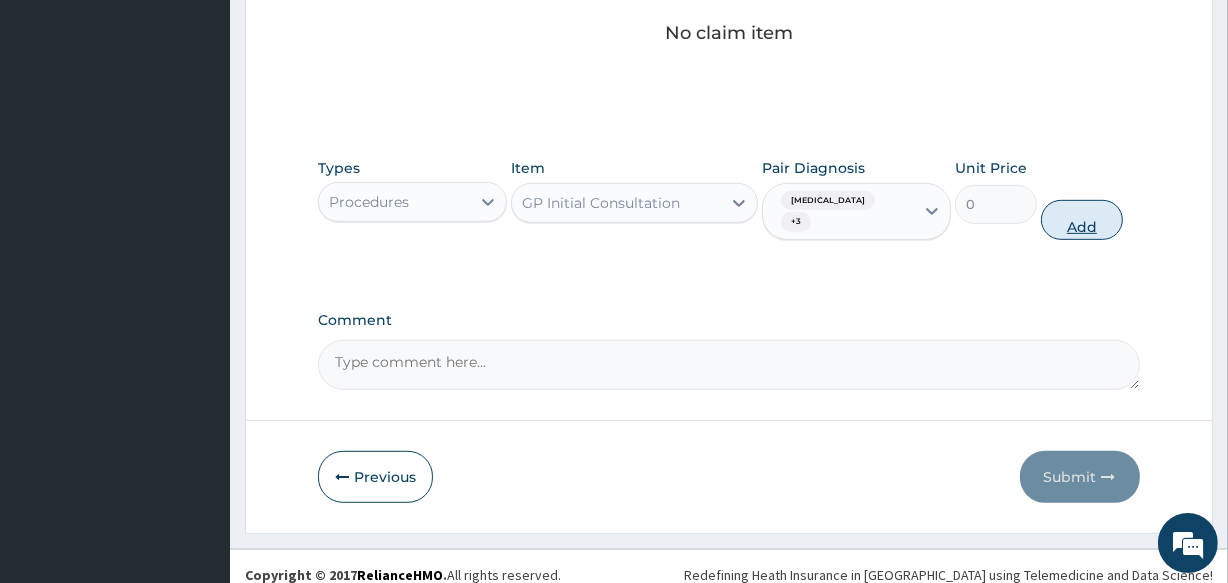scroll, scrollTop: 784, scrollLeft: 0, axis: vertical 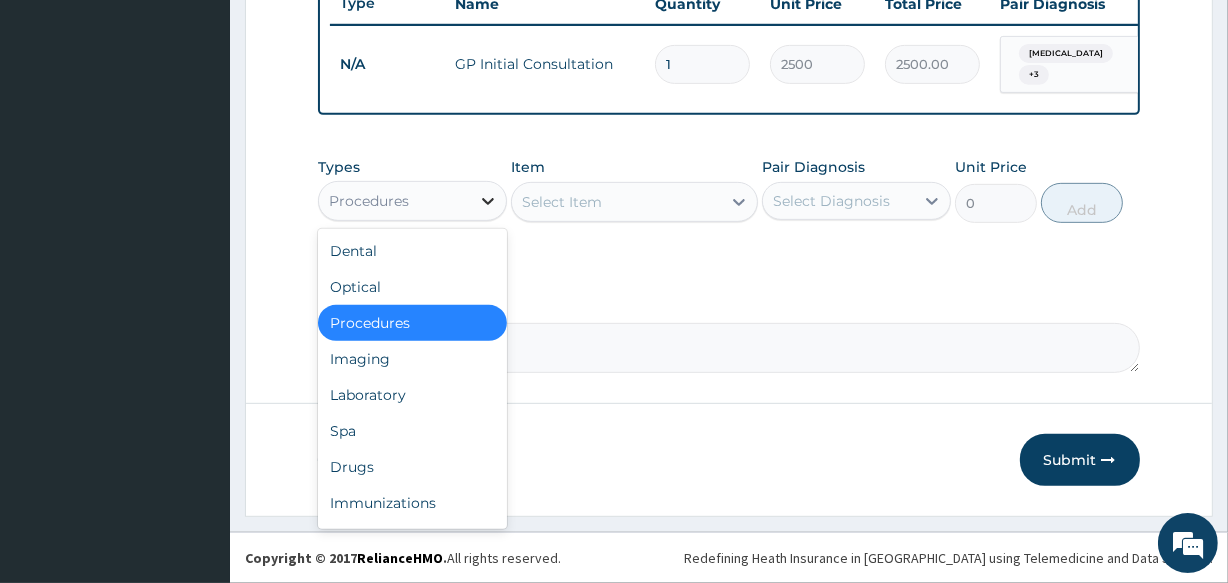 click 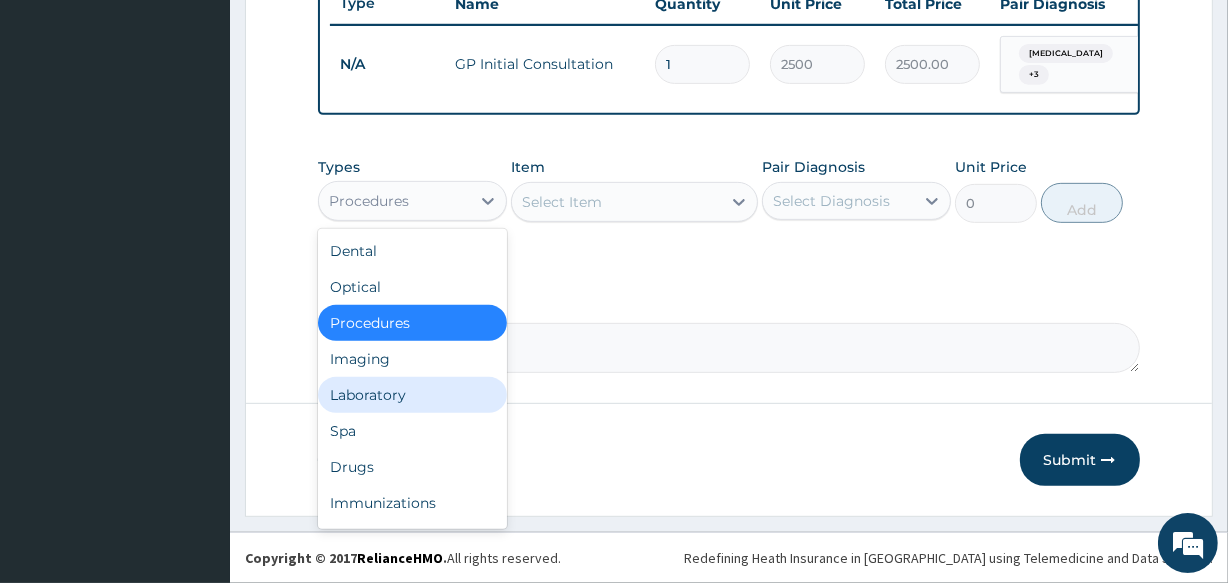 click on "Laboratory" at bounding box center [412, 395] 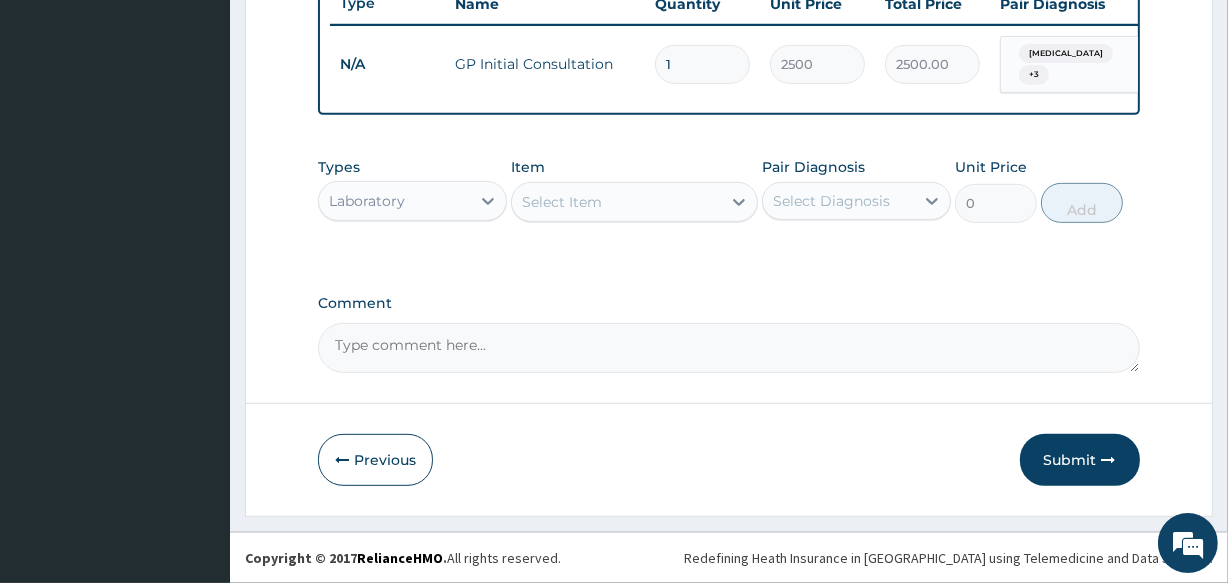 click on "Select Item" at bounding box center [634, 202] 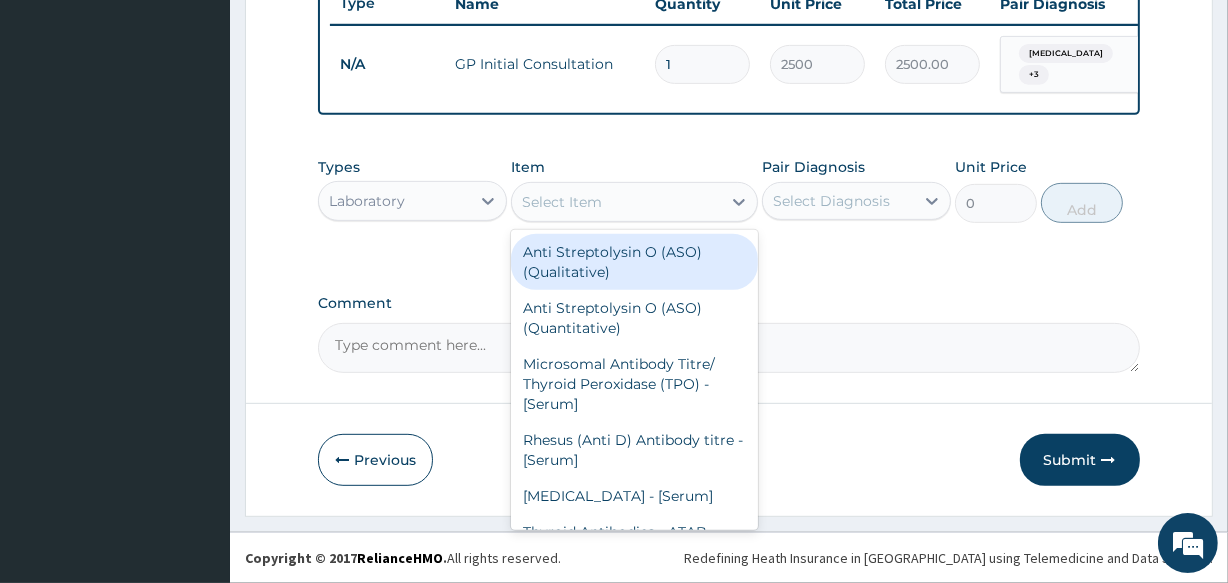 click 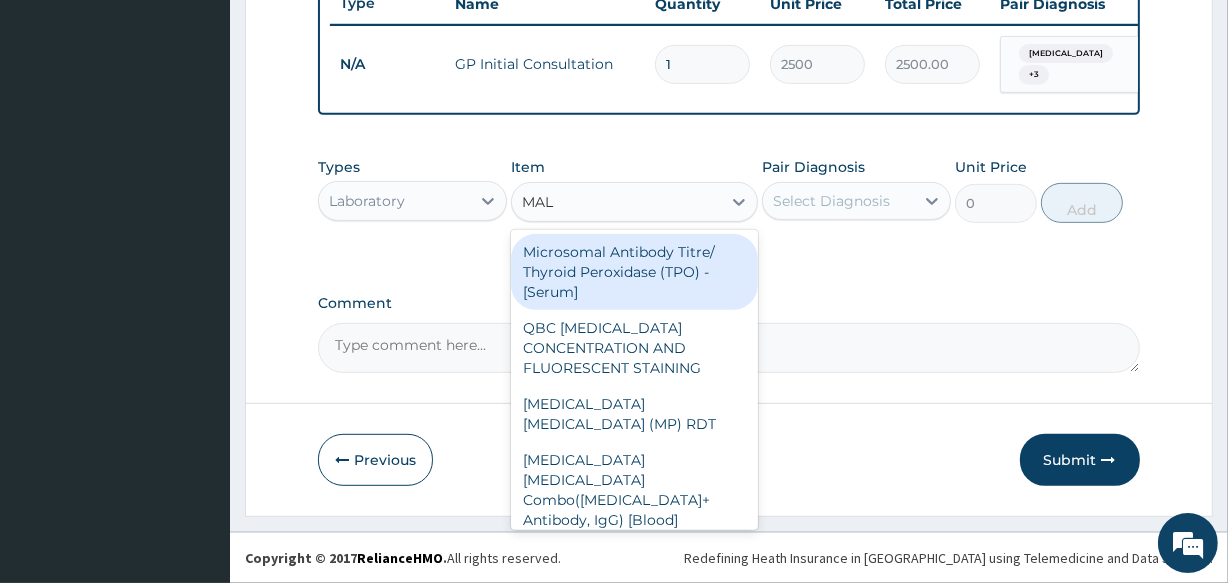 type on "MALA" 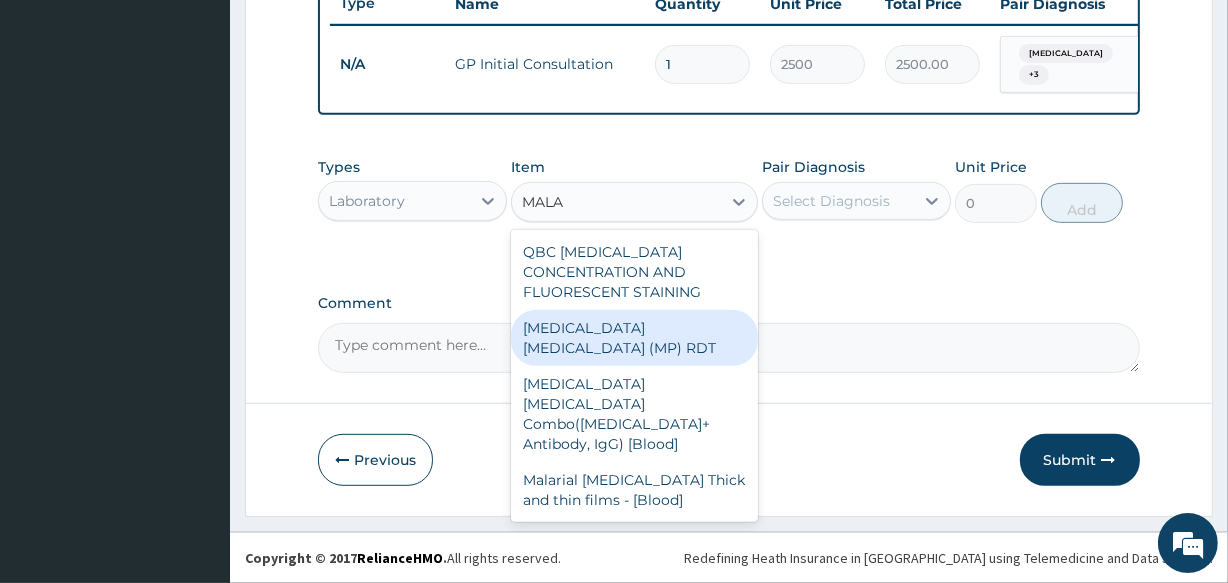 click on "[MEDICAL_DATA] [MEDICAL_DATA] (MP) RDT" at bounding box center (634, 338) 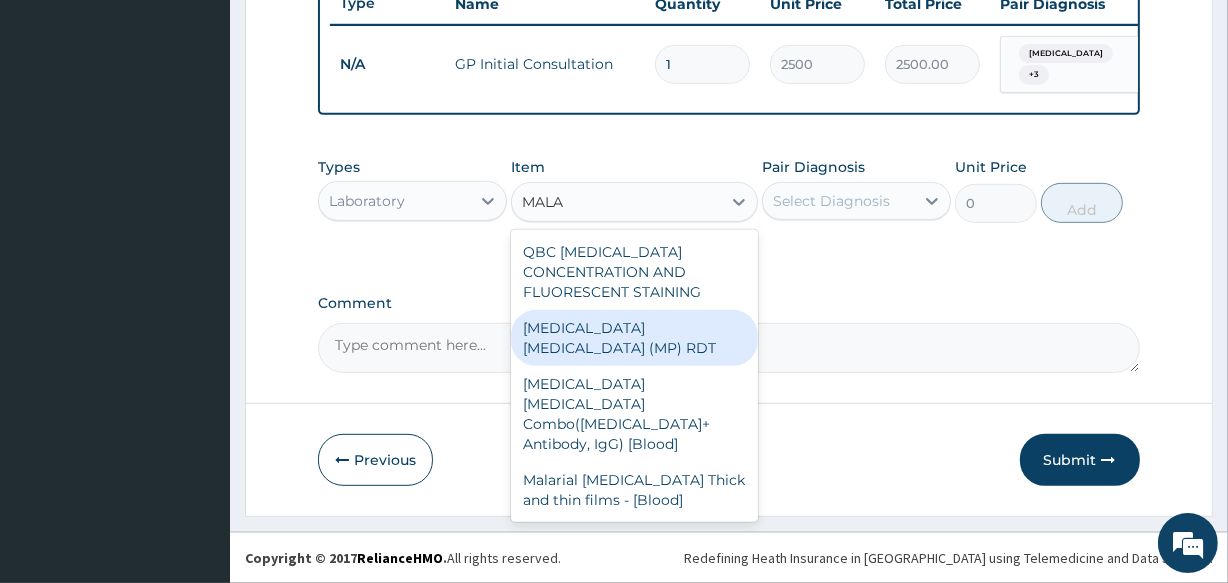 type 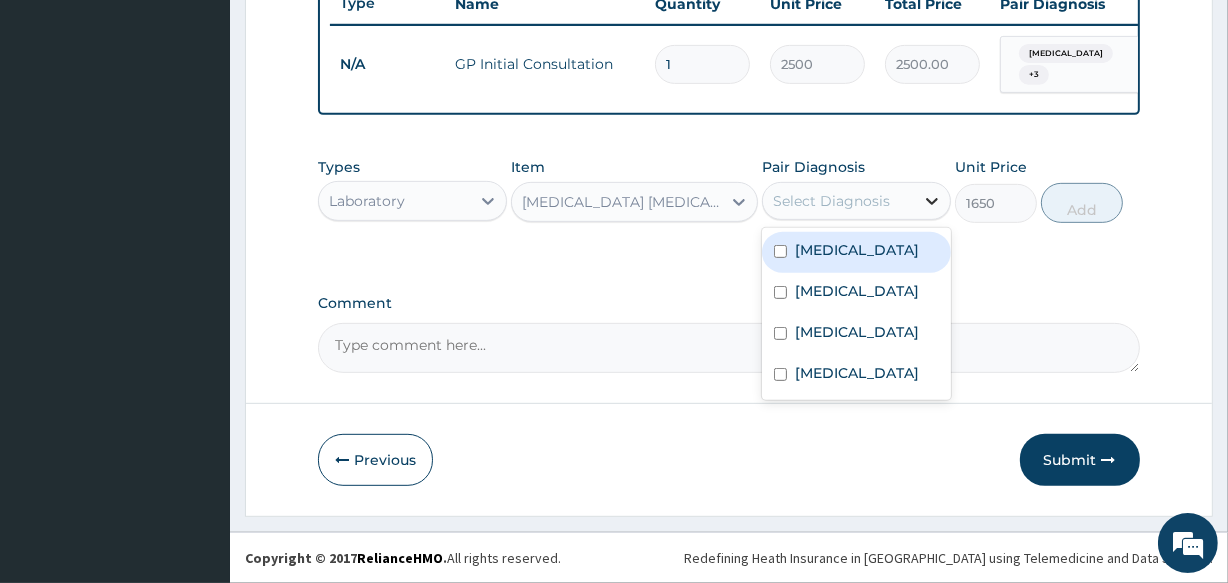 click 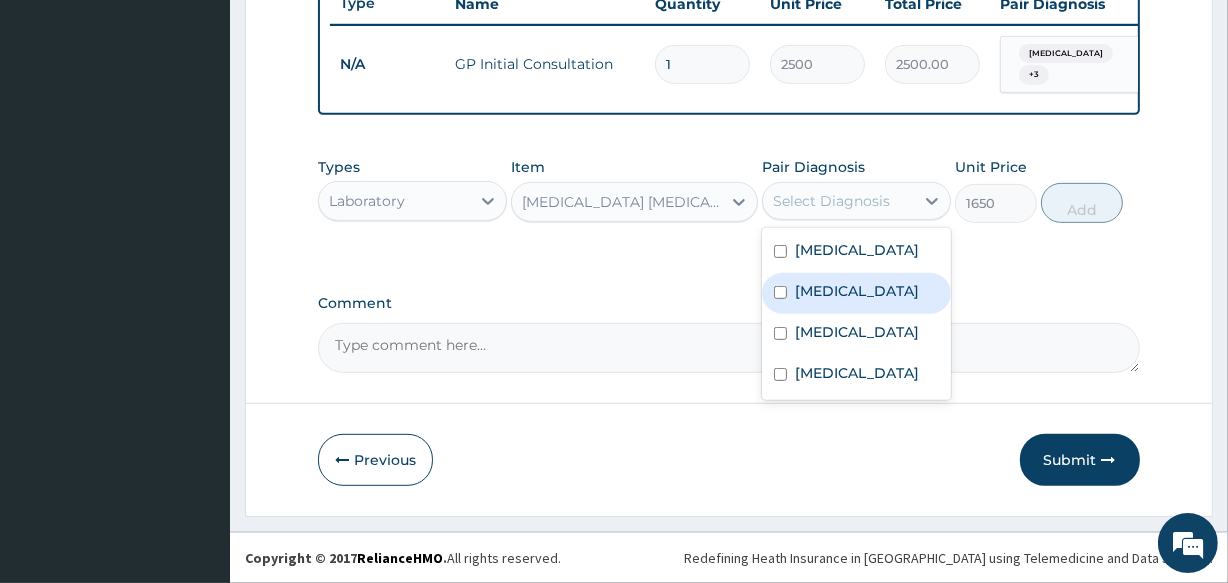 click at bounding box center (780, 292) 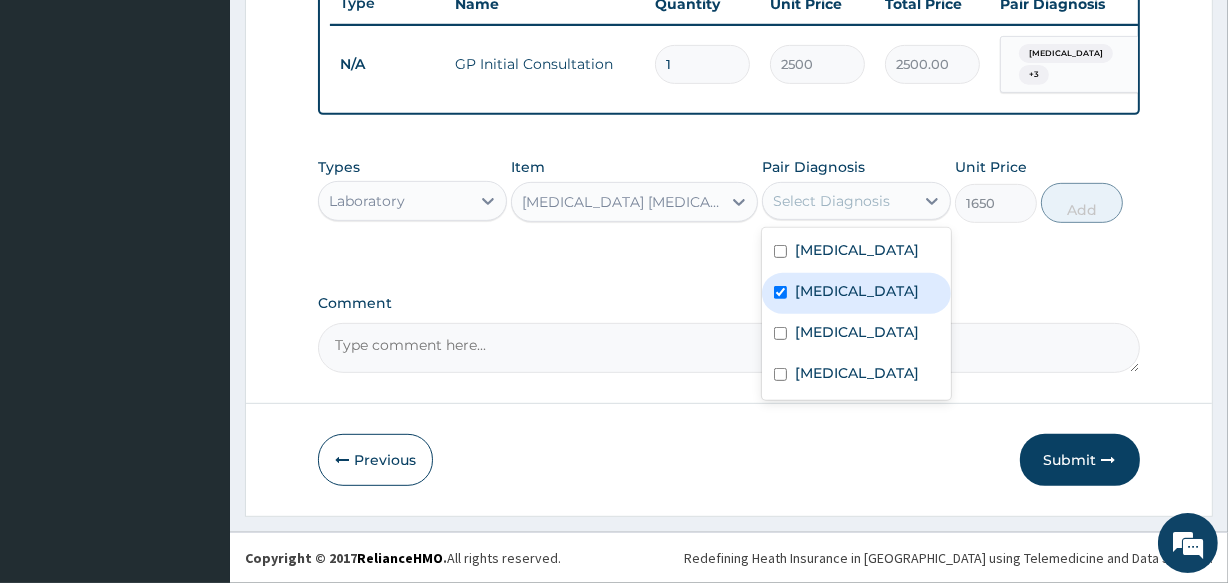 checkbox on "true" 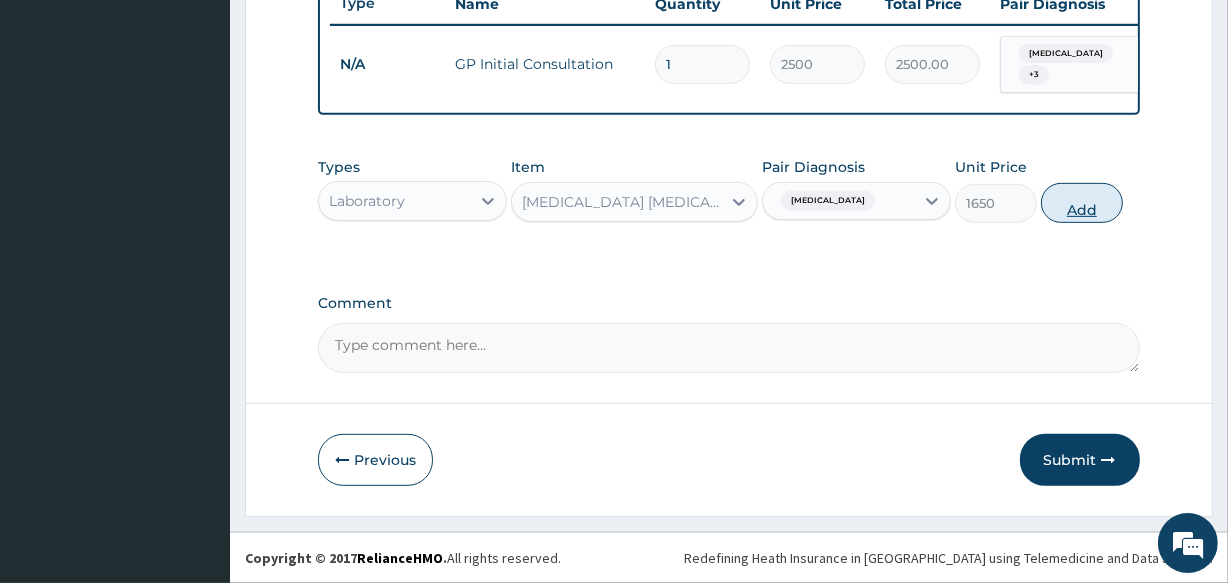 click on "Add" at bounding box center [1082, 203] 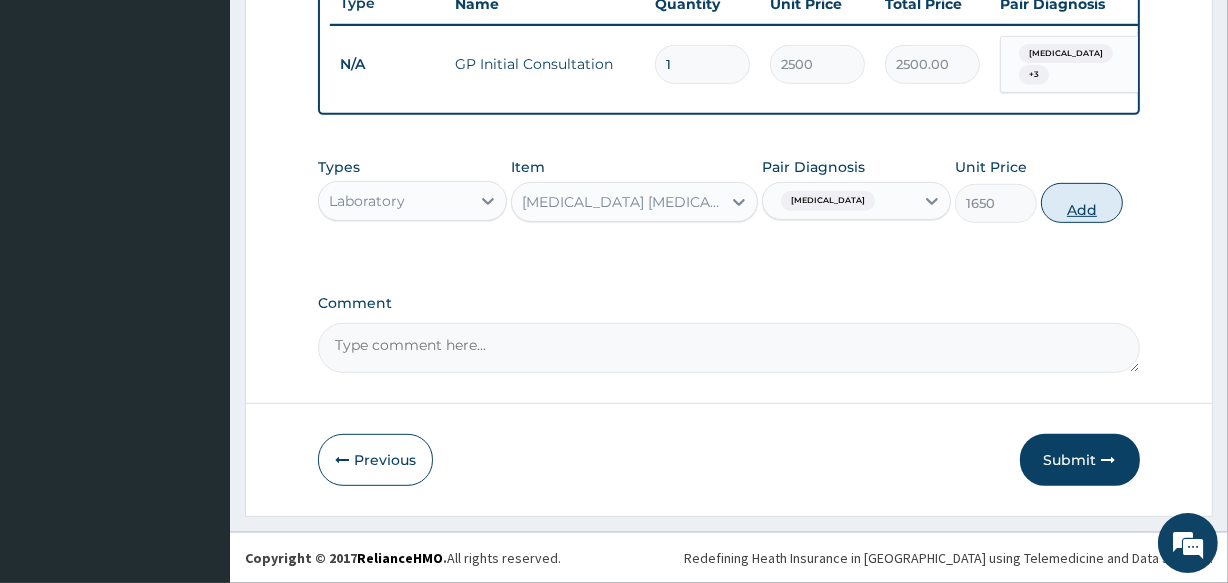 type on "0" 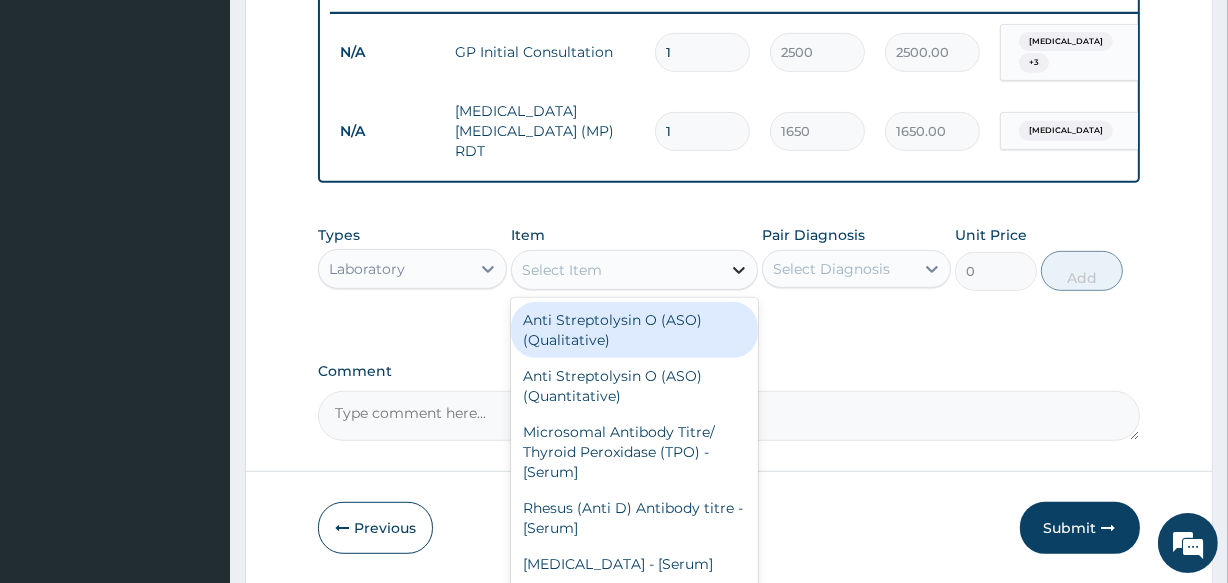 click 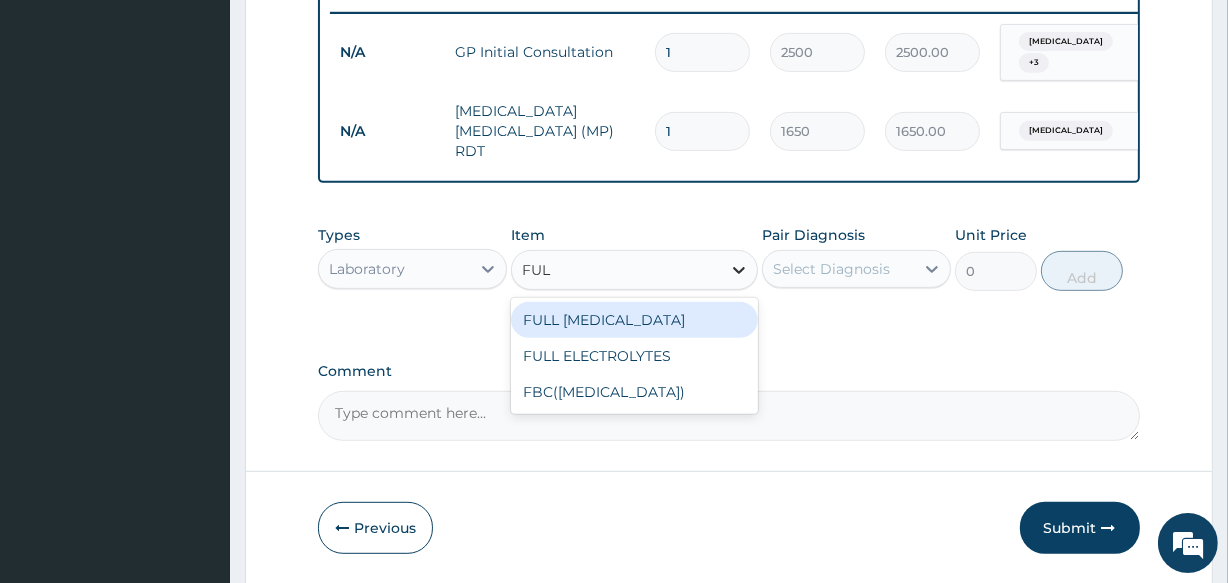 type on "FULL" 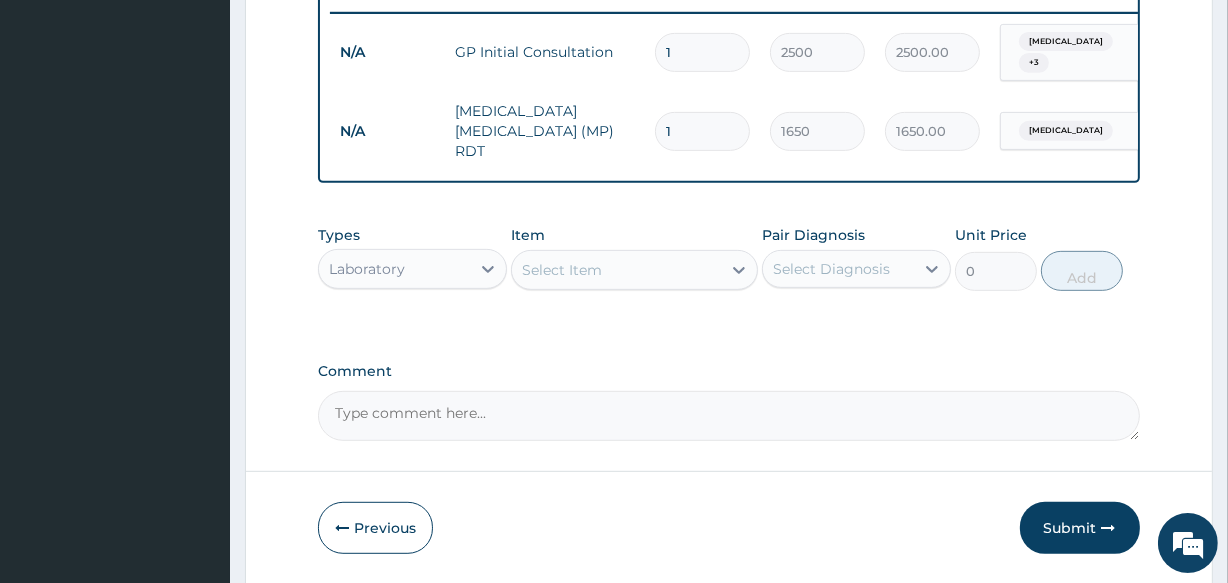 drag, startPoint x: 739, startPoint y: 270, endPoint x: 662, endPoint y: 272, distance: 77.02597 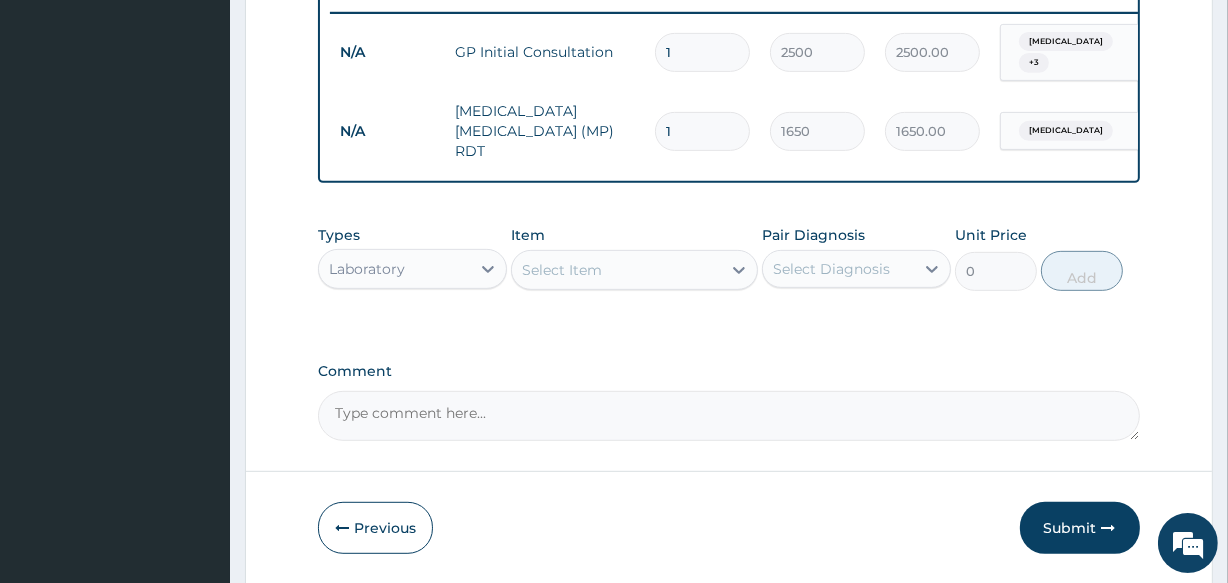 click on "Select Item" at bounding box center (634, 270) 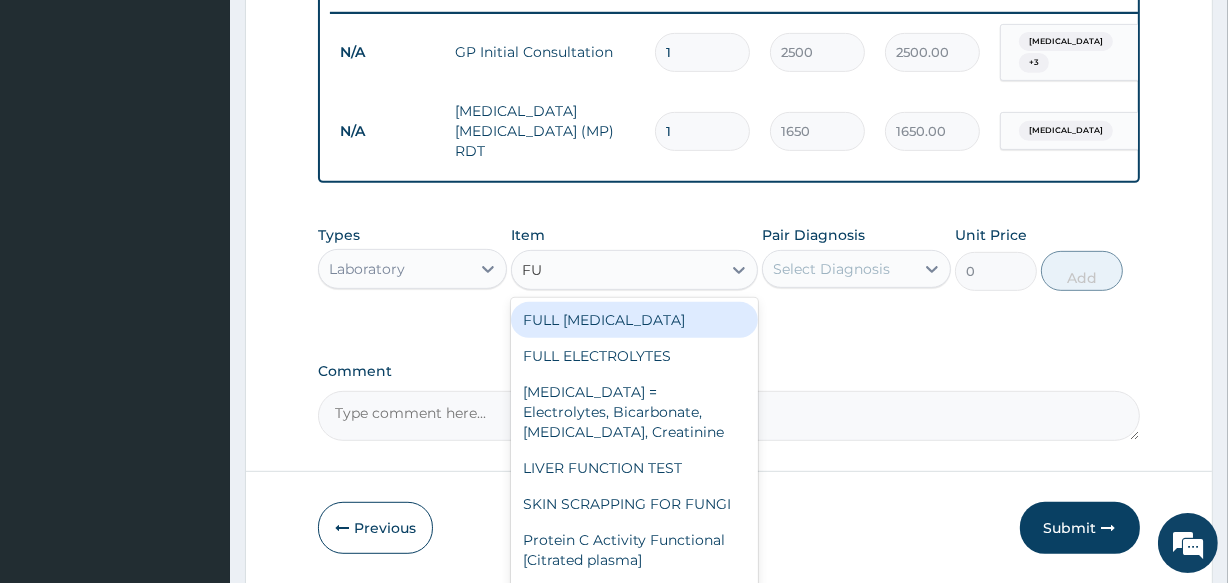 type on "FUL" 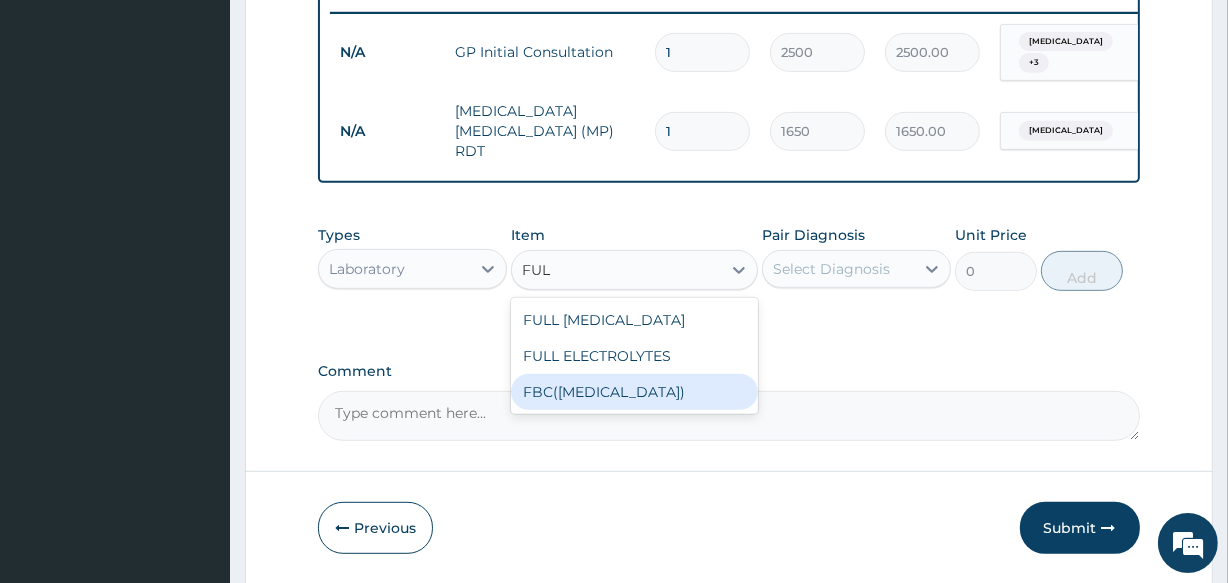 click on "FBC([MEDICAL_DATA])" at bounding box center (634, 392) 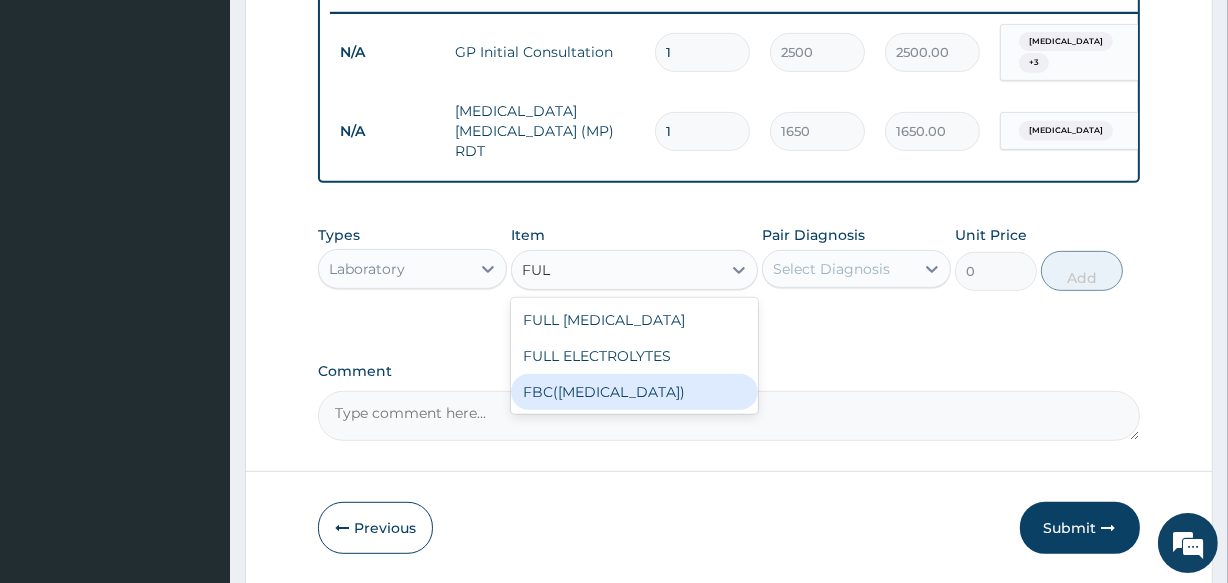 type 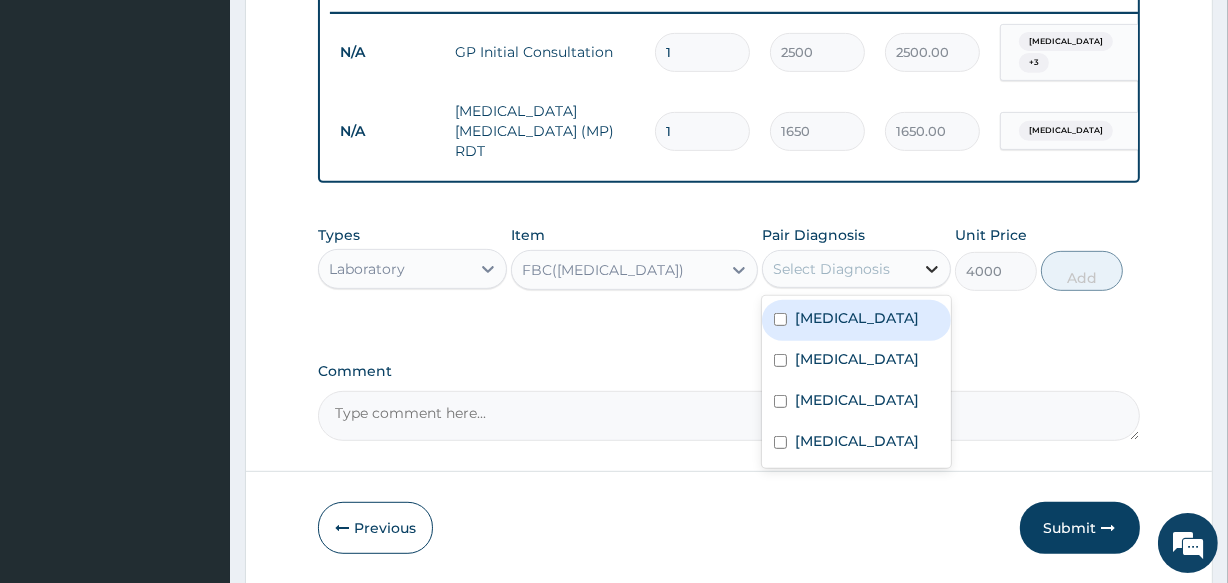 click 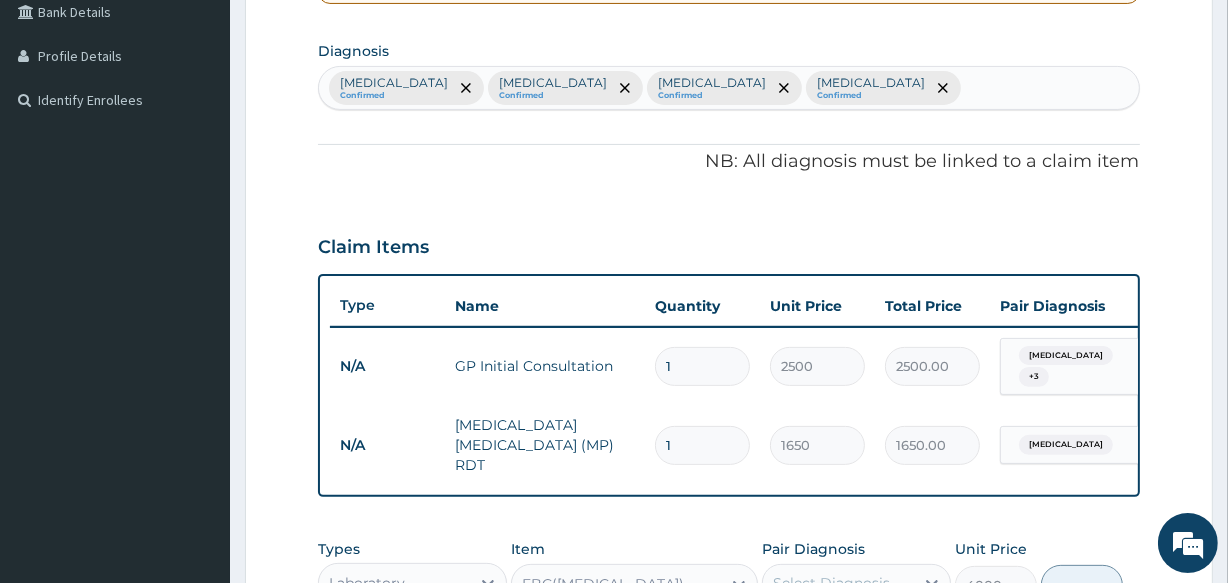 scroll, scrollTop: 457, scrollLeft: 0, axis: vertical 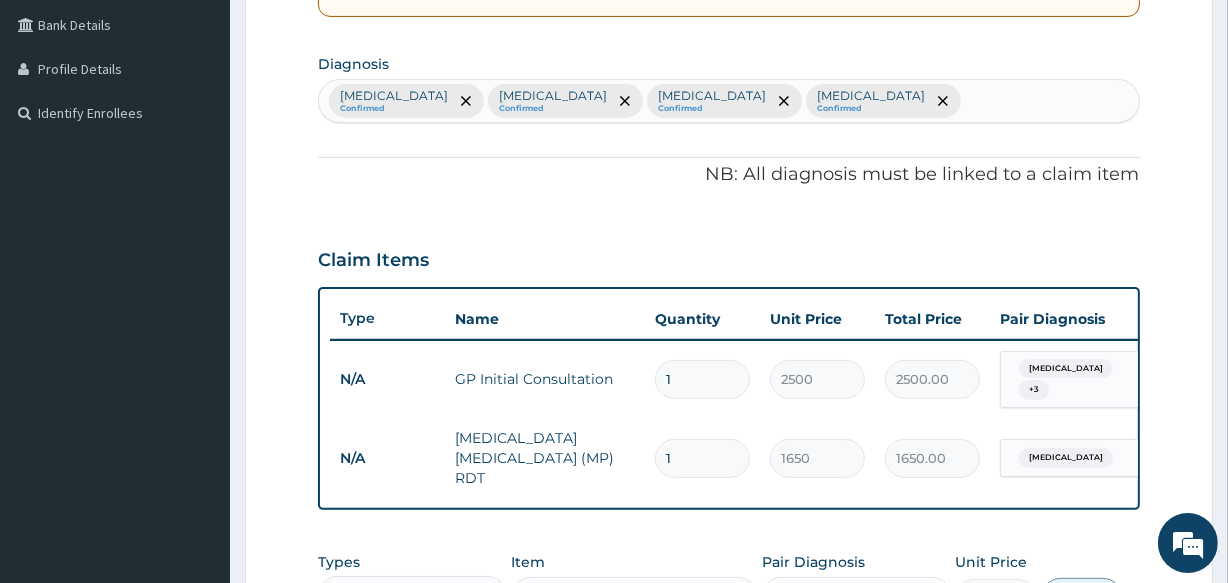 click on "[MEDICAL_DATA] Confirmed [MEDICAL_DATA] Confirmed [MEDICAL_DATA] Confirmed [MEDICAL_DATA] Confirmed" at bounding box center (728, 101) 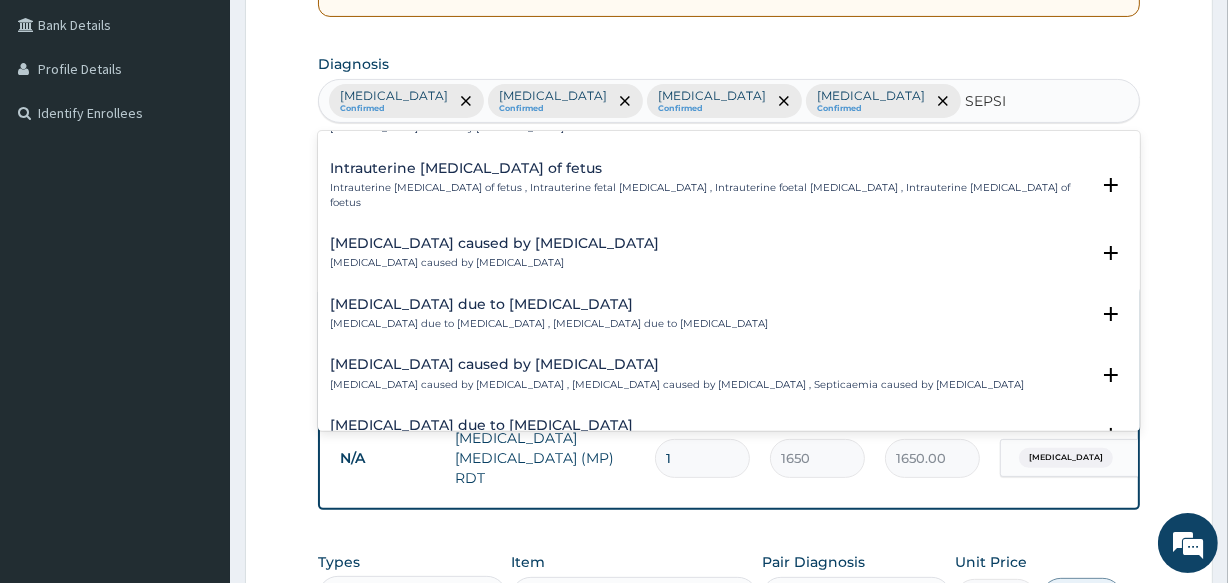 scroll, scrollTop: 2145, scrollLeft: 0, axis: vertical 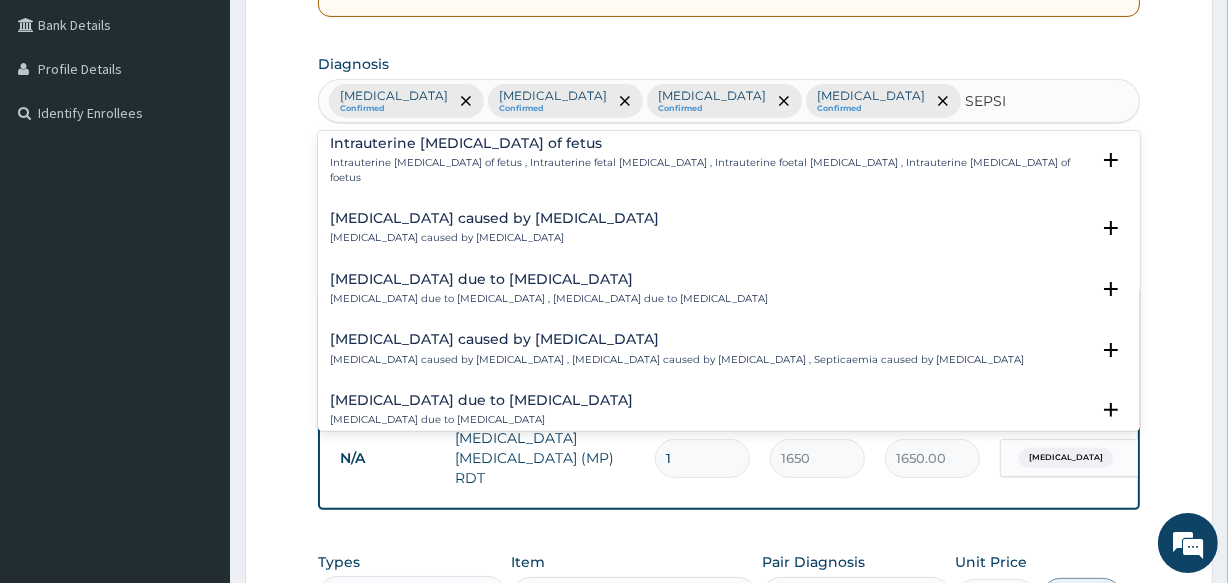 type on "SEPSI" 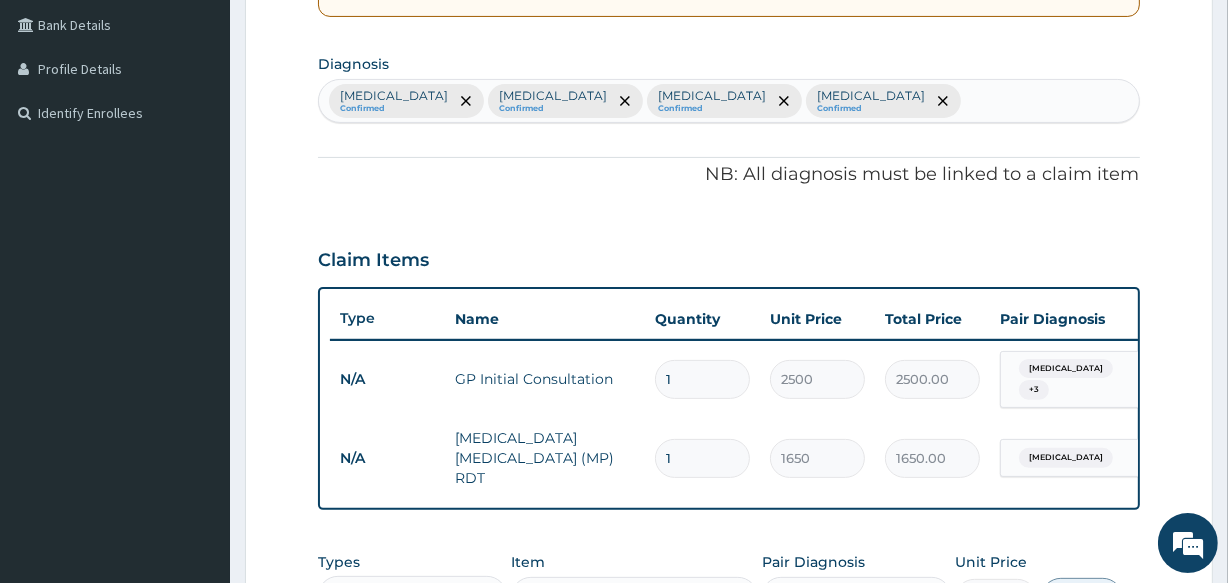 click on "[MEDICAL_DATA] Confirmed [MEDICAL_DATA] Confirmed [MEDICAL_DATA] Confirmed [MEDICAL_DATA] Confirmed" at bounding box center [728, 101] 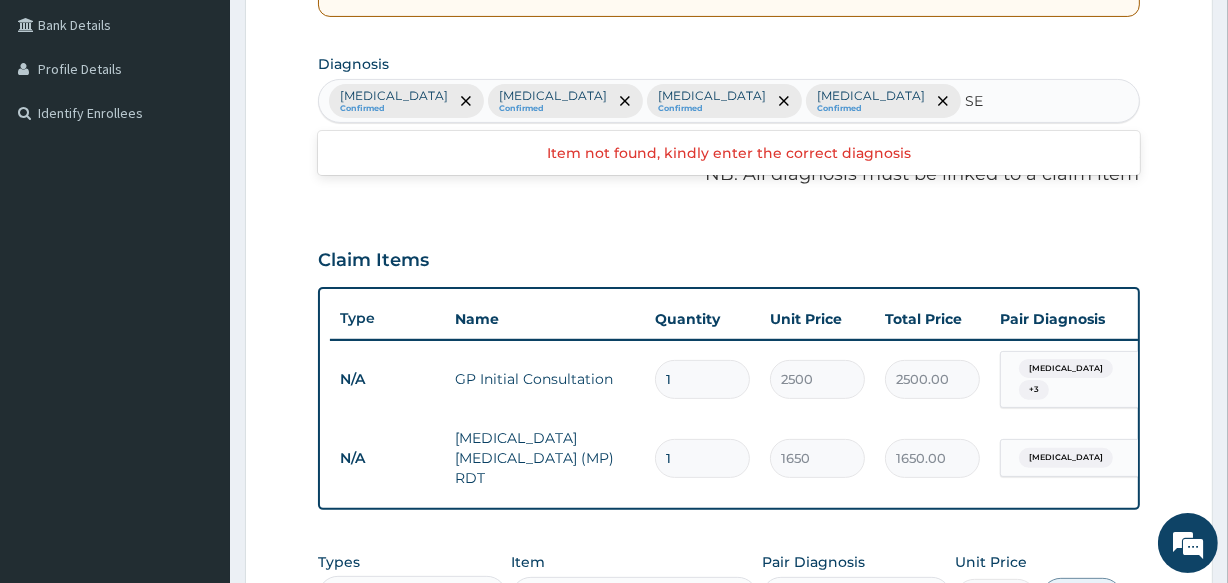 type on "S" 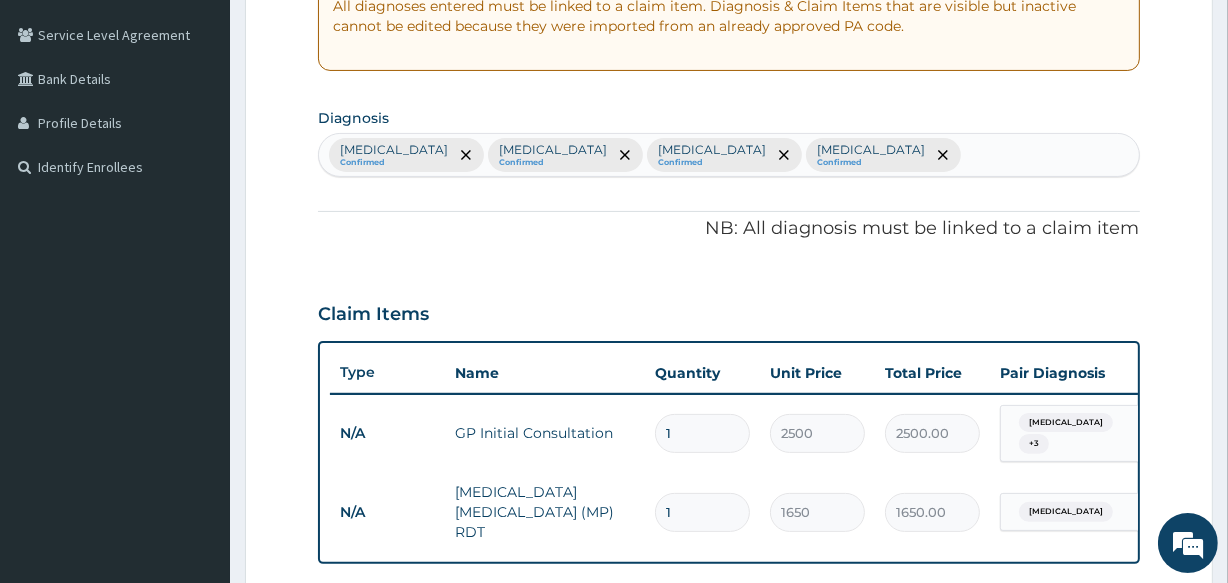 scroll, scrollTop: 384, scrollLeft: 0, axis: vertical 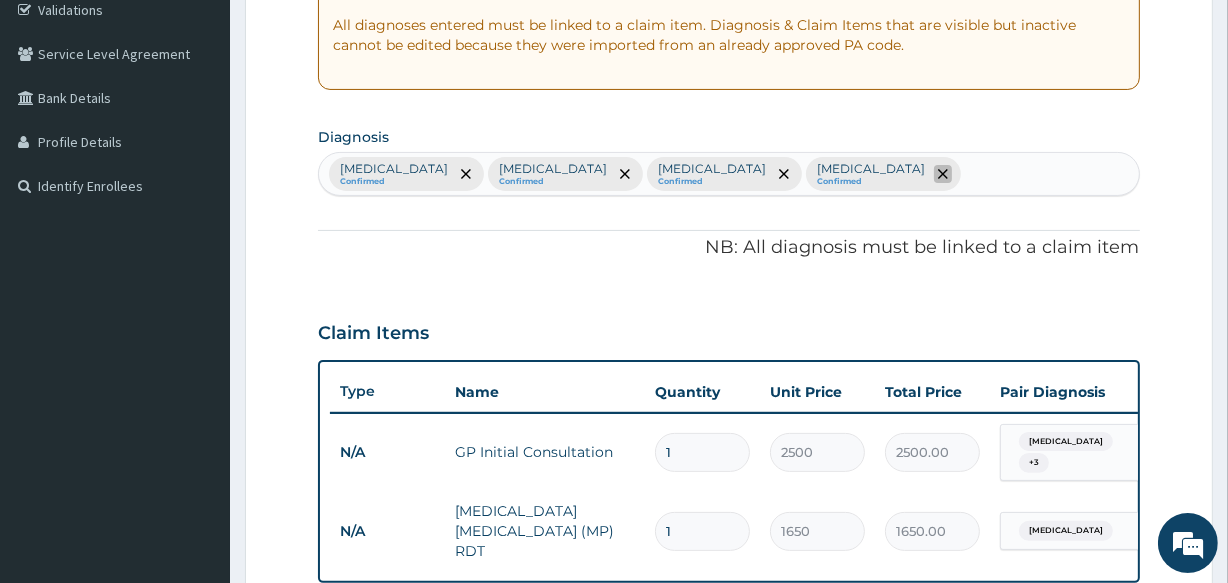 click 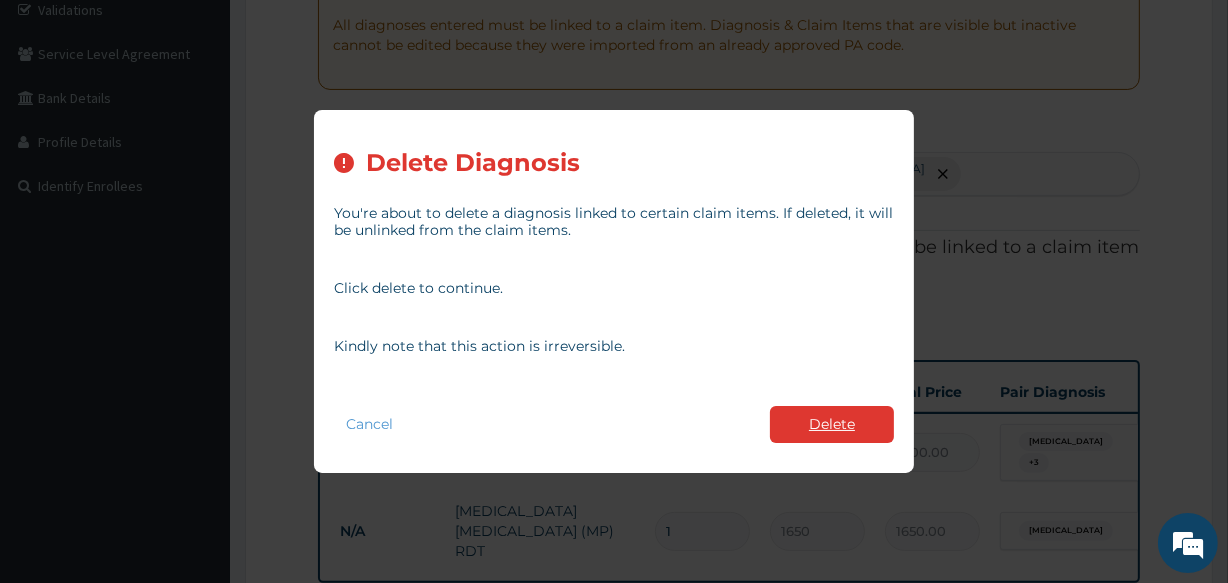 click on "Delete" at bounding box center [832, 424] 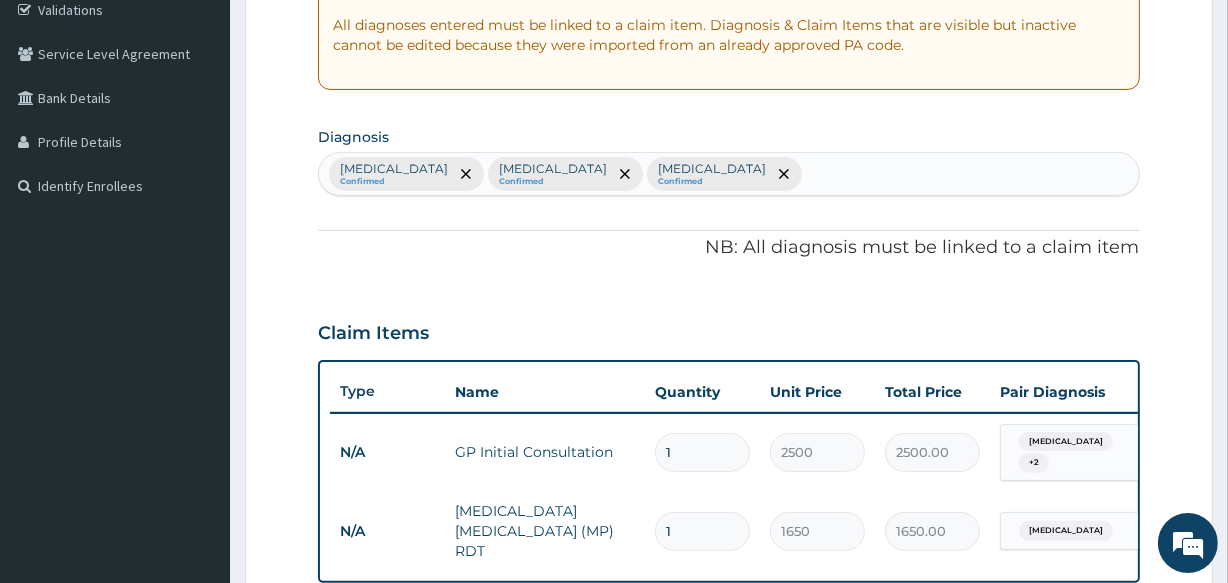 click on "[MEDICAL_DATA] Confirmed [MEDICAL_DATA] Confirmed [MEDICAL_DATA] Confirmed" at bounding box center [728, 174] 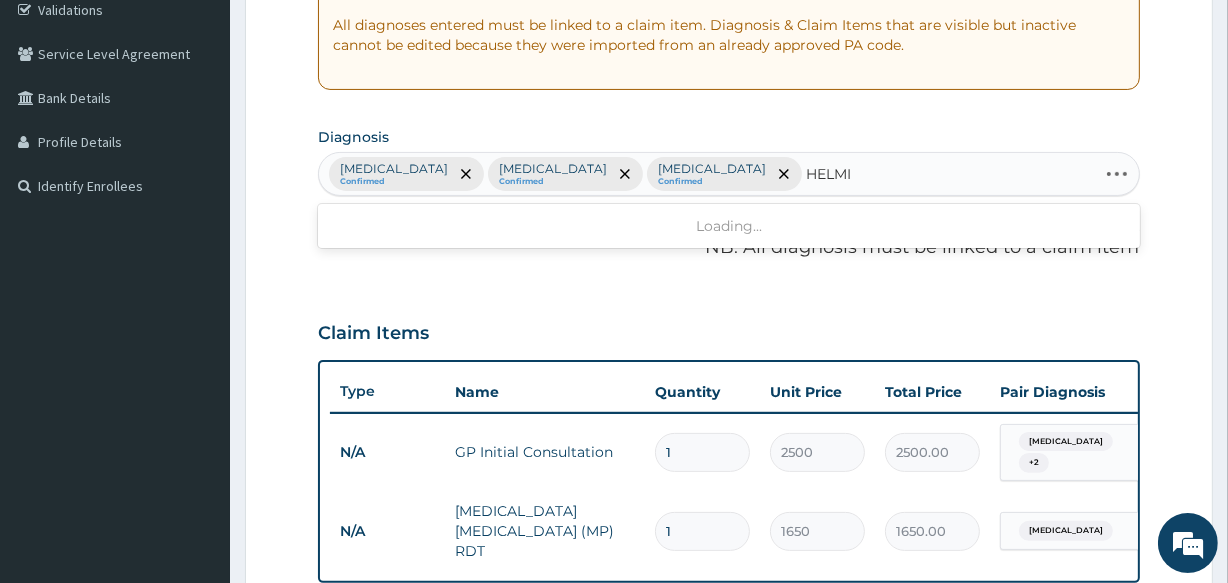 type on "[PERSON_NAME]" 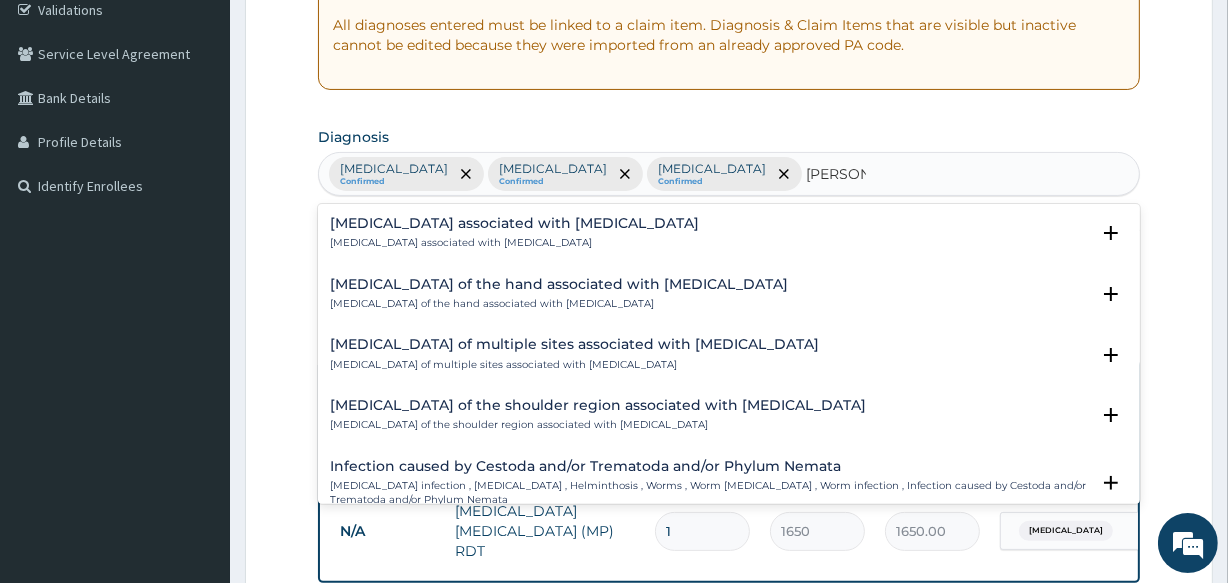 click on "[MEDICAL_DATA] associated with [MEDICAL_DATA]" at bounding box center (514, 243) 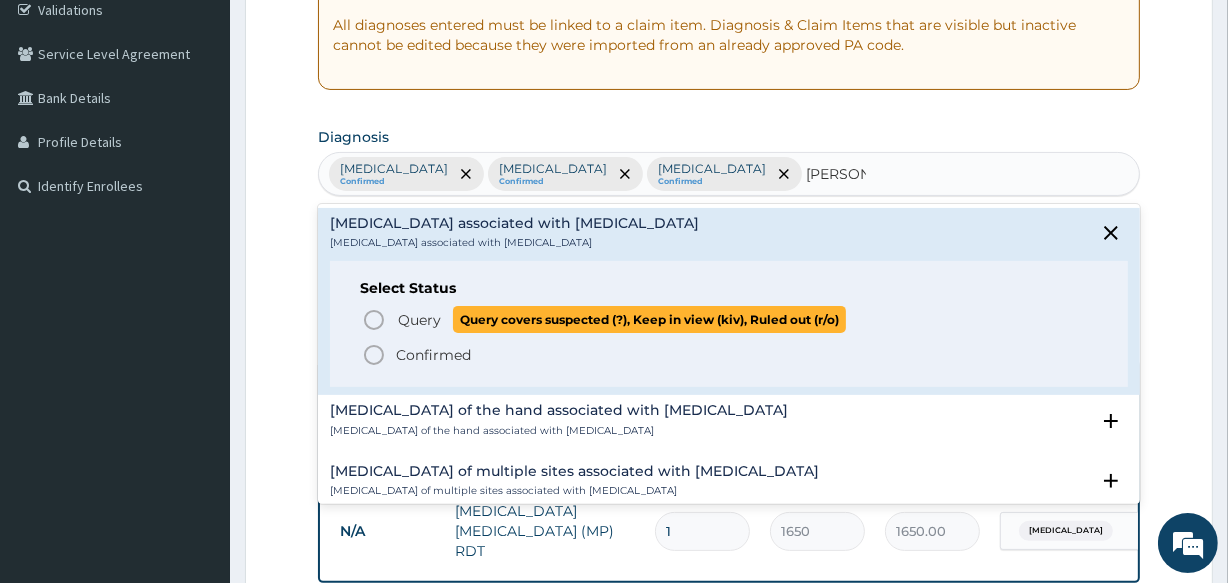 type 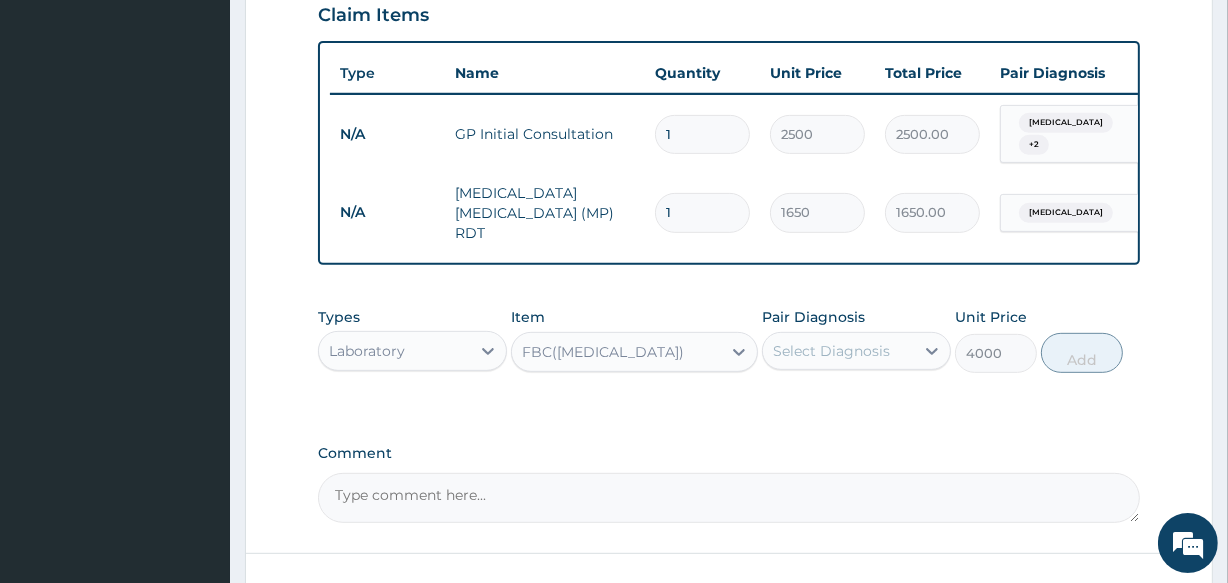 scroll, scrollTop: 735, scrollLeft: 0, axis: vertical 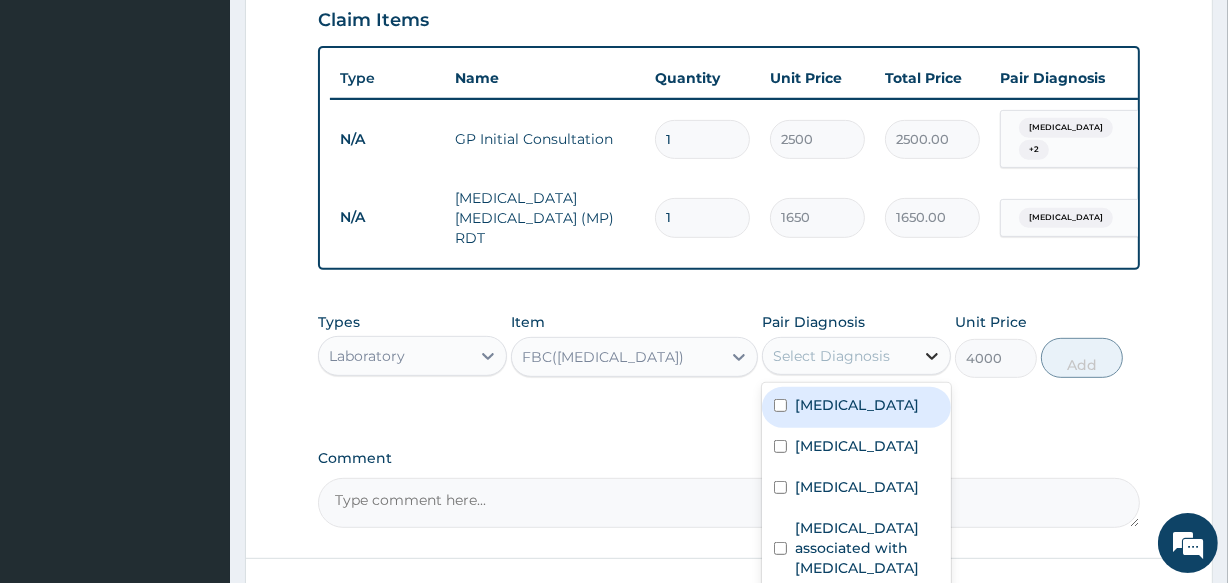 click 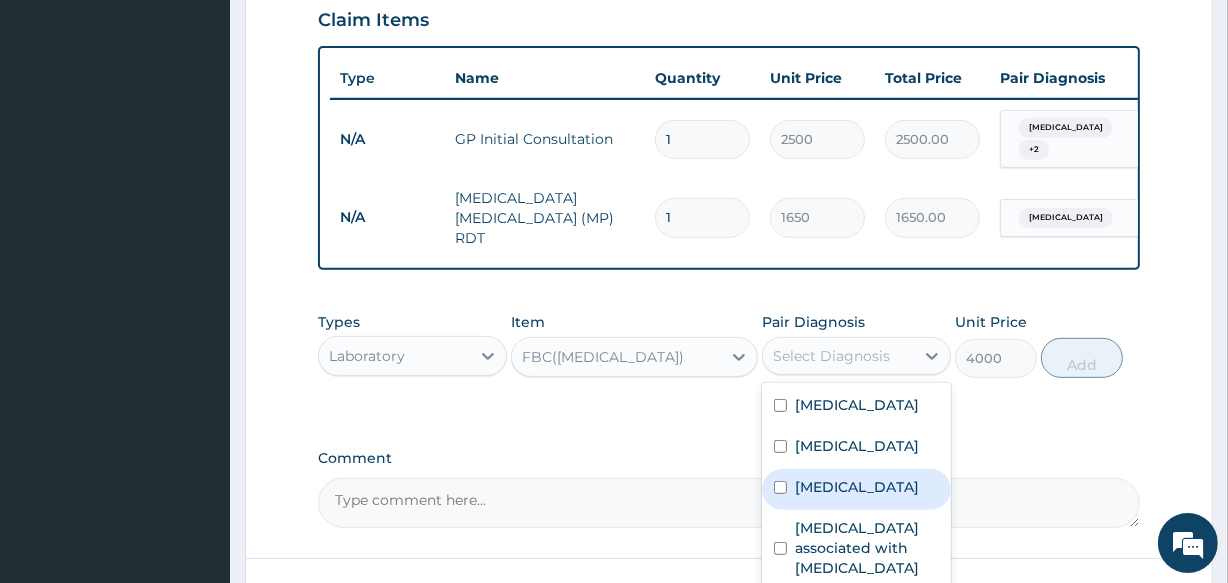 click at bounding box center [780, 487] 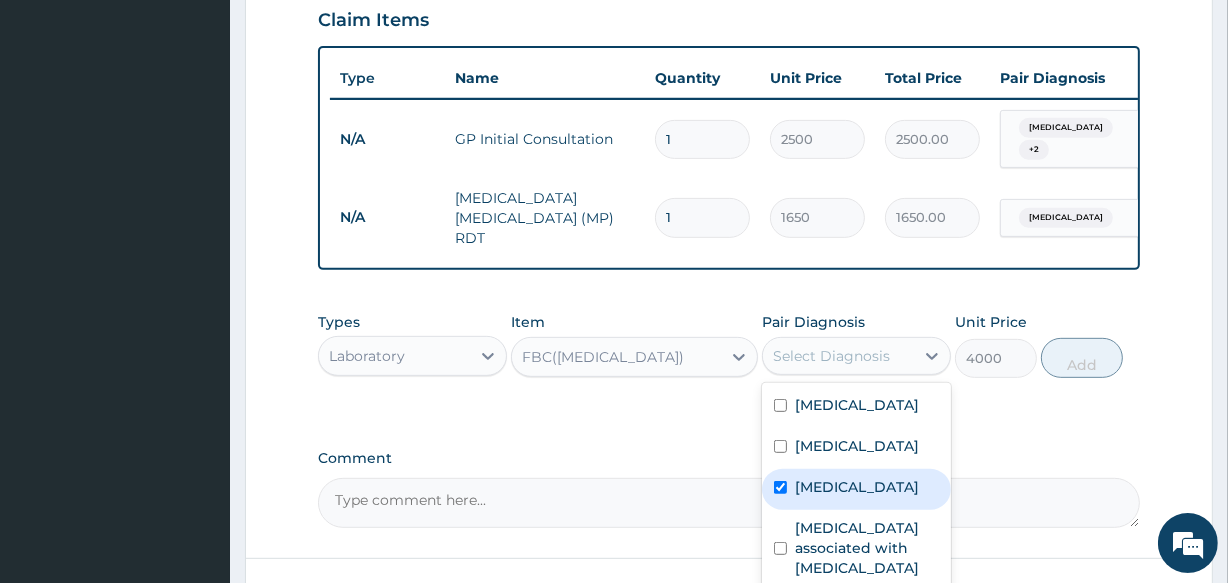 checkbox on "true" 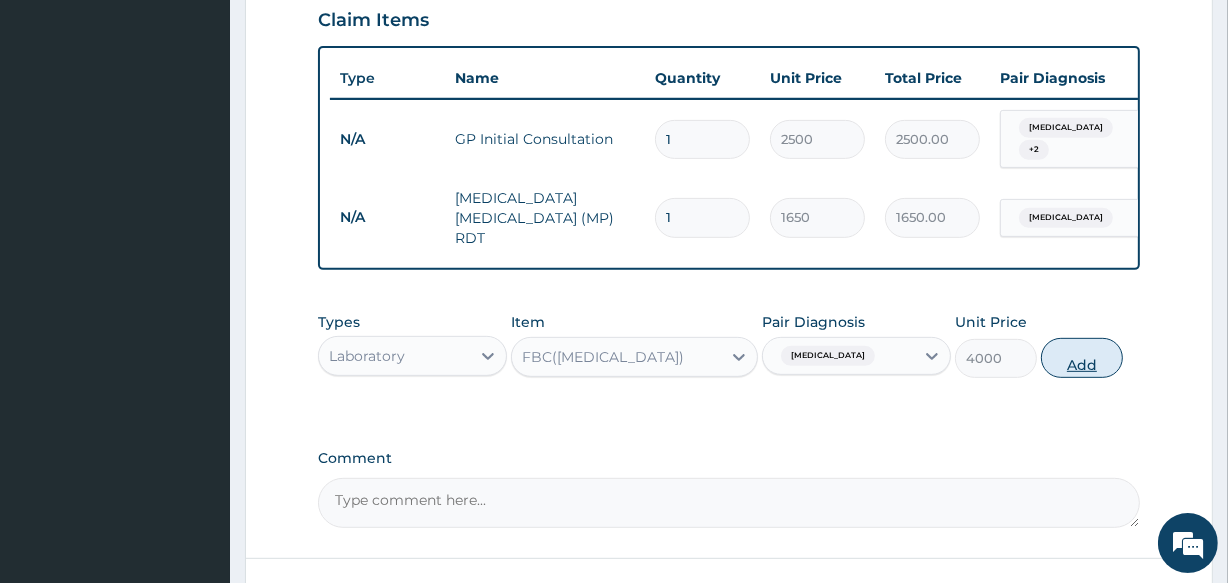 click on "Add" at bounding box center (1082, 358) 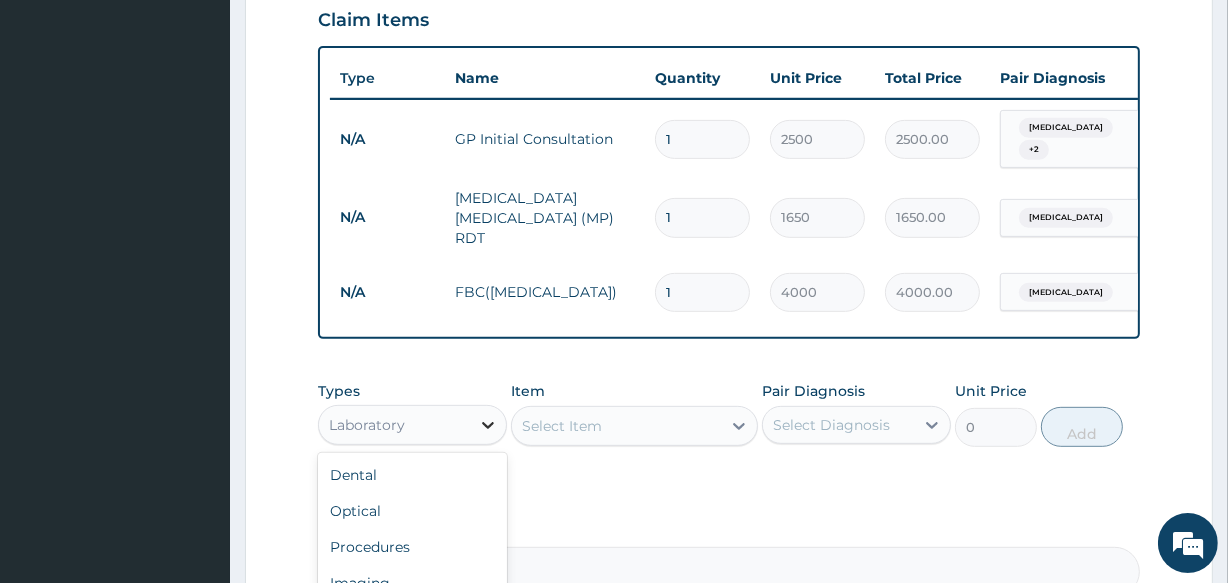 click 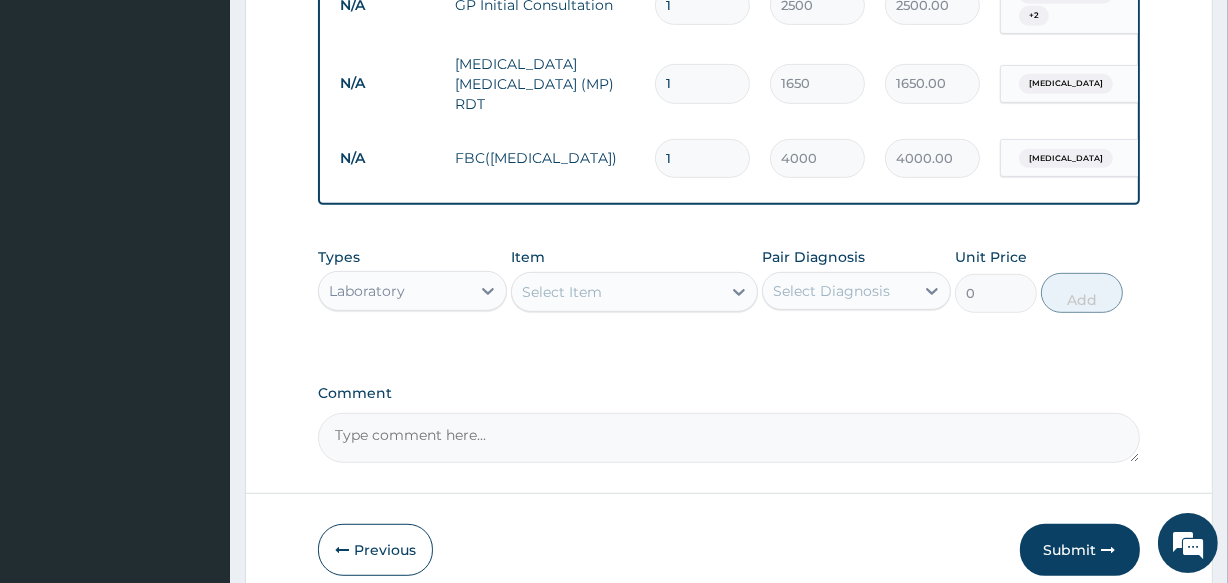 scroll, scrollTop: 880, scrollLeft: 0, axis: vertical 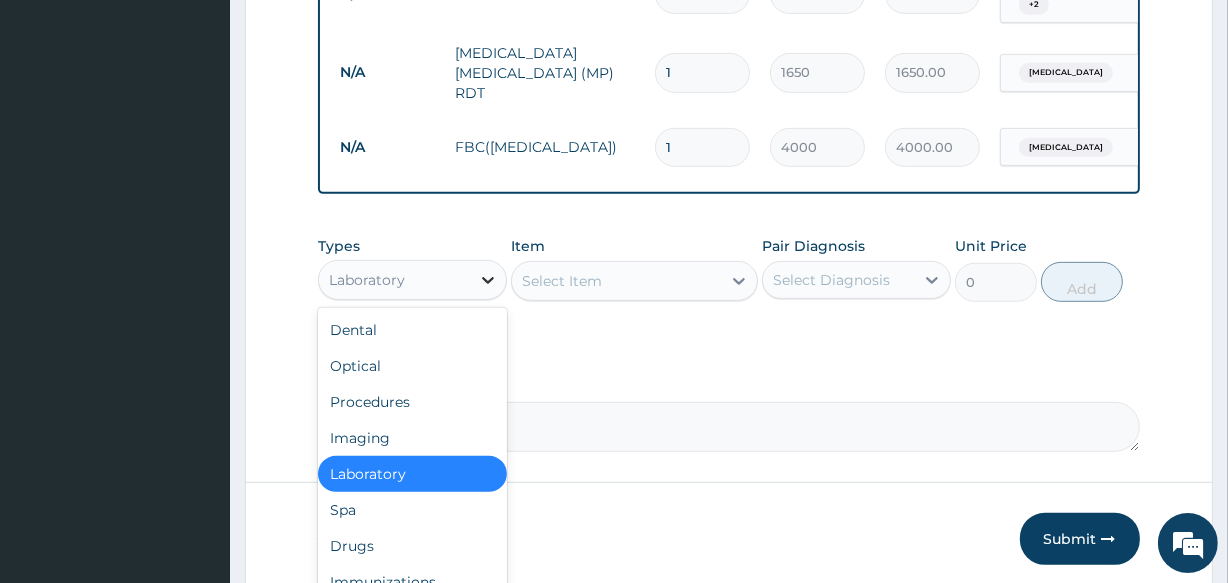 click 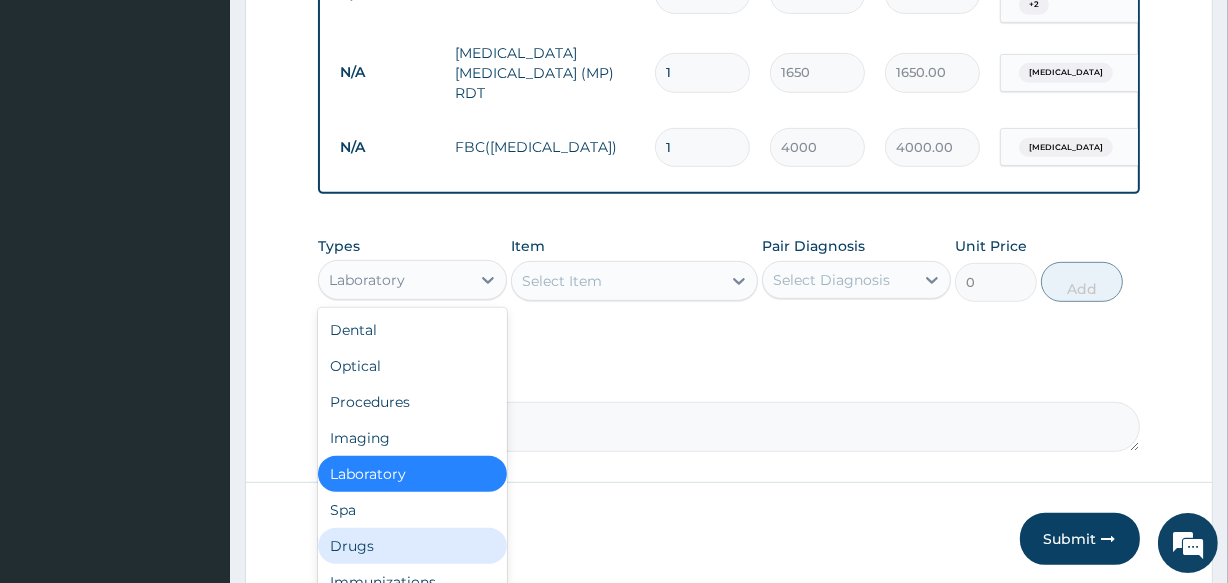 click on "Drugs" at bounding box center (412, 546) 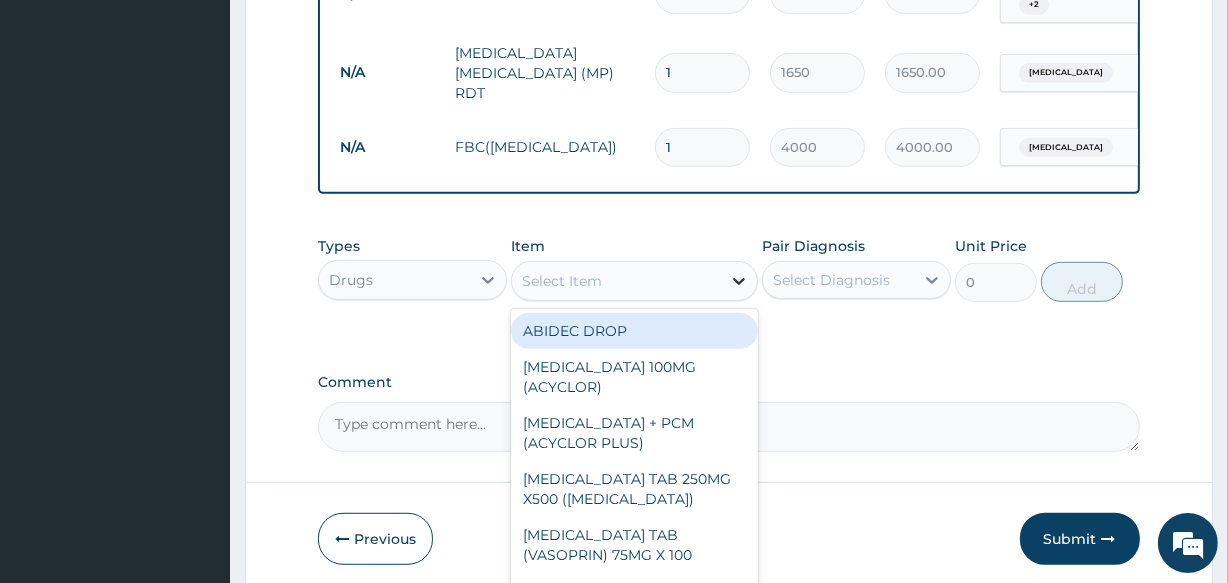 click 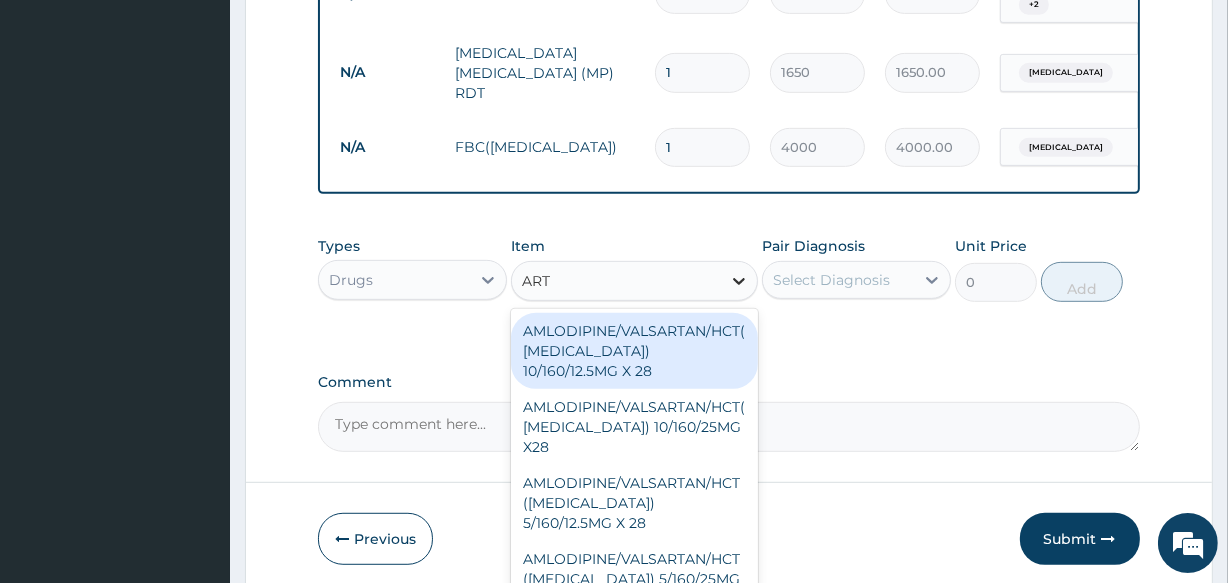 type on "ARTE" 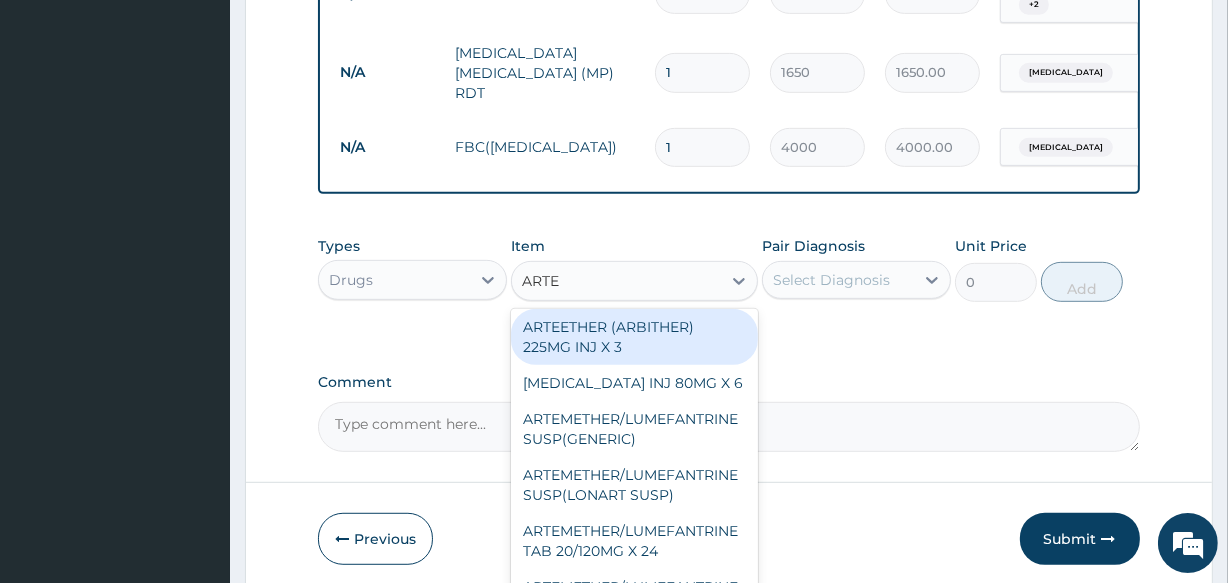 scroll, scrollTop: 72, scrollLeft: 0, axis: vertical 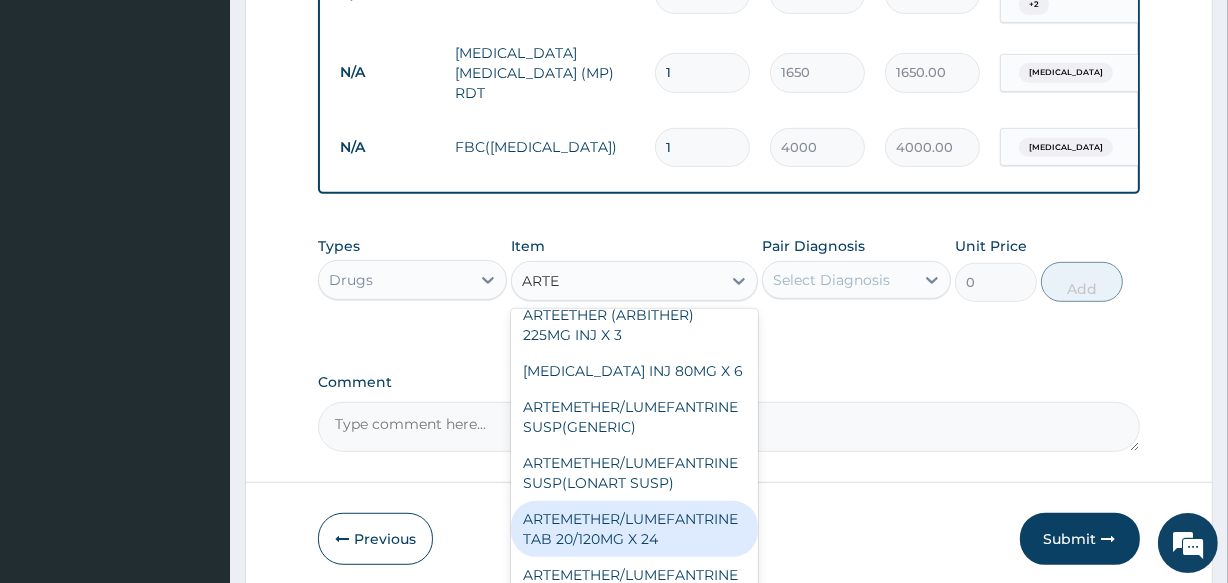 click on "ARTEMETHER/LUMEFANTRINE TAB 20/120MG X 24" at bounding box center [634, 529] 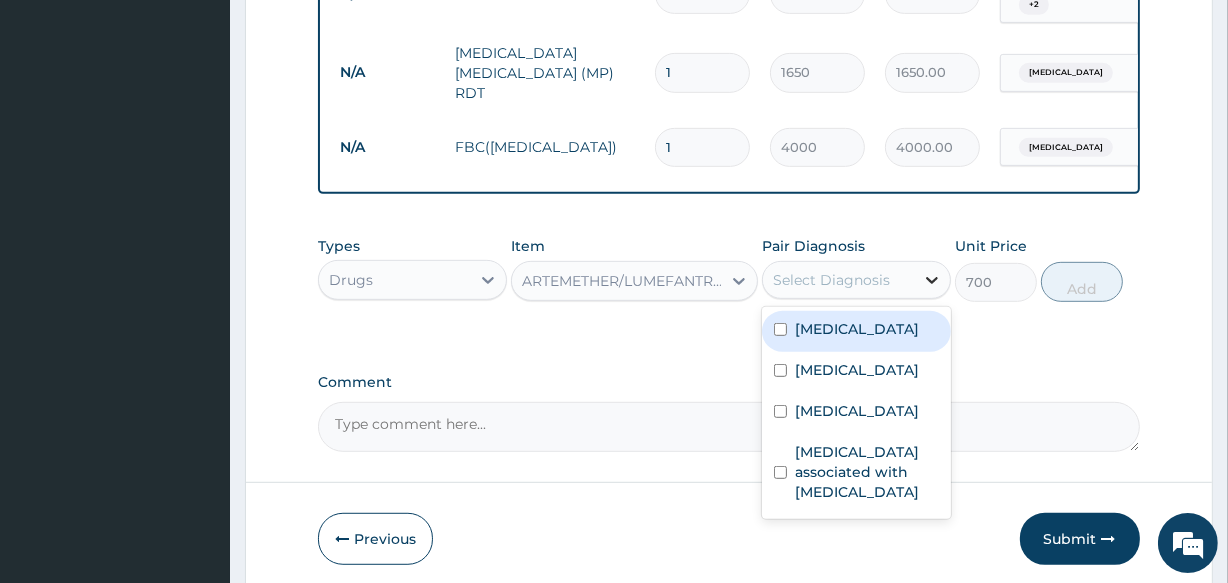 click 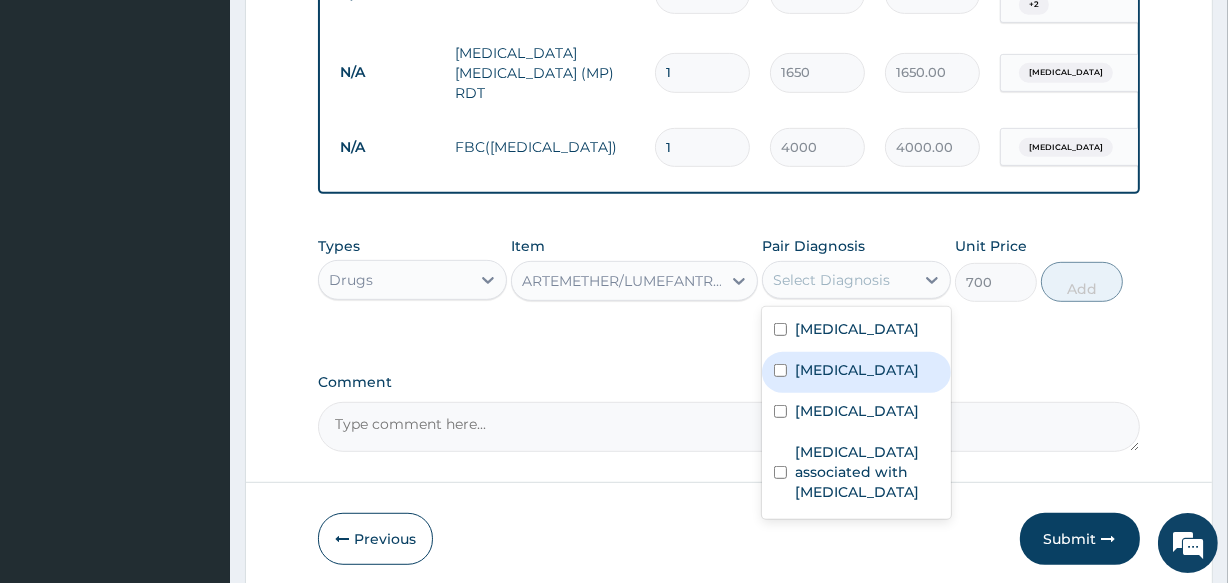 click at bounding box center [780, 370] 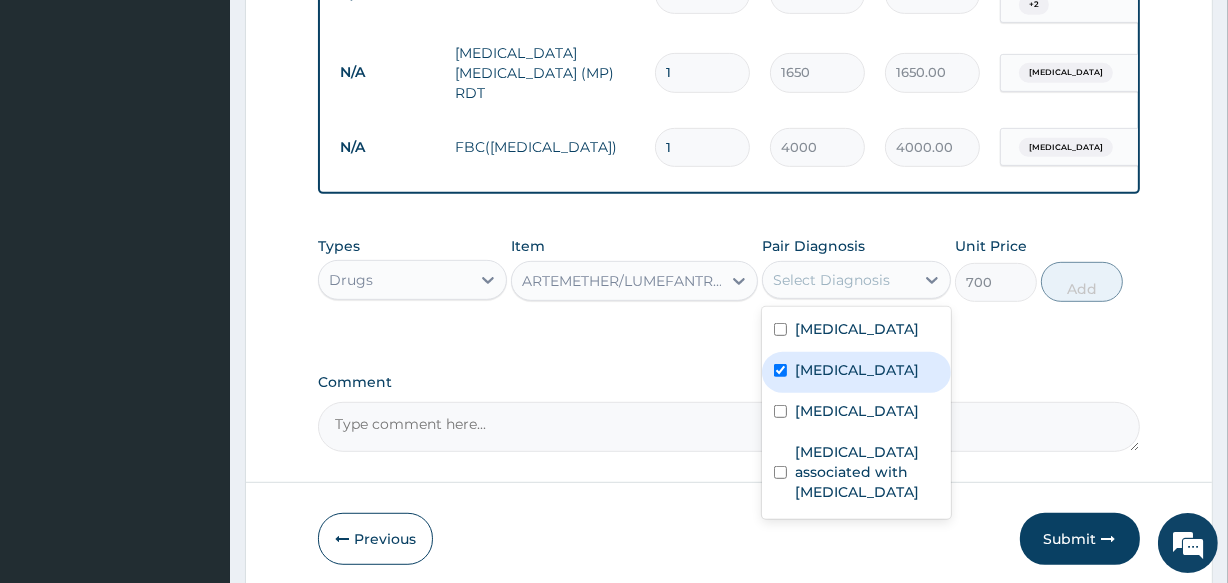 checkbox on "true" 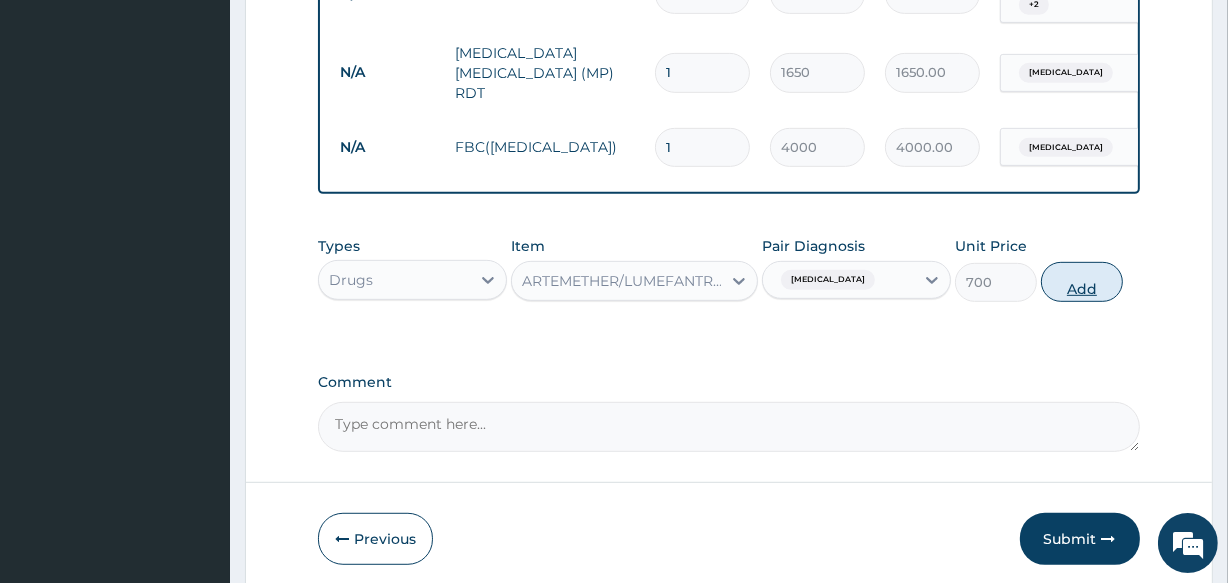 click on "Add" at bounding box center (1082, 282) 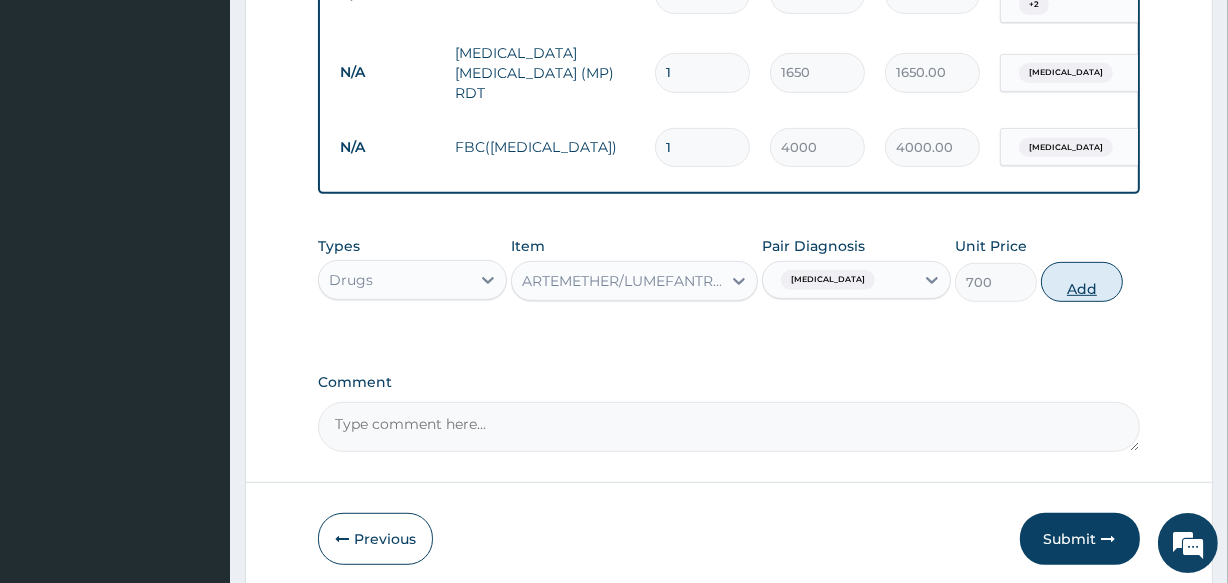 type on "0" 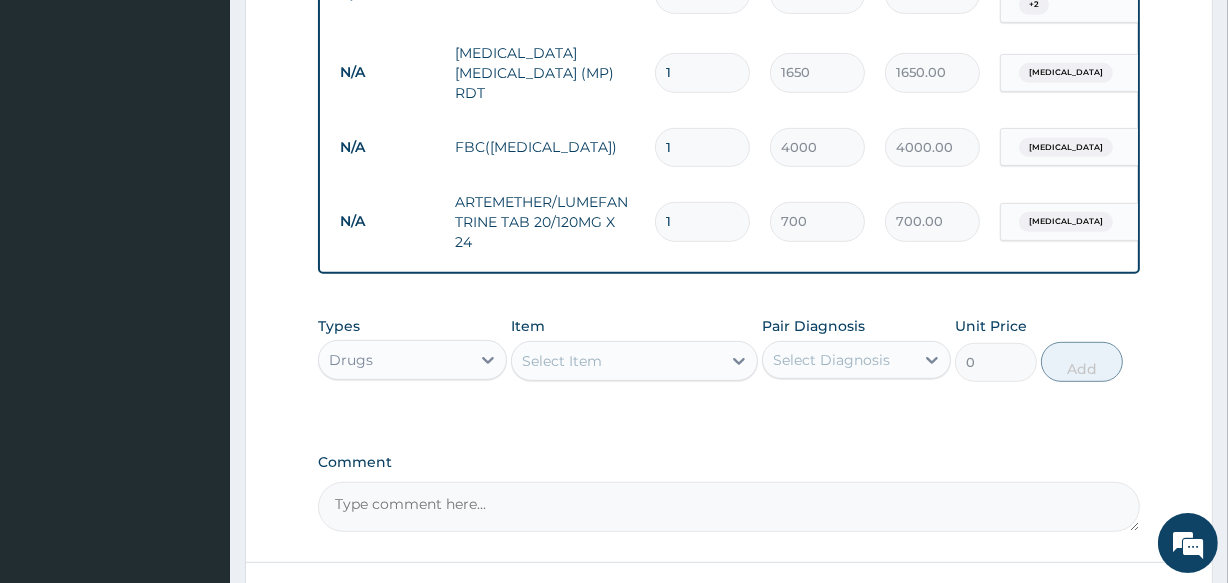 type 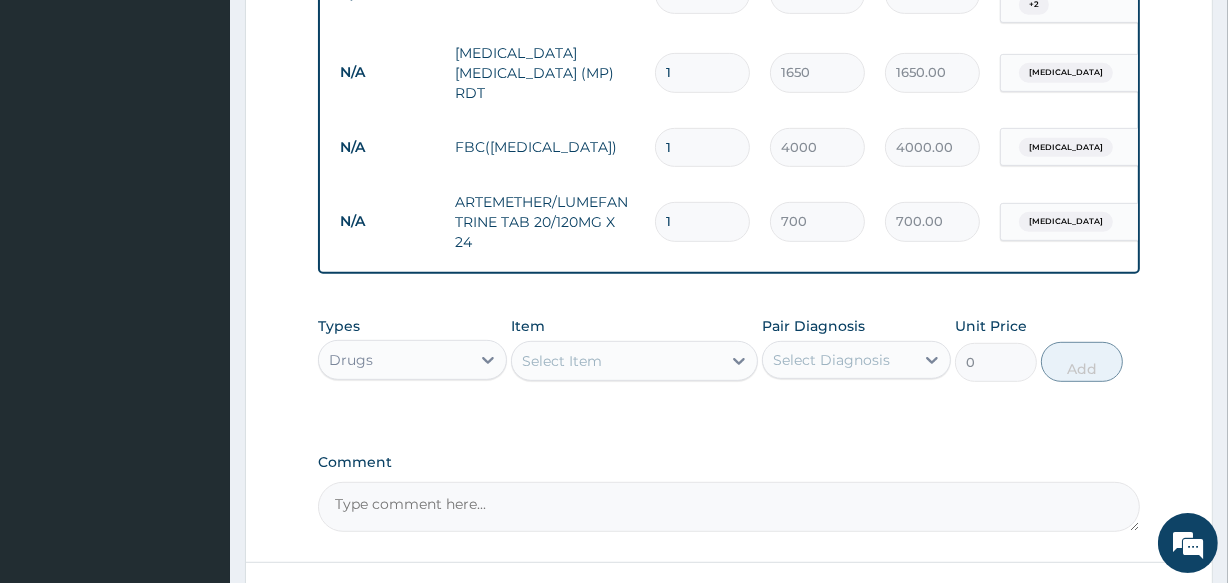 type on "0.00" 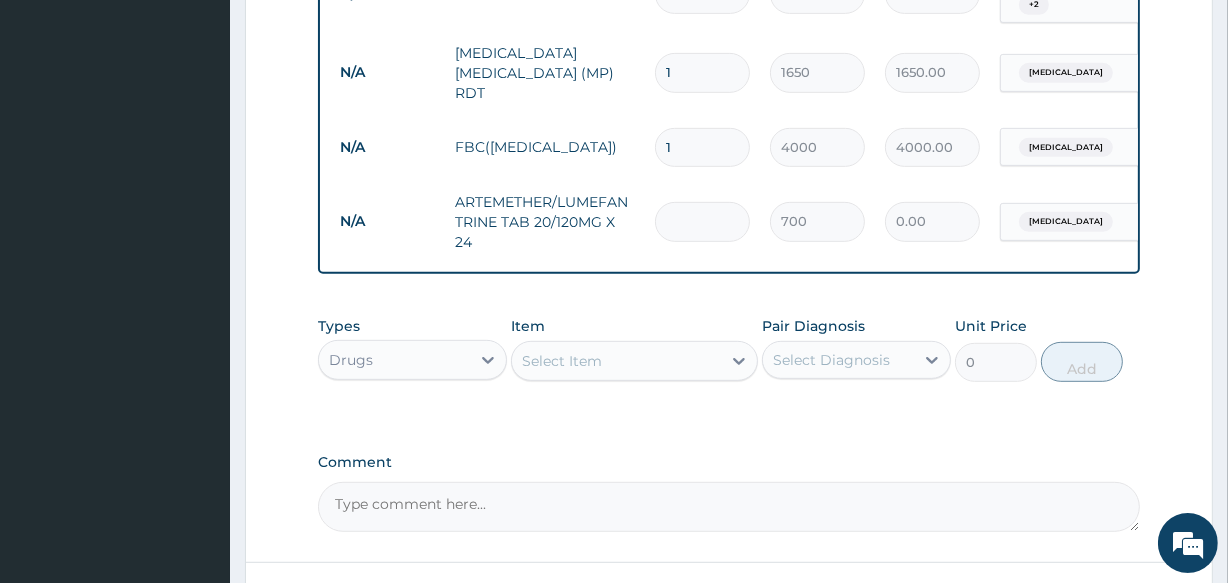 type on "2" 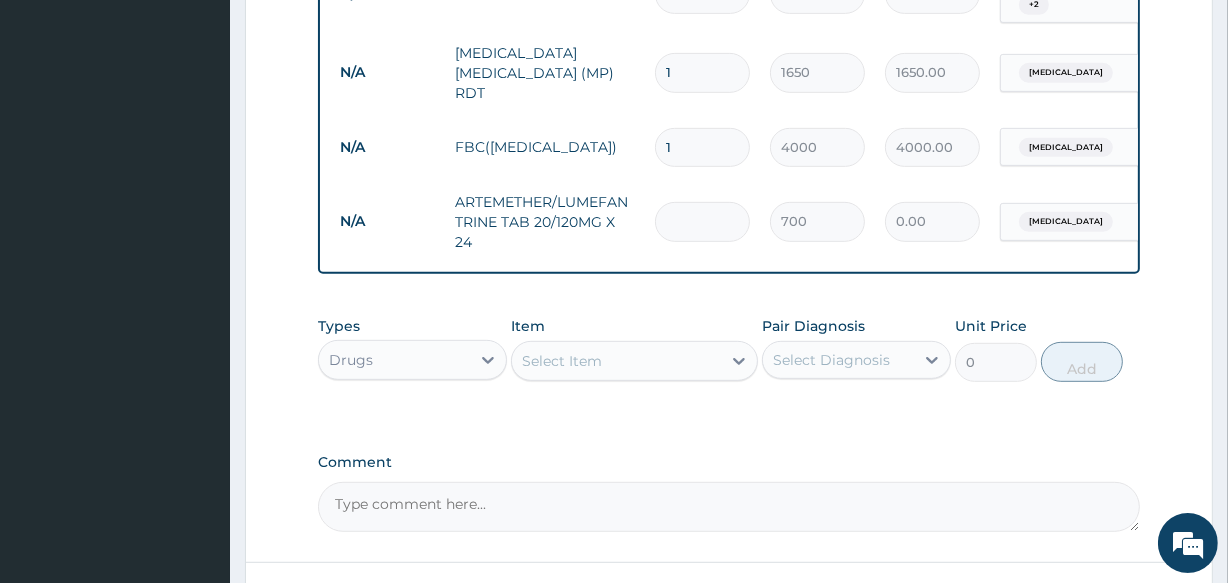 type on "1400.00" 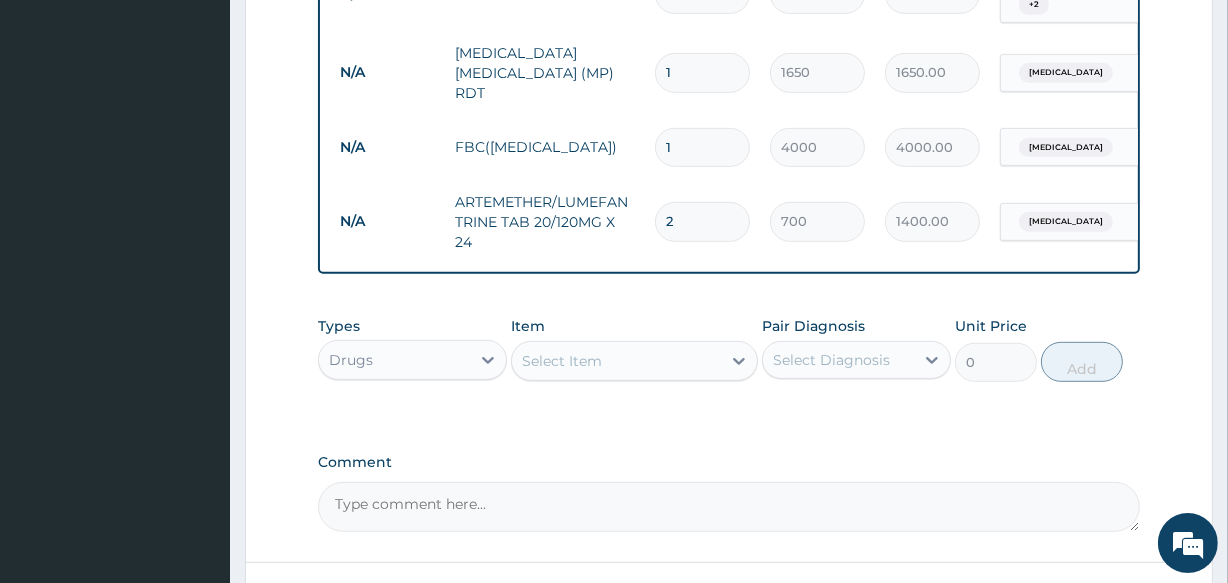 type on "24" 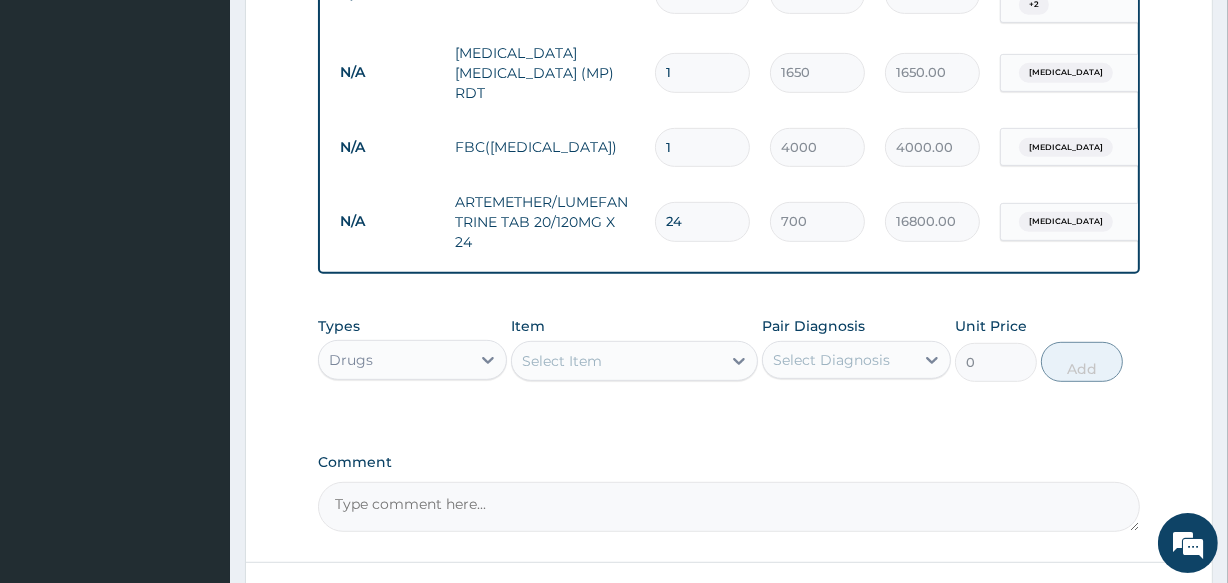 type on "2" 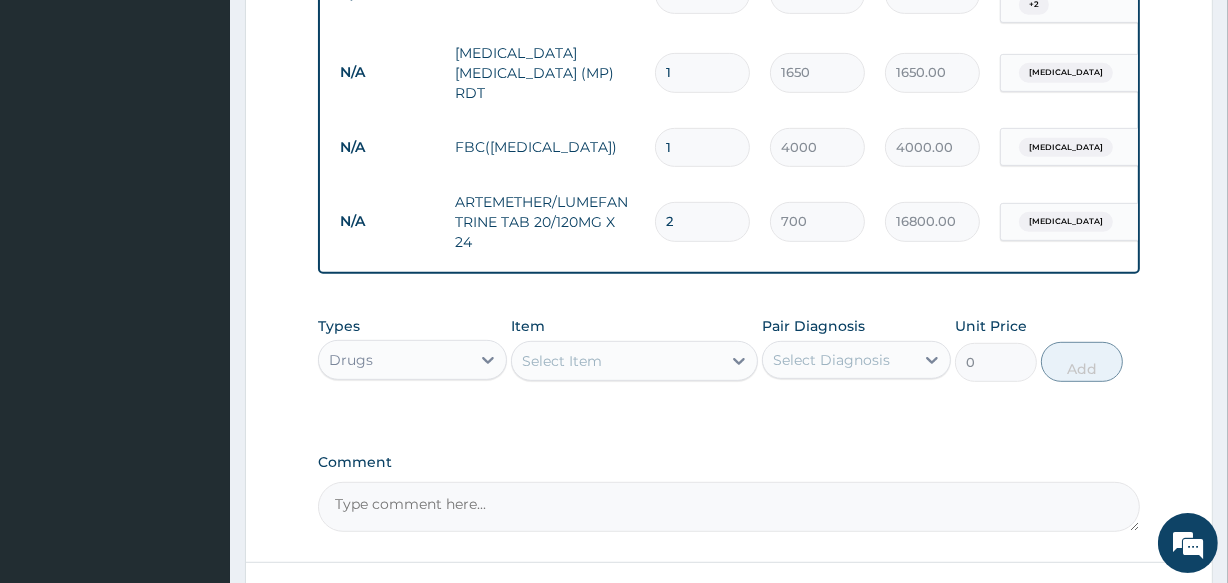 type on "1400.00" 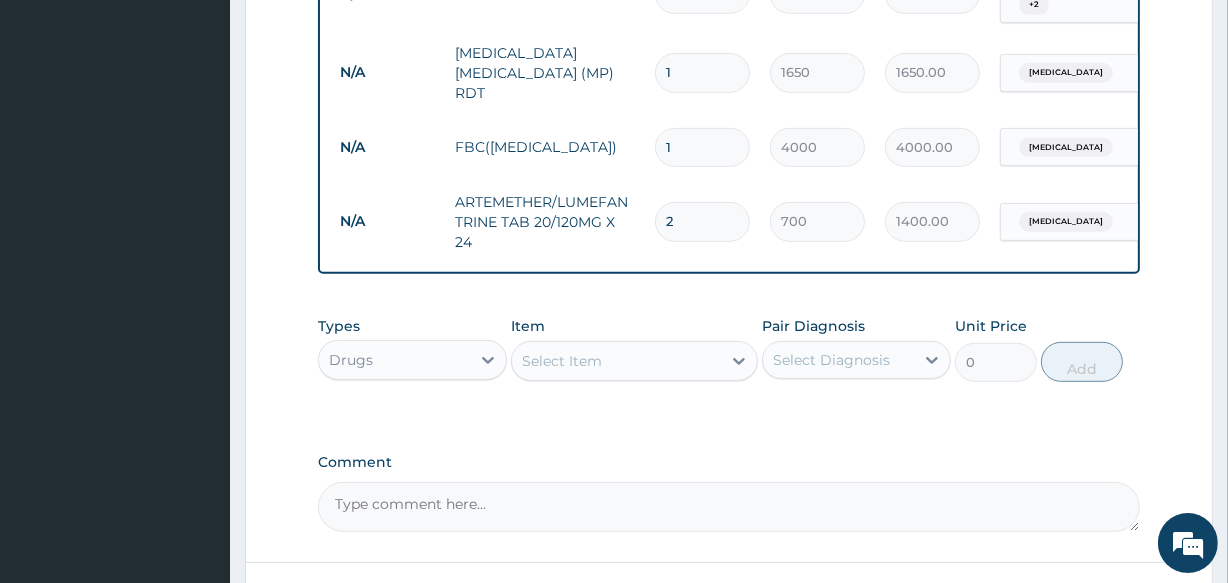type on "2" 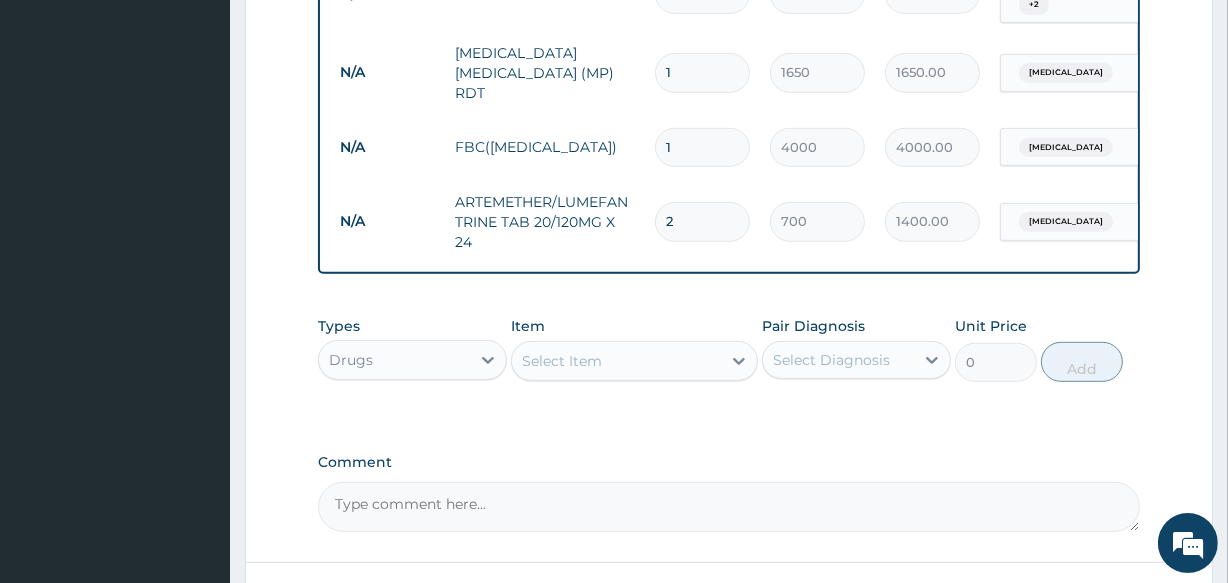 click on "2" at bounding box center [702, 221] 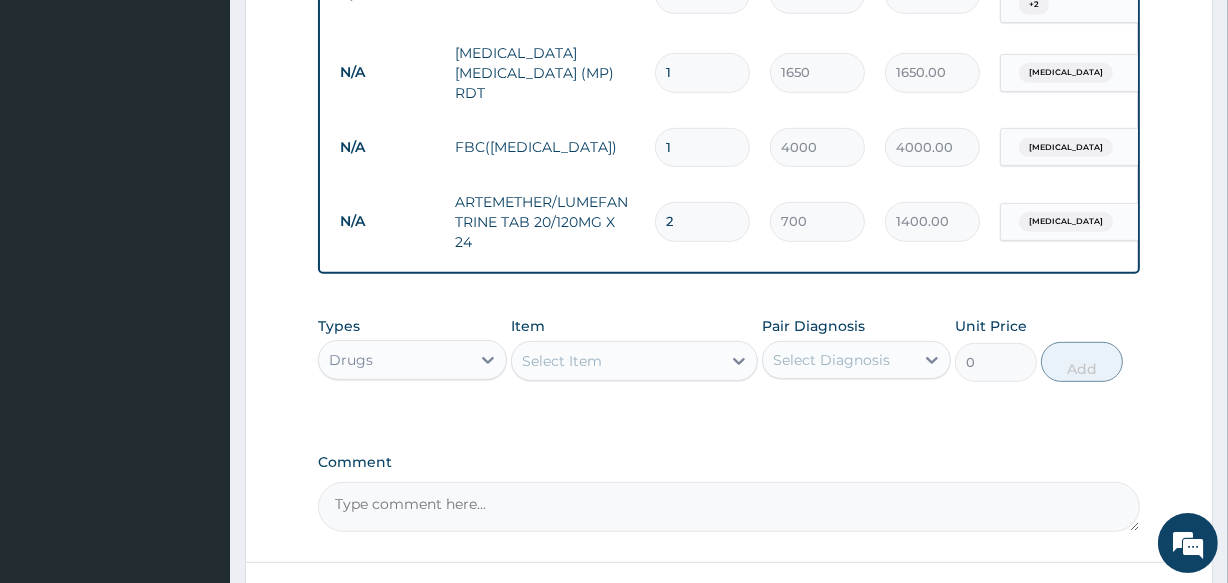 type 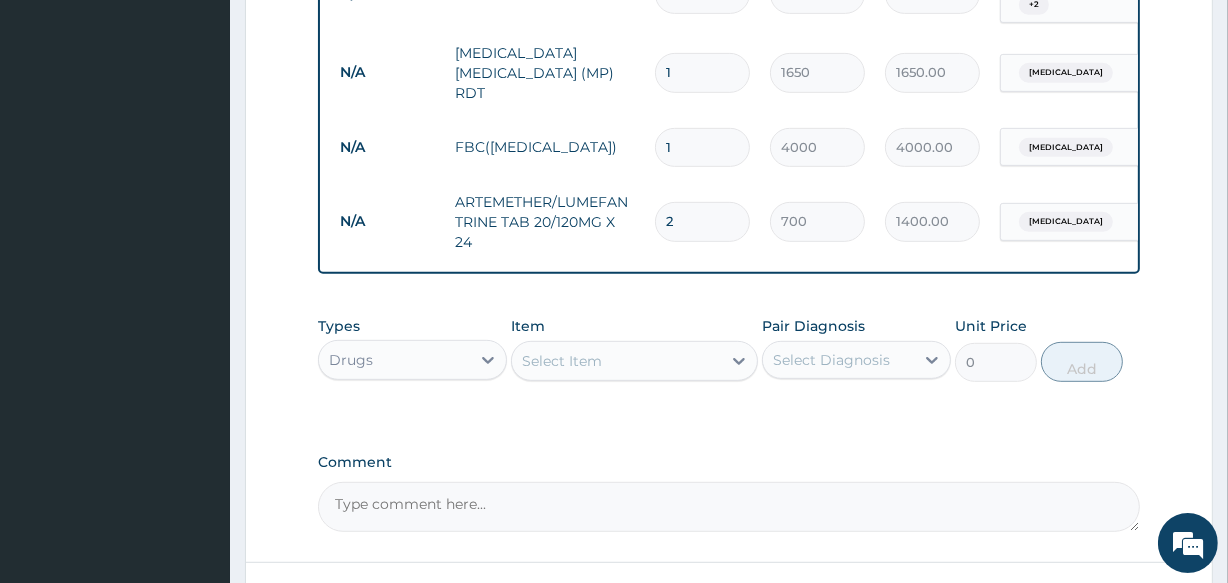 type on "0.00" 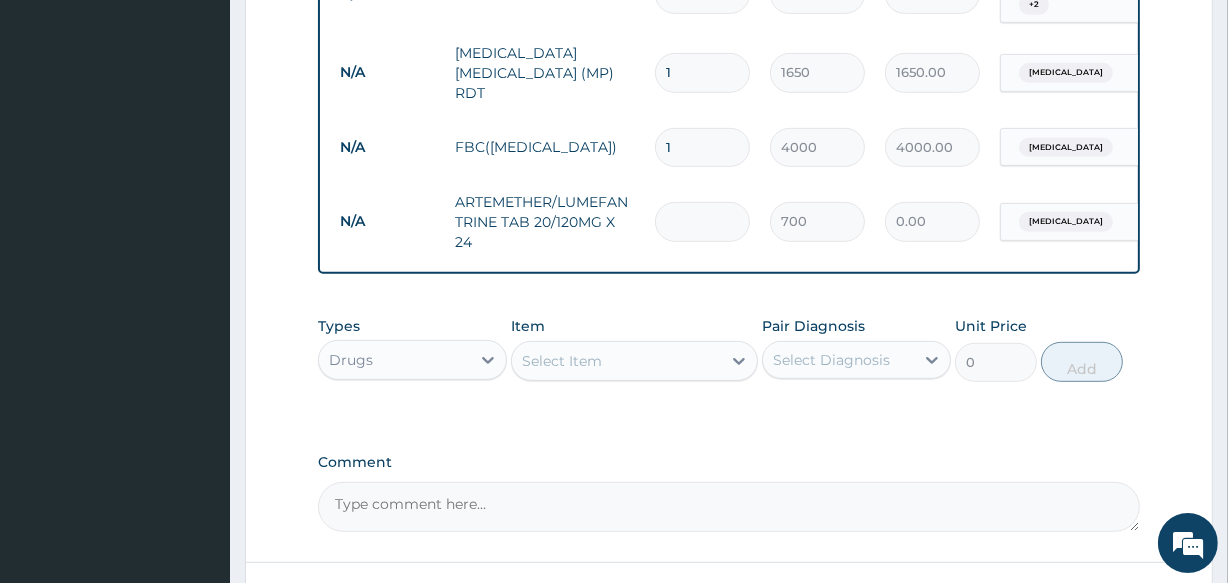 type on "6" 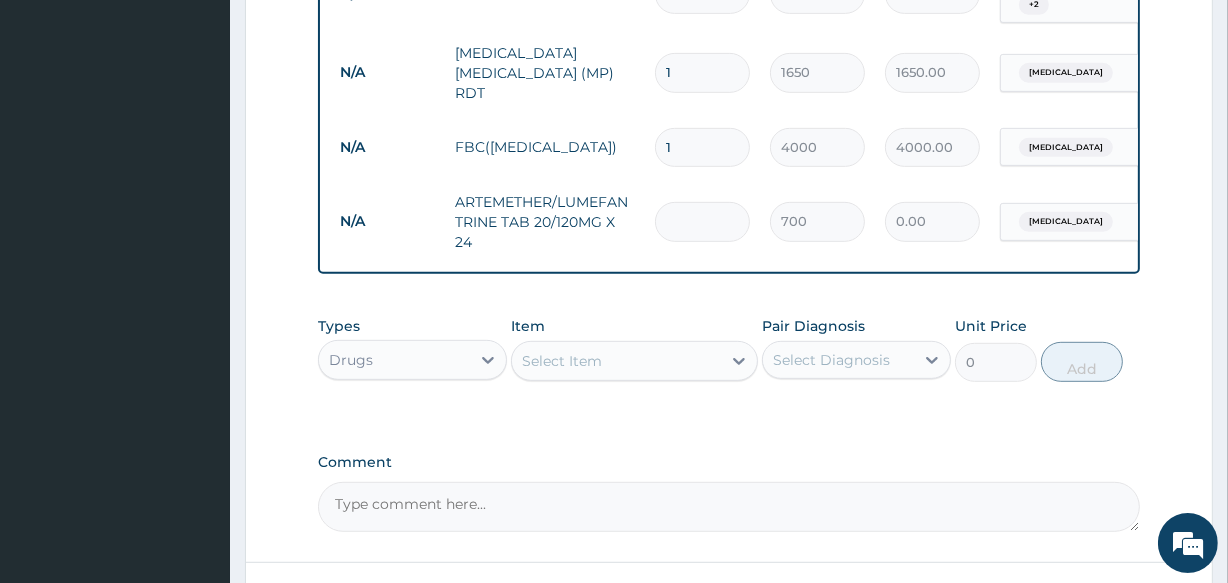 type on "4200.00" 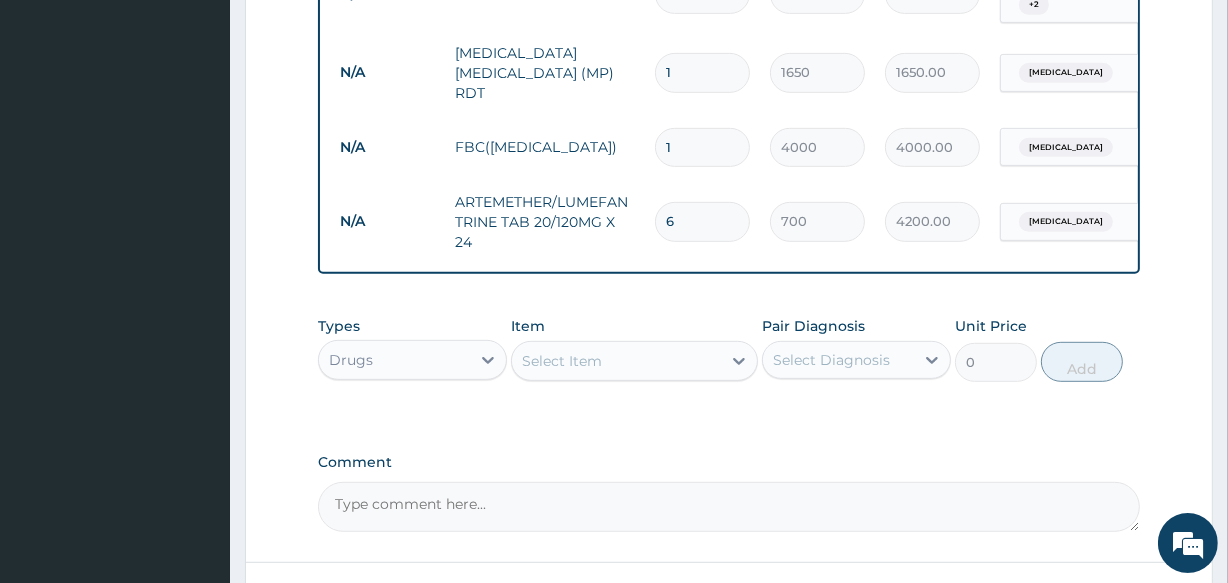 type 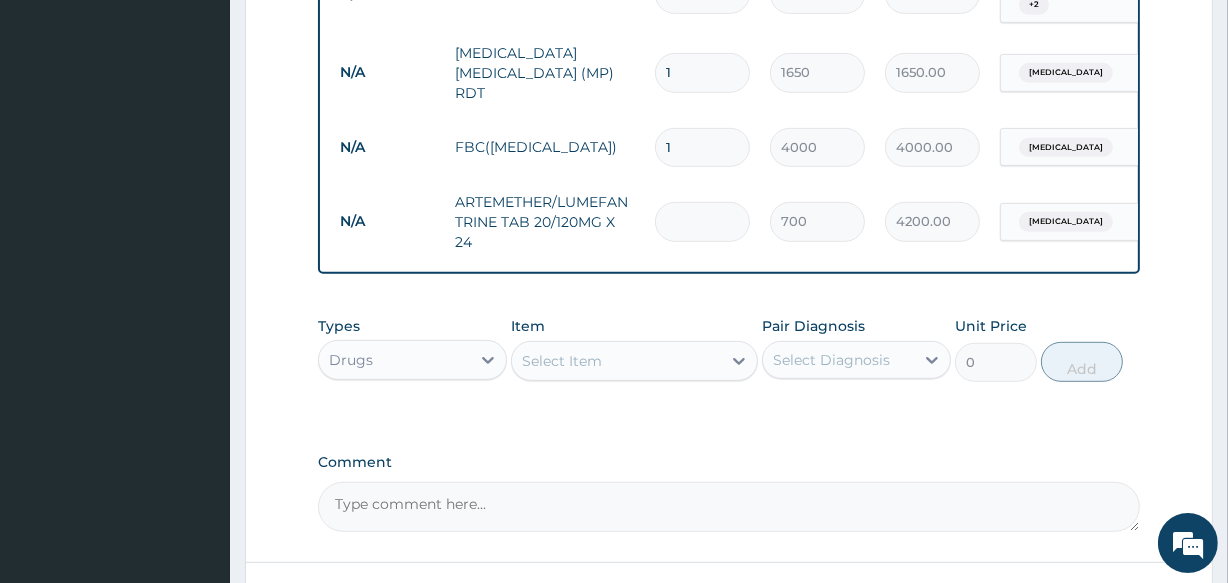 type on "0.00" 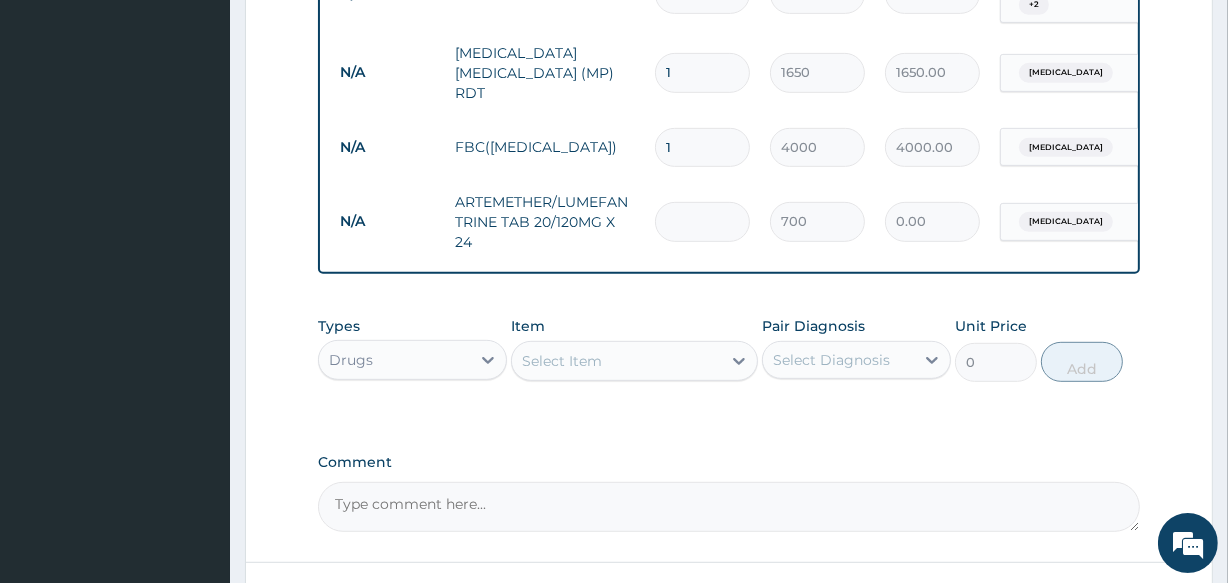 type on "1" 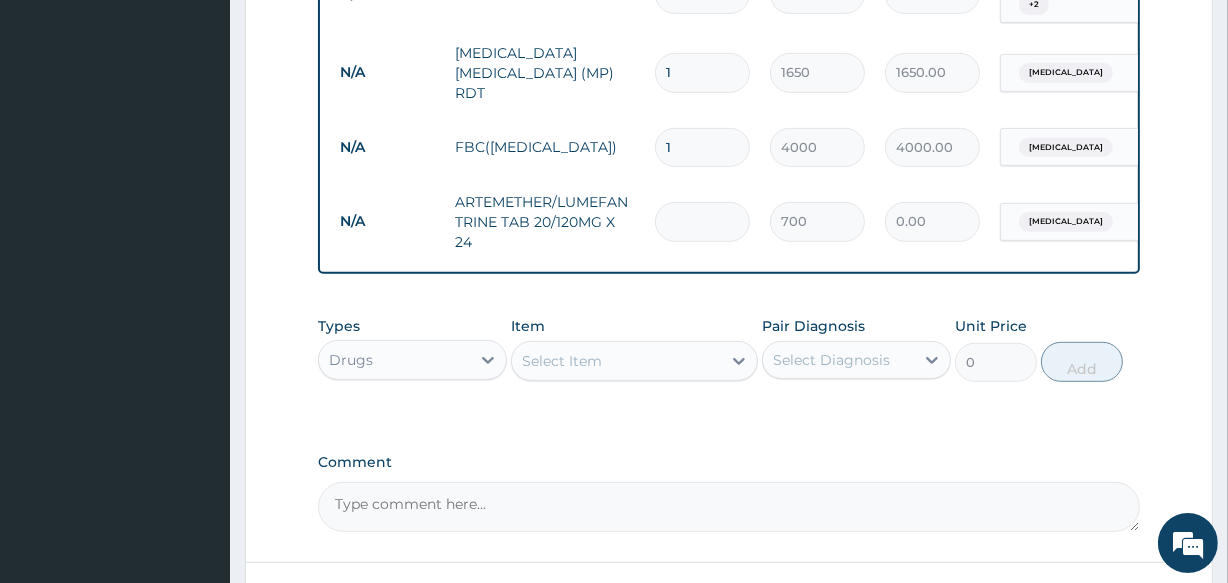 type on "700.00" 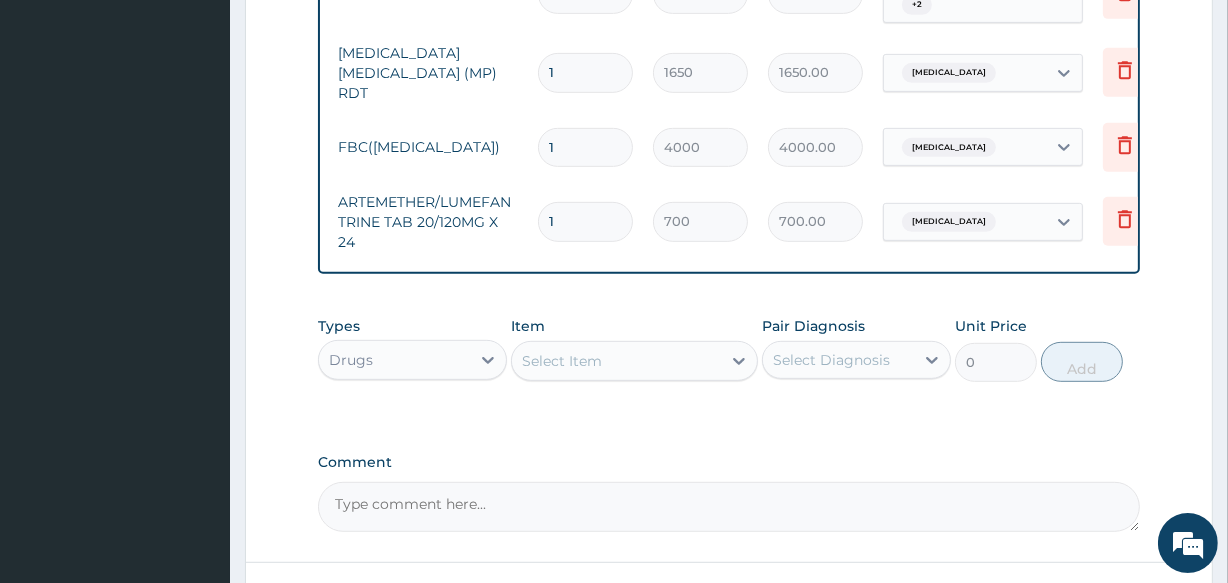 scroll, scrollTop: 0, scrollLeft: 181, axis: horizontal 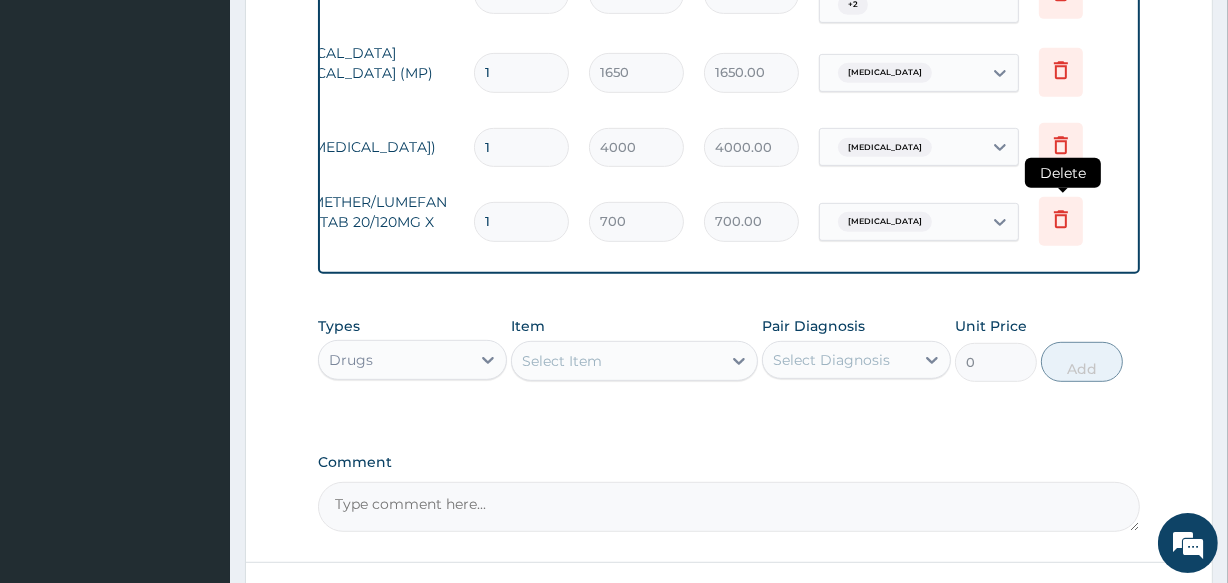 type on "1" 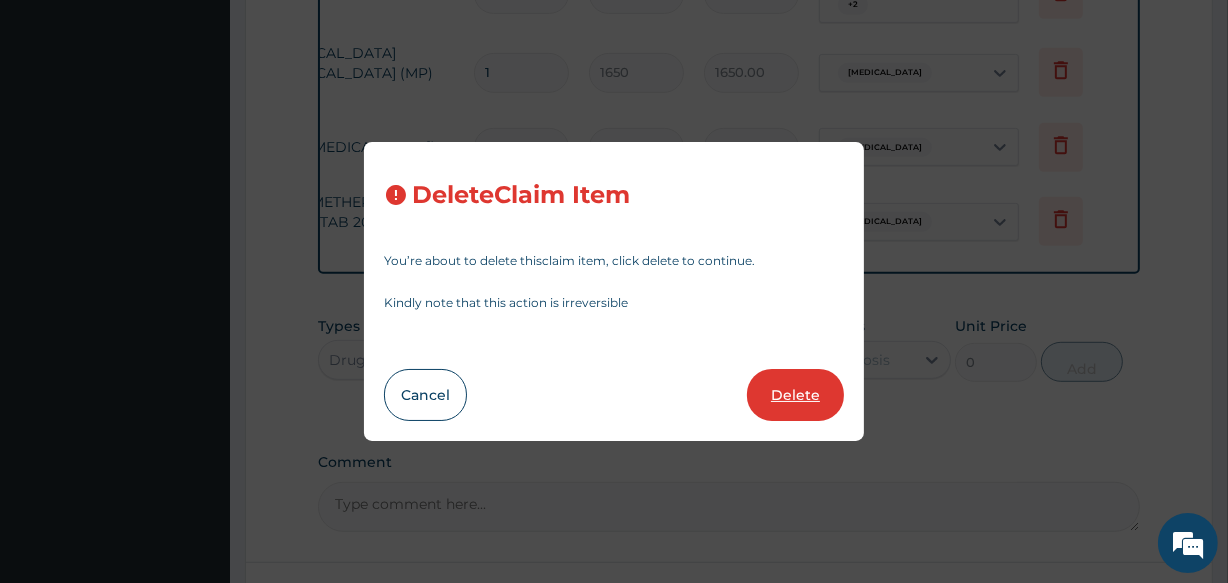 click on "Delete" at bounding box center [795, 395] 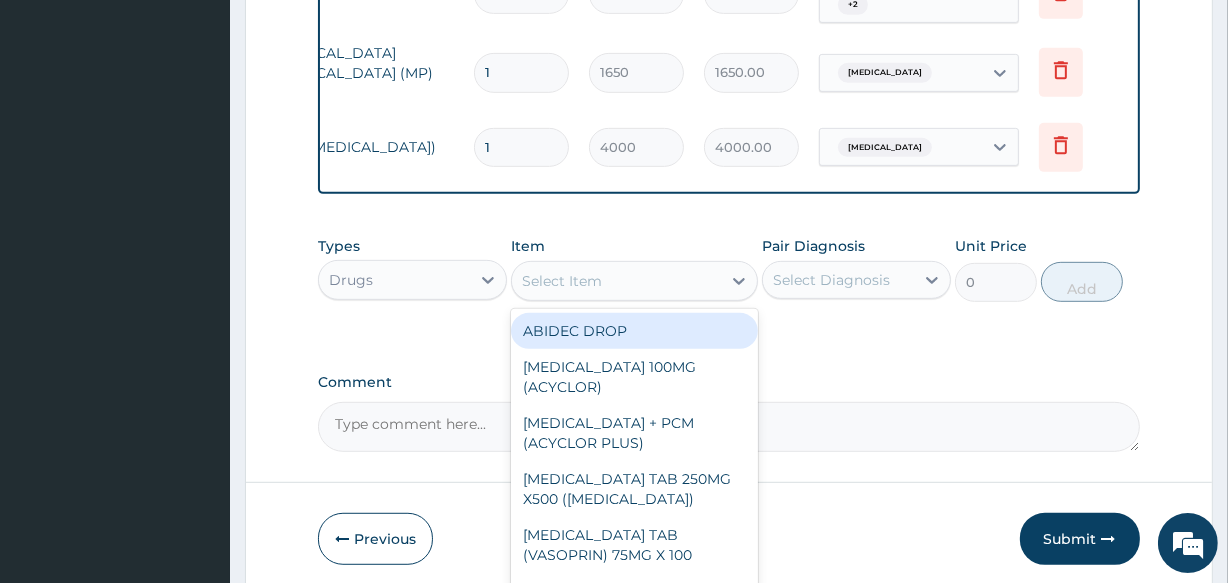 click on "Select Item" at bounding box center (616, 281) 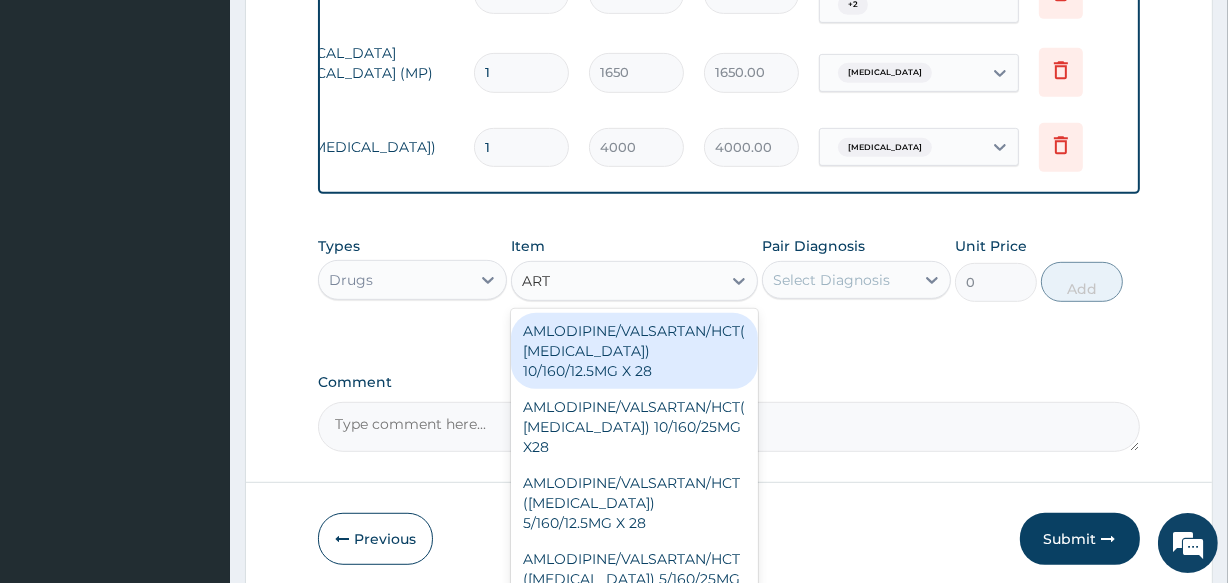 type on "ARTE" 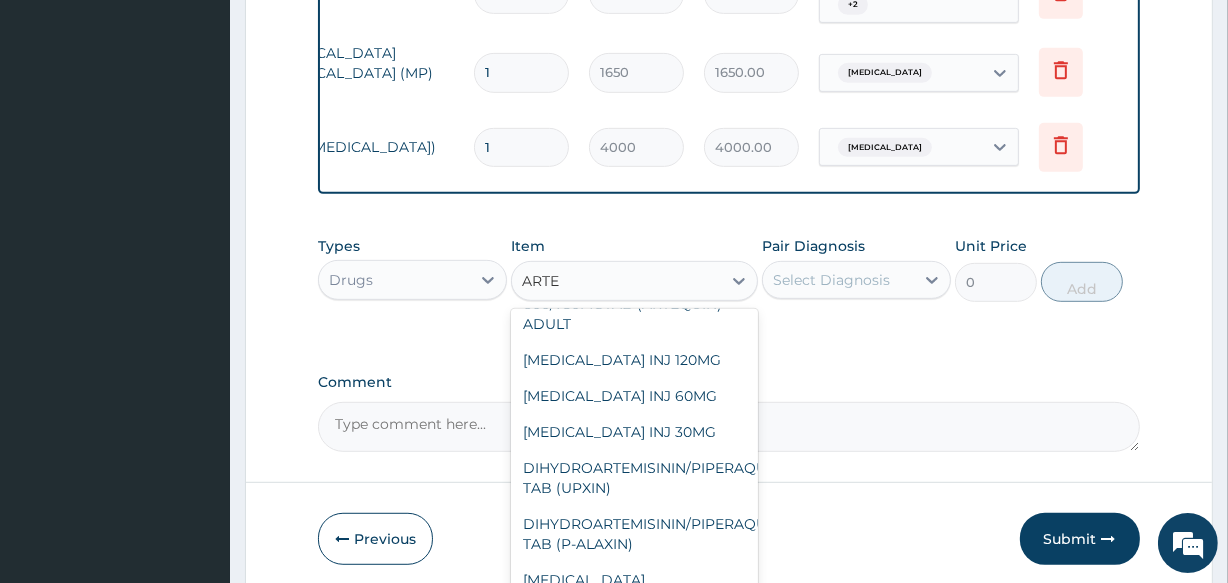 scroll, scrollTop: 765, scrollLeft: 0, axis: vertical 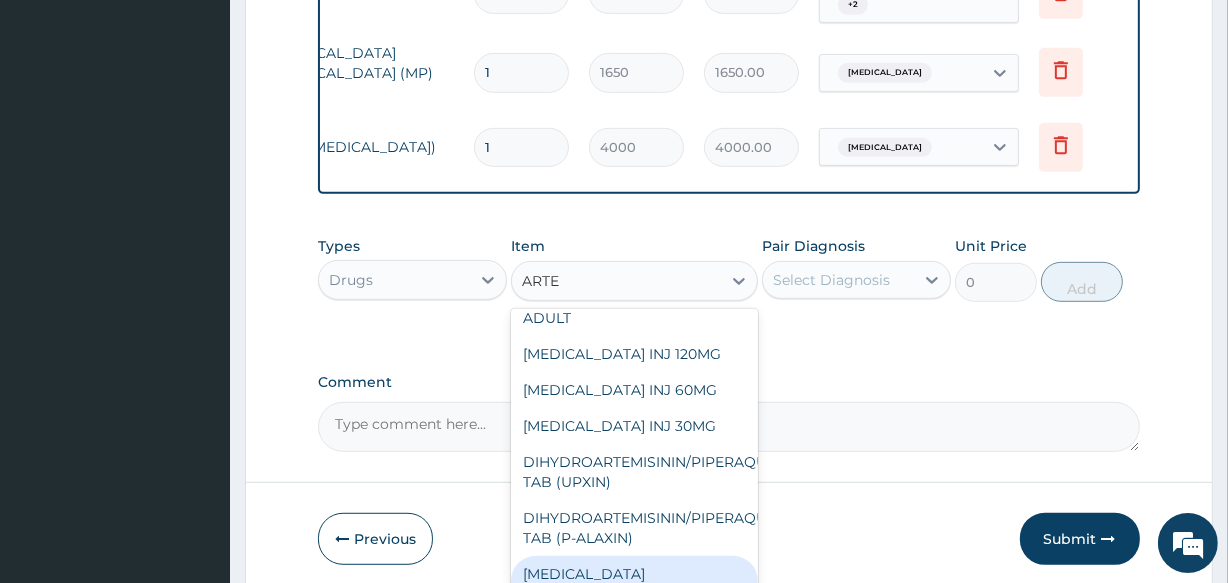 click on "[MEDICAL_DATA] [MEDICAL_DATA] 80/480MG TAB X6" at bounding box center [634, 594] 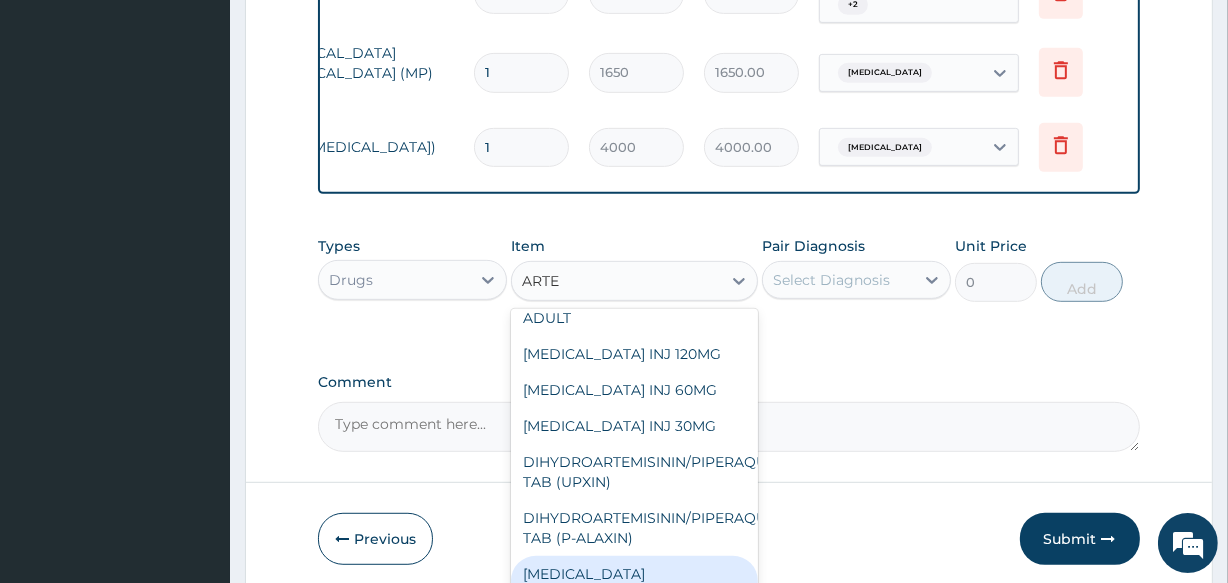 type 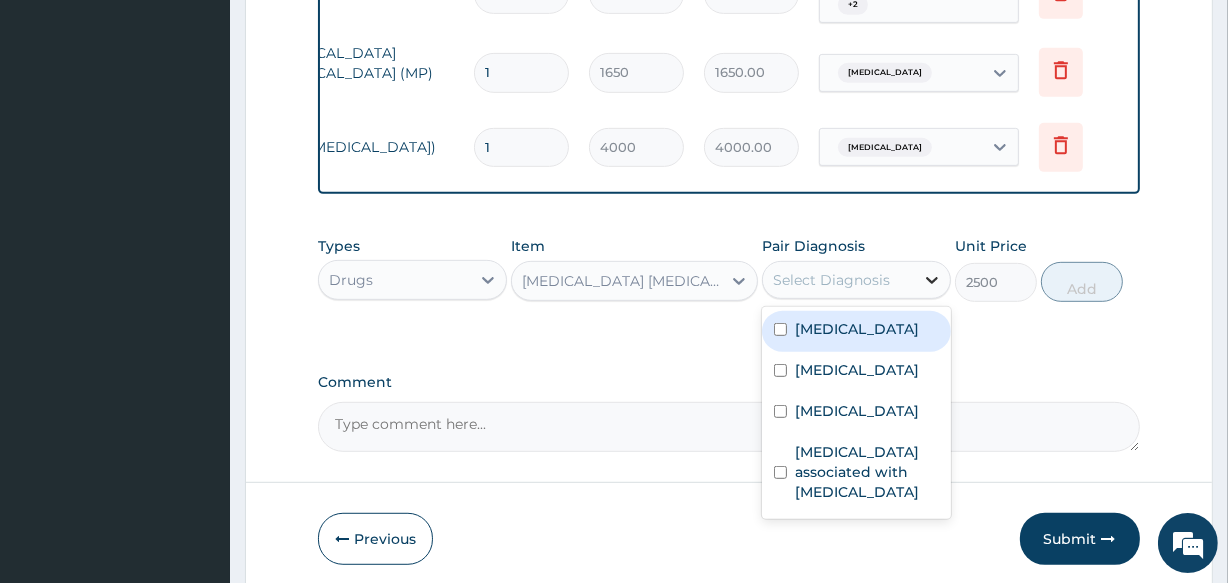 click 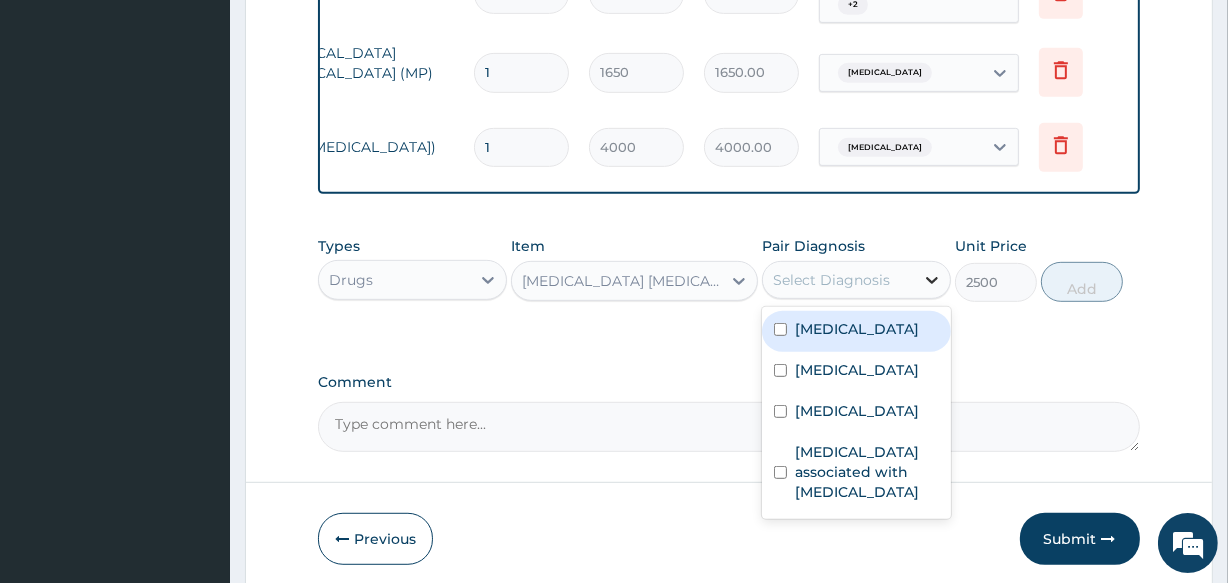 click 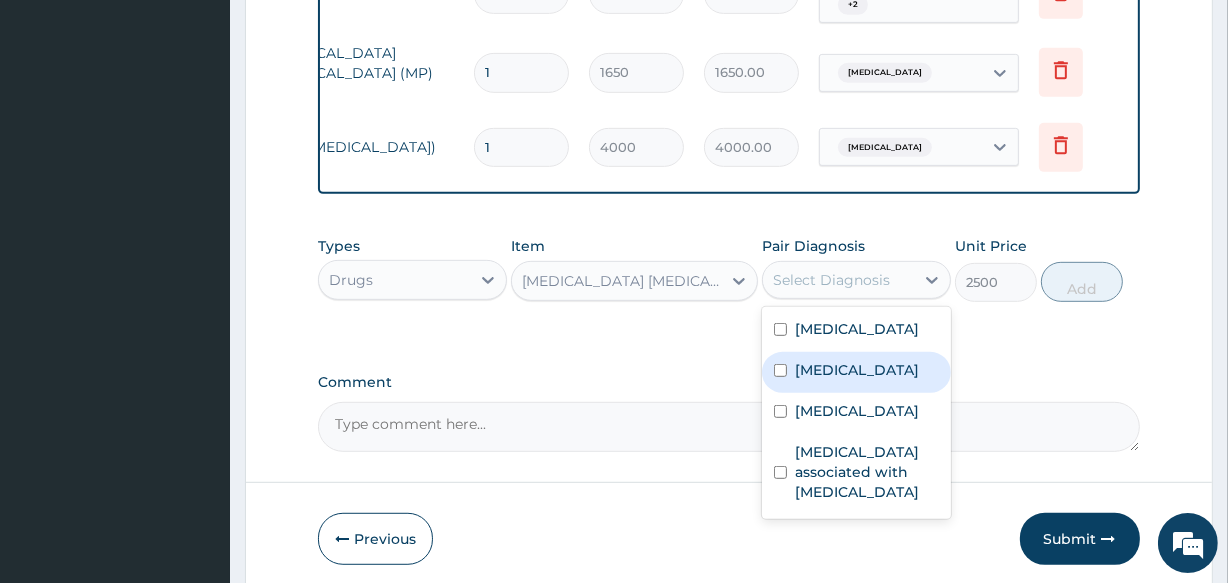 click at bounding box center [780, 370] 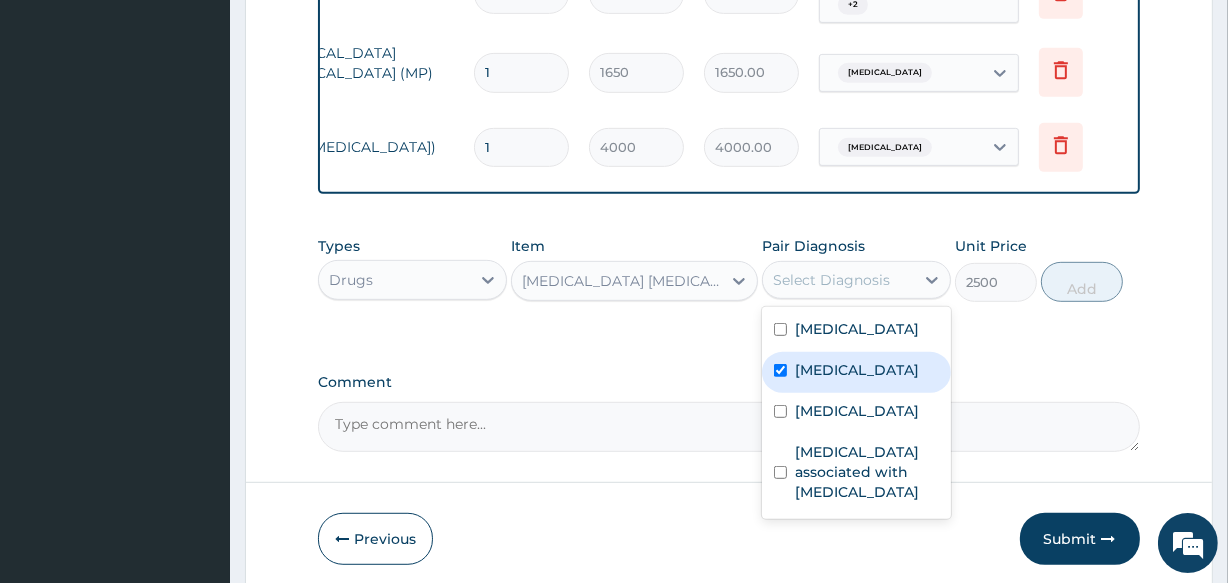 checkbox on "true" 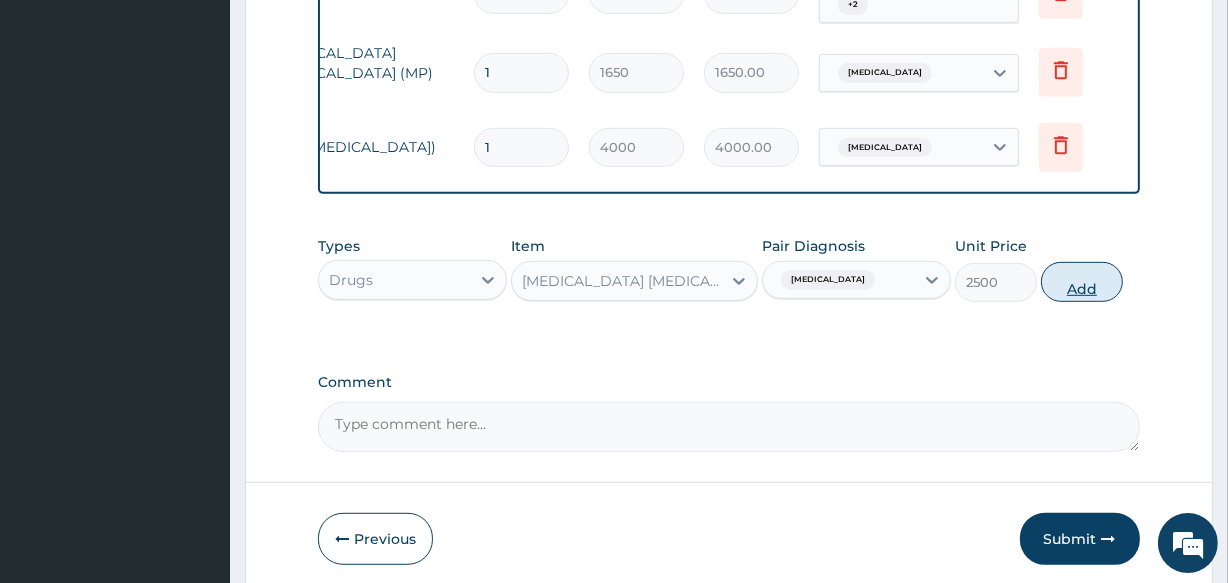 click on "Add" at bounding box center [1082, 282] 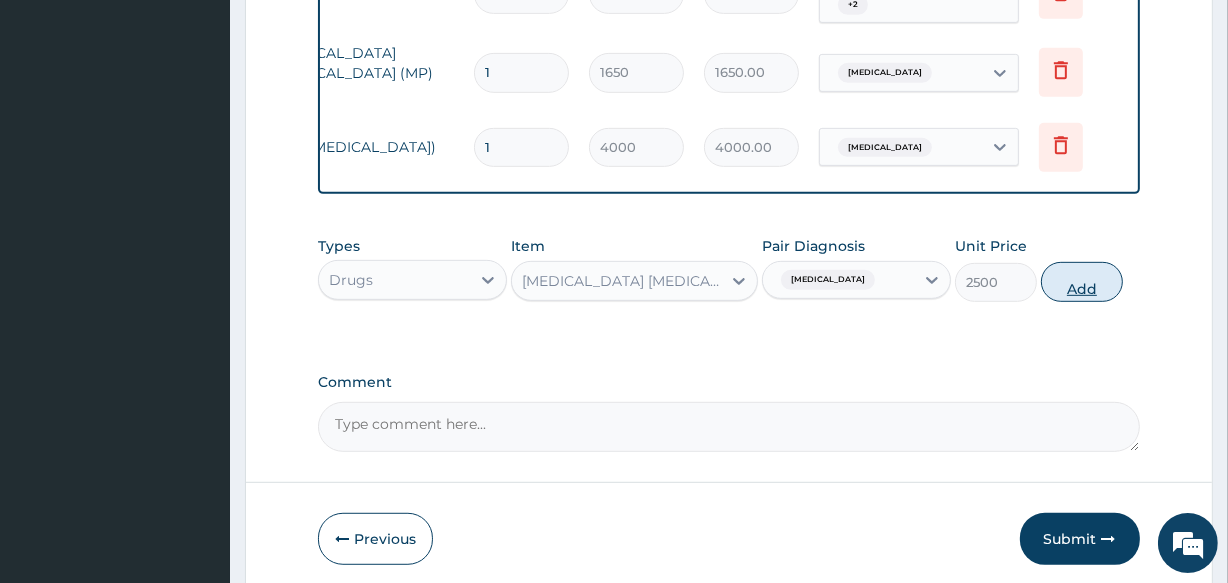 type on "0" 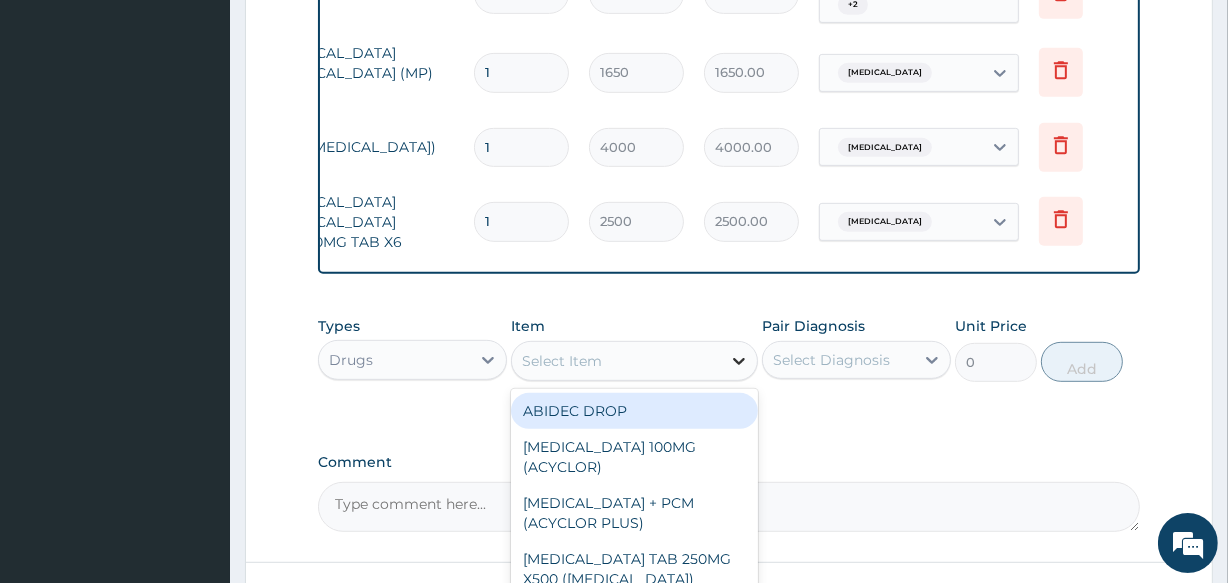 click 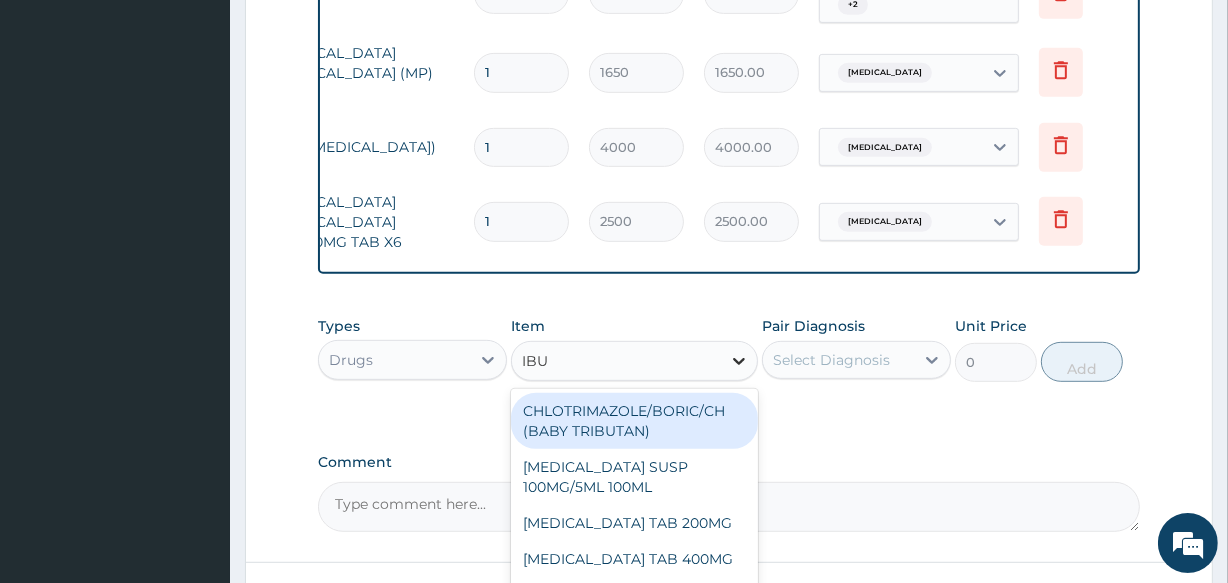 type on "IBUP" 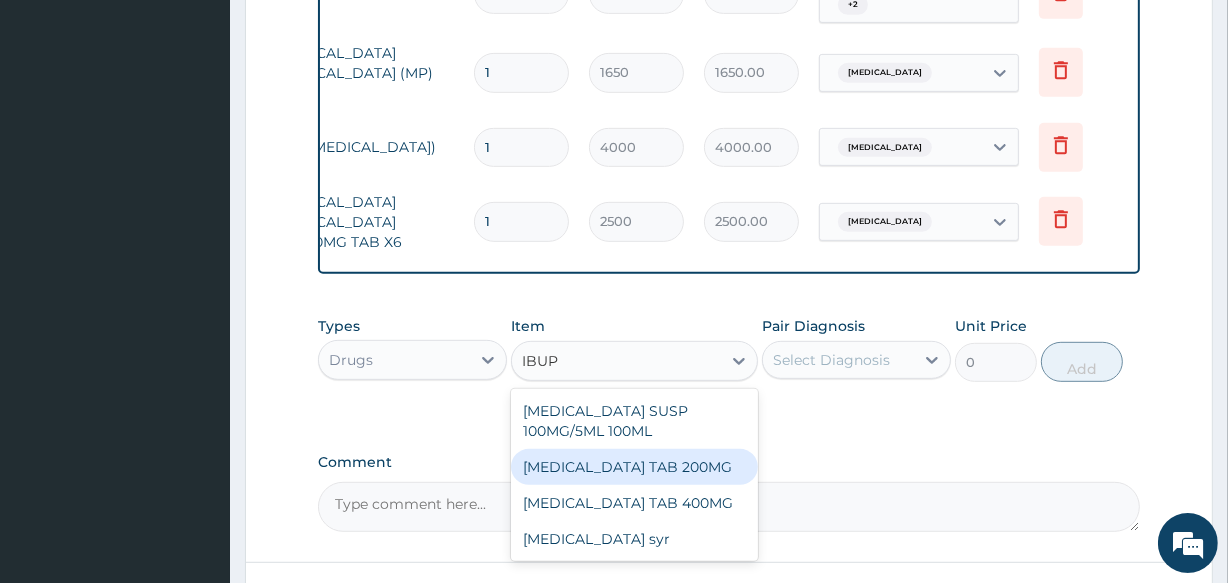 click on "[MEDICAL_DATA] TAB 200MG" at bounding box center (634, 467) 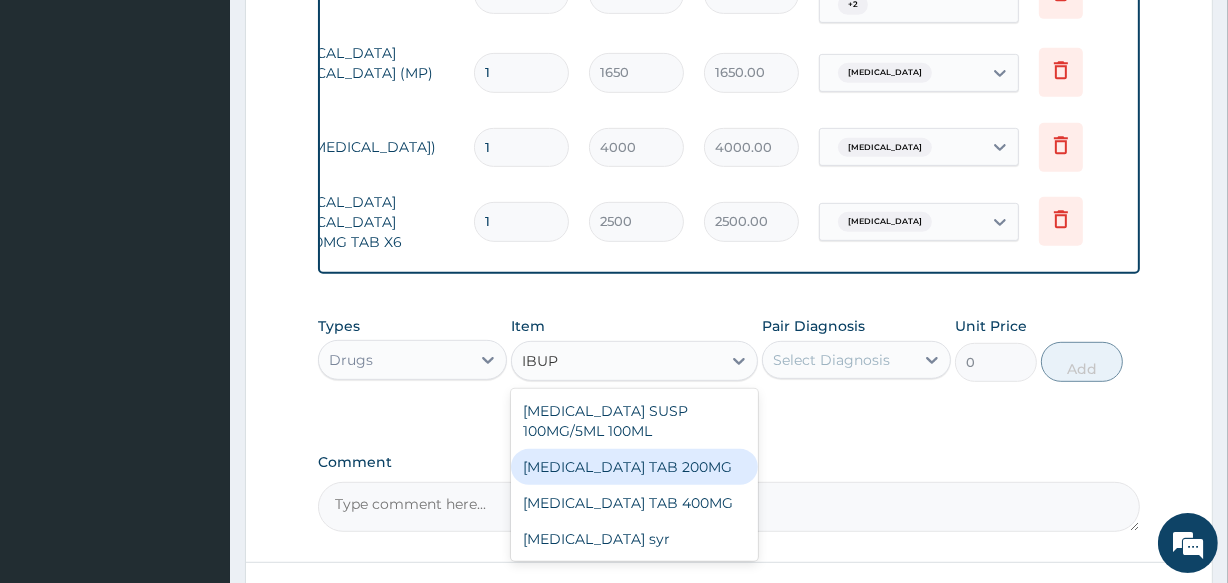 type 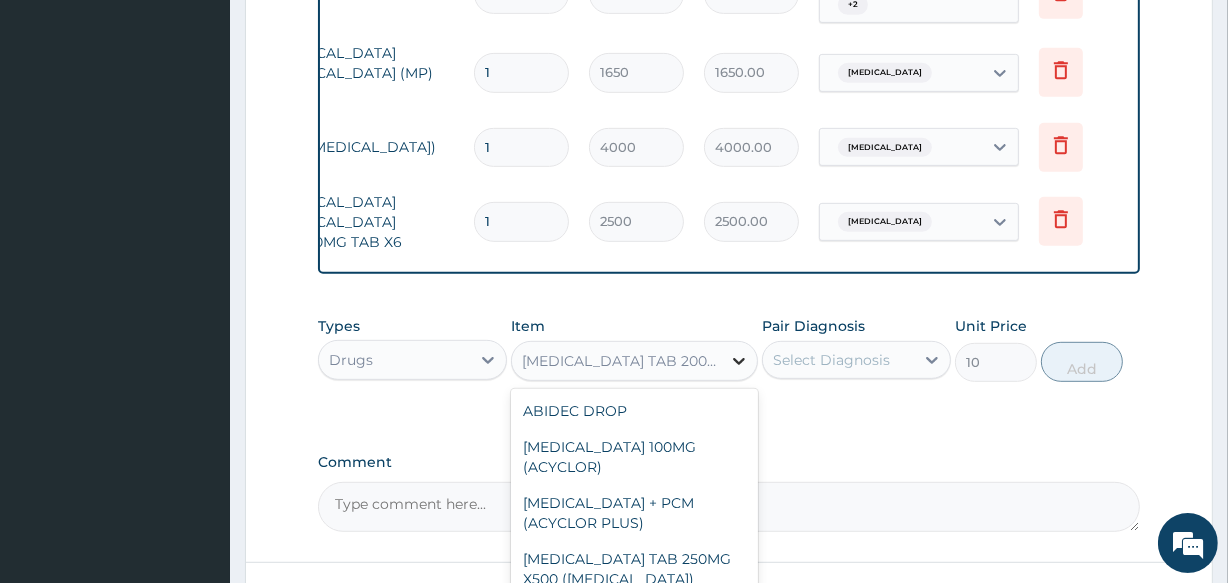 click 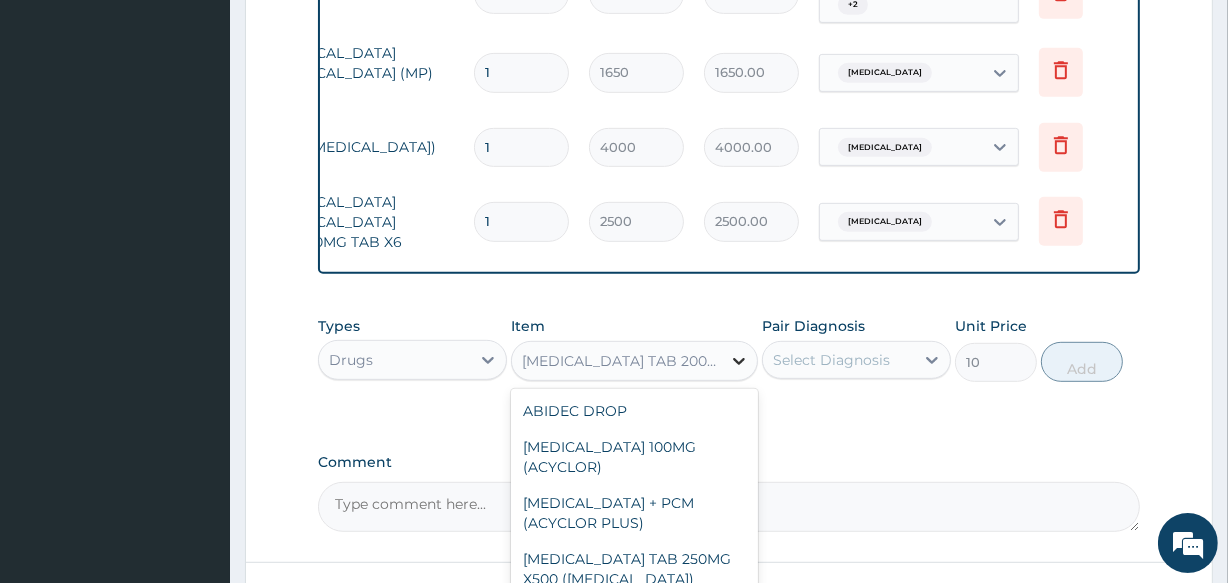 scroll, scrollTop: 13458, scrollLeft: 0, axis: vertical 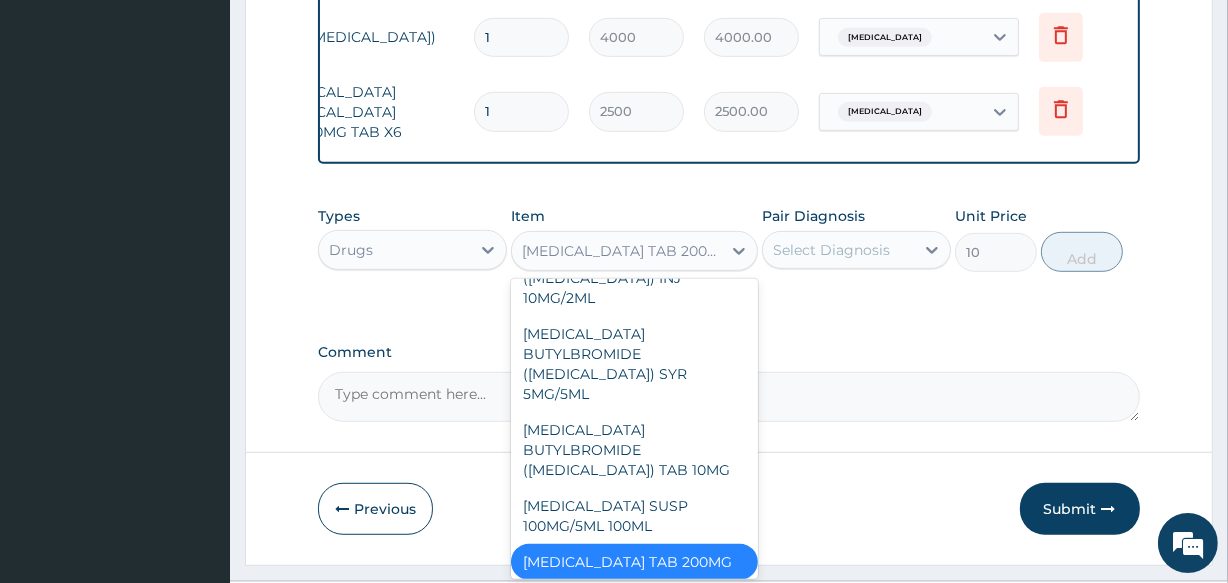 click on "[MEDICAL_DATA] TAB 400MG" at bounding box center [634, 598] 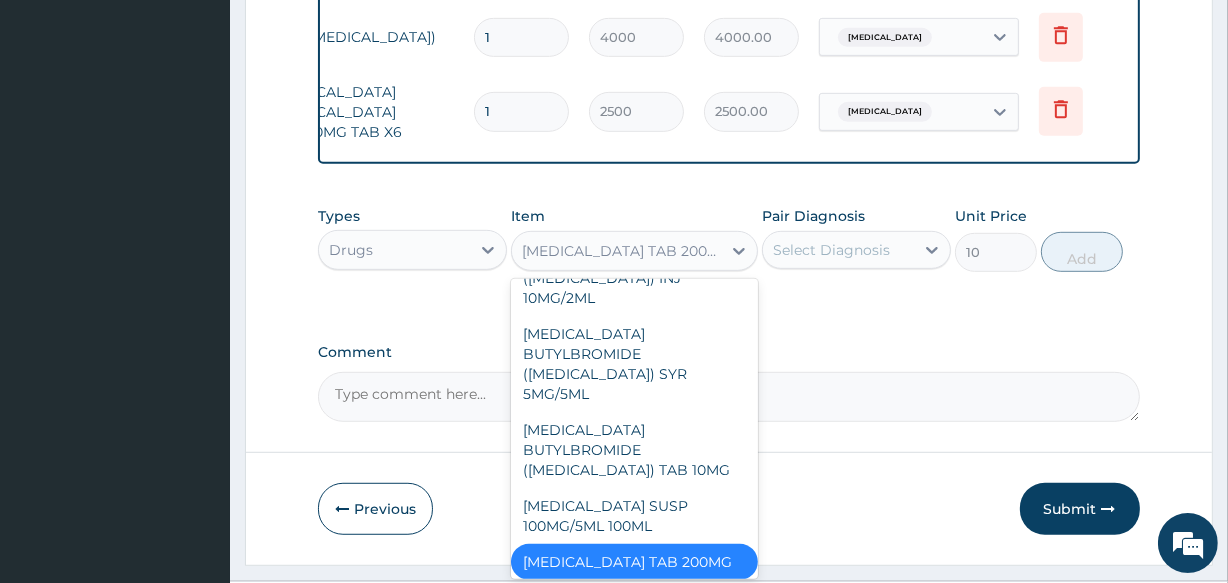 type on "20" 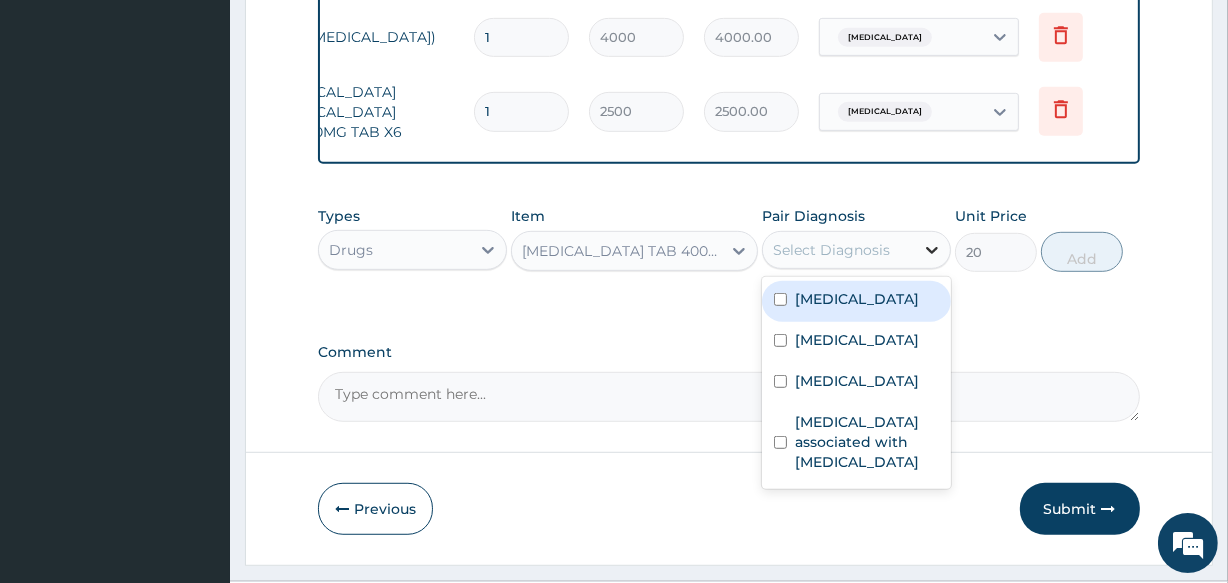 click 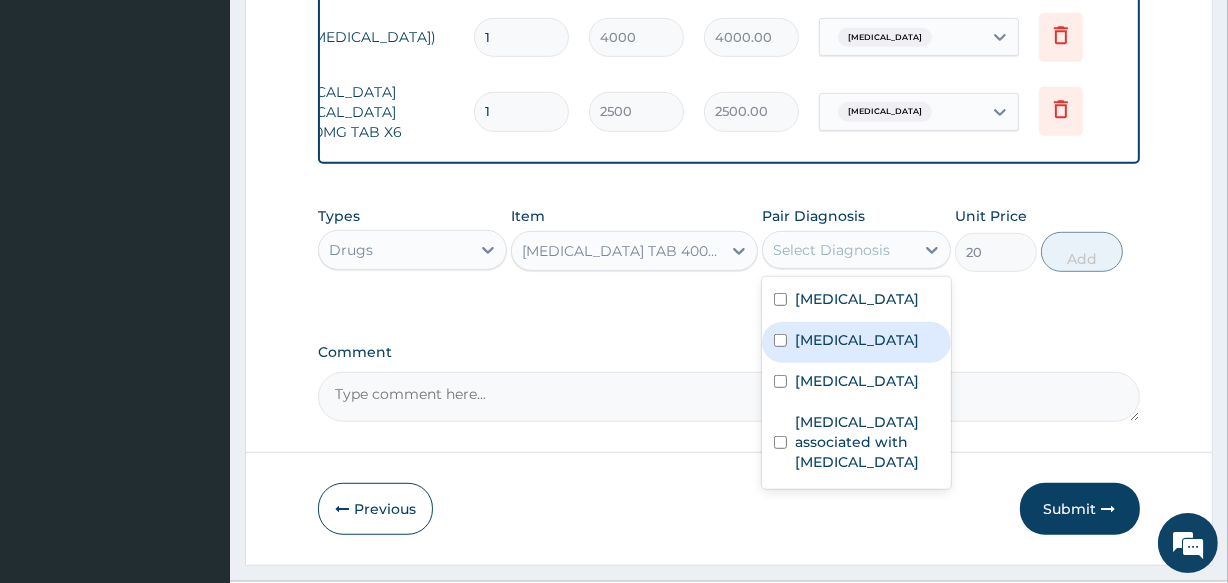 click at bounding box center (780, 340) 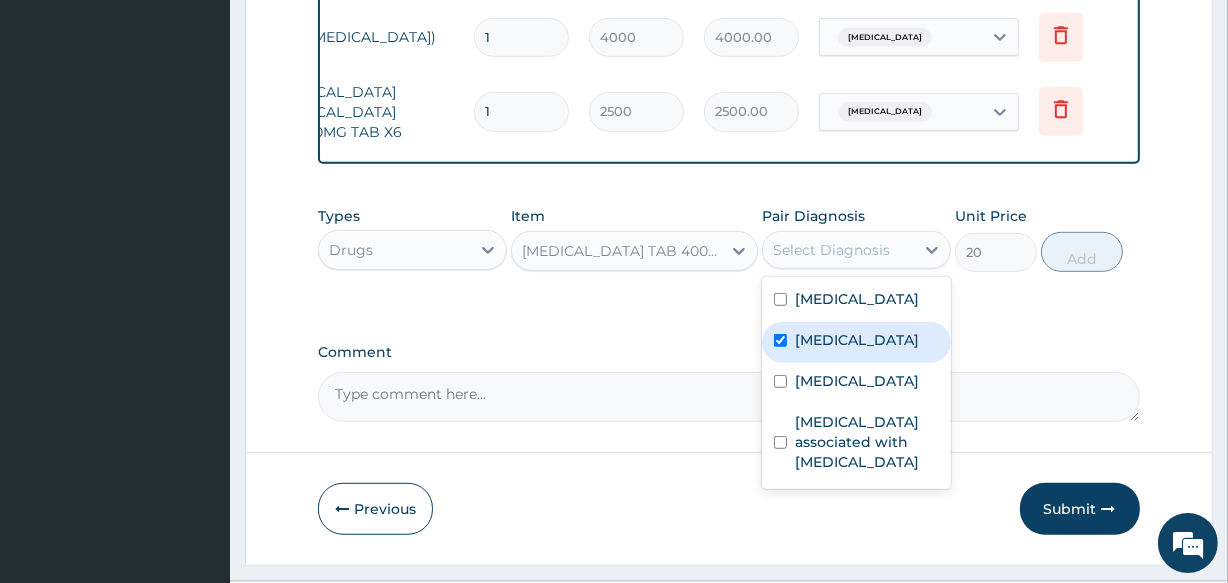 checkbox on "true" 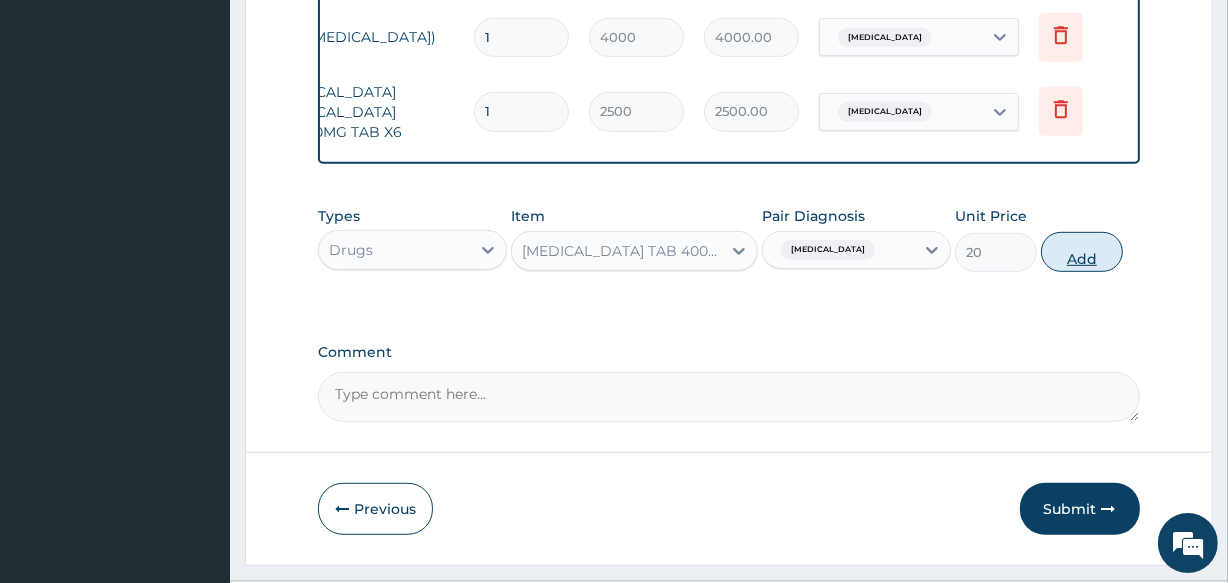 click on "Add" at bounding box center (1082, 252) 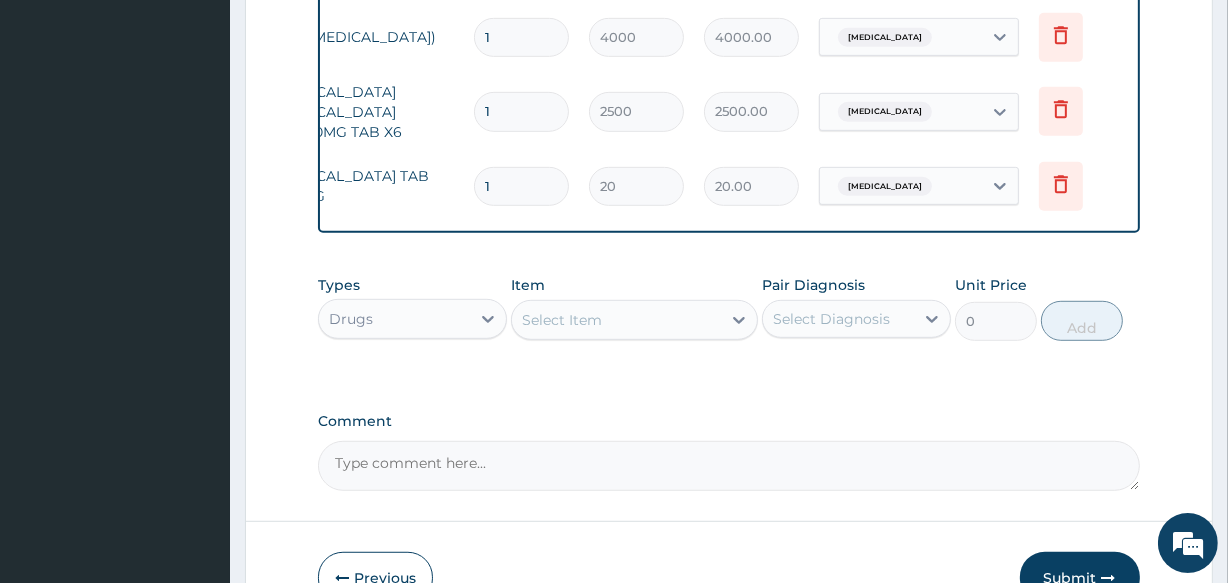 click on "1" at bounding box center [521, 186] 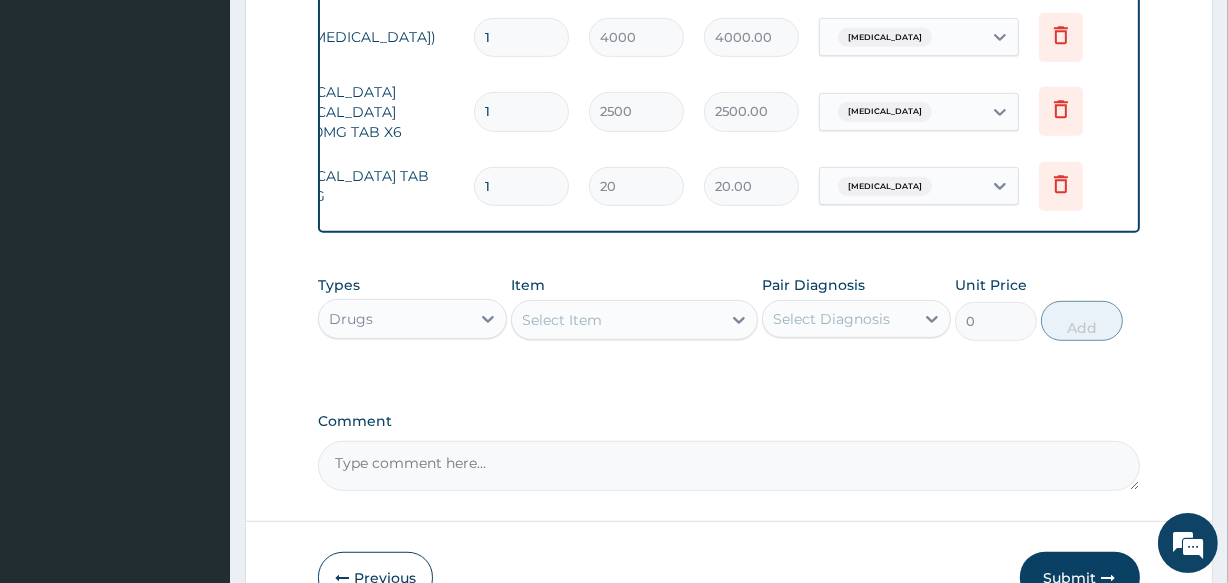 type on "10" 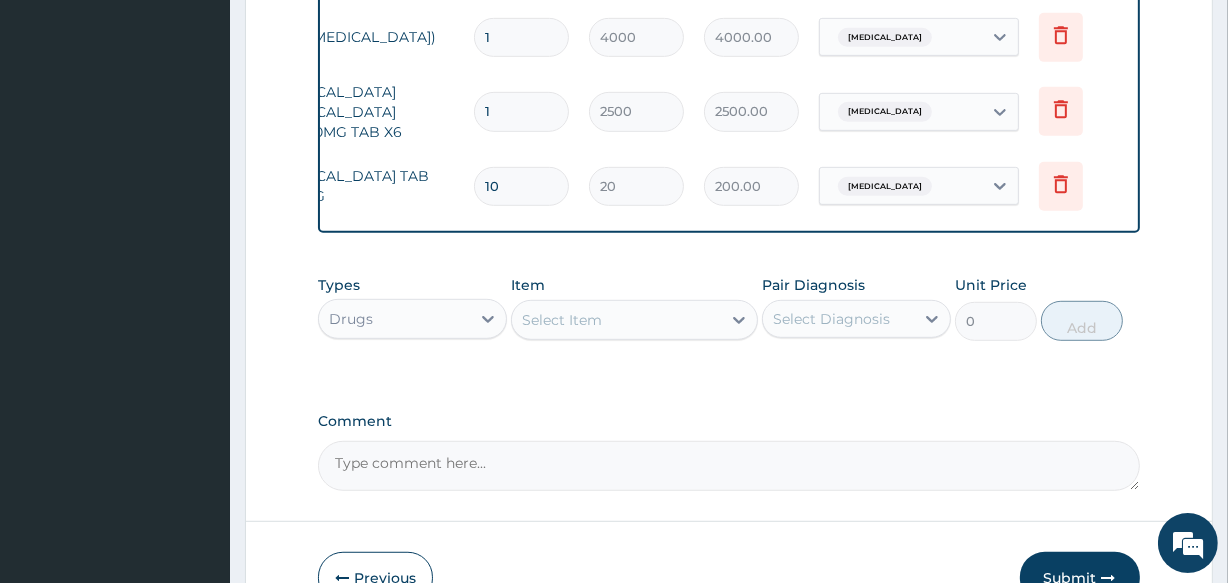 type on "10" 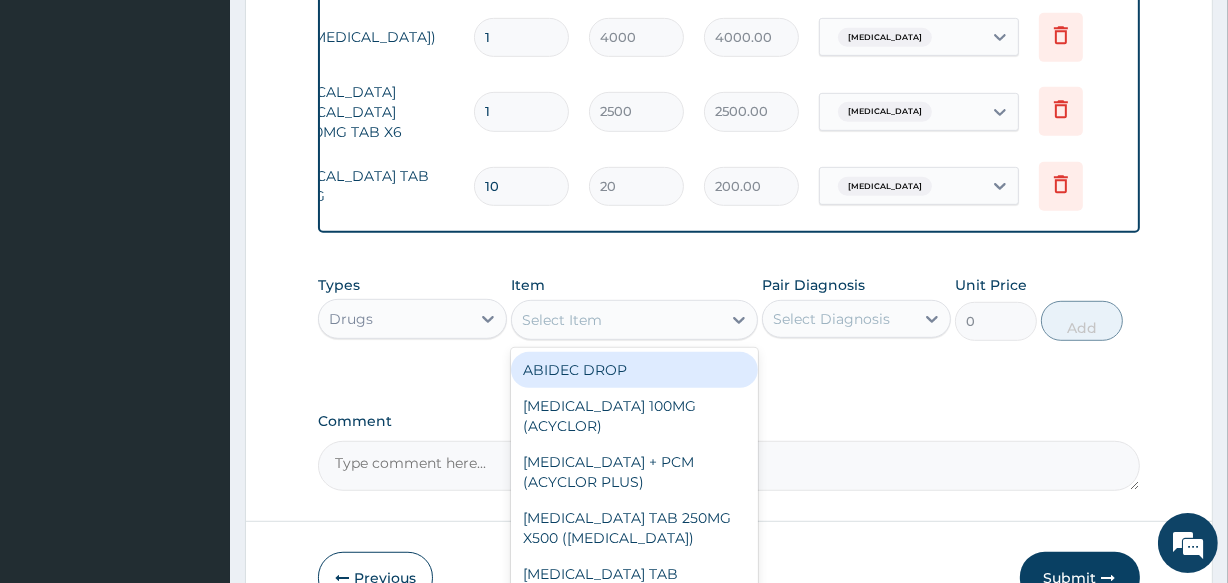 click on "Select Item" at bounding box center [616, 320] 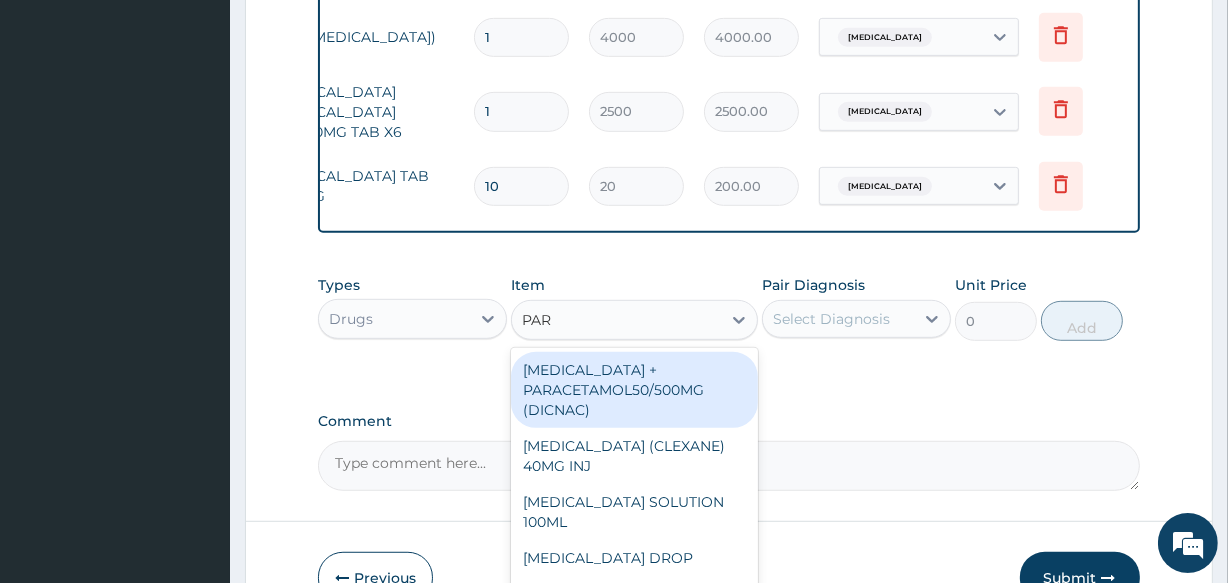 type on "PARA" 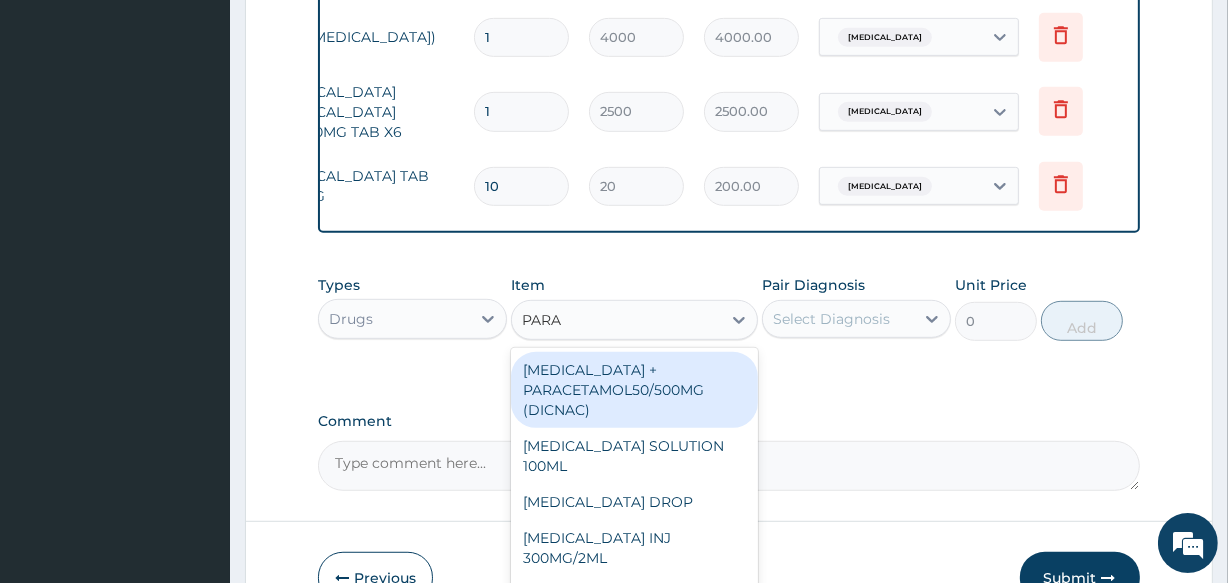 click on "[MEDICAL_DATA] + PARACETAMOL50/500MG (DICNAC)" at bounding box center [634, 390] 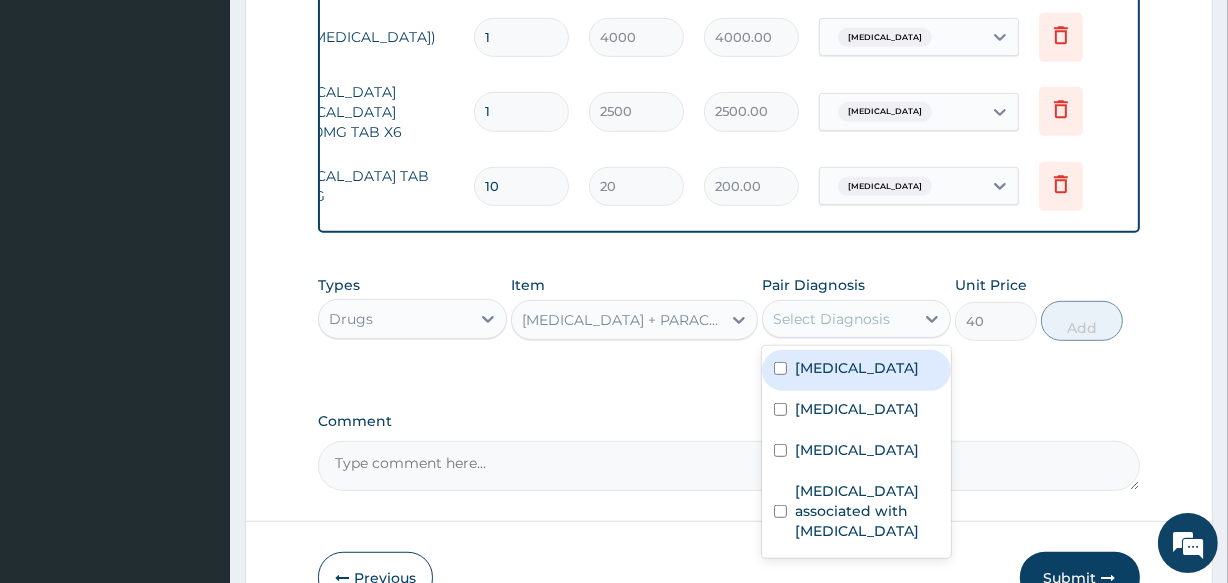 click on "Select Diagnosis" at bounding box center [831, 319] 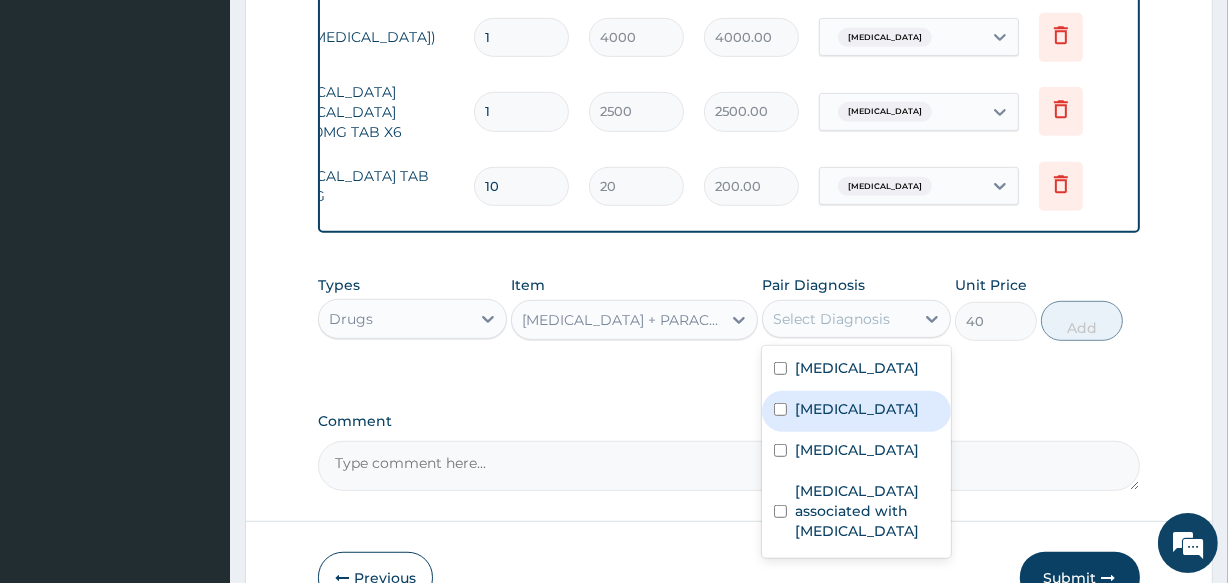 click on "[MEDICAL_DATA]" at bounding box center (856, 411) 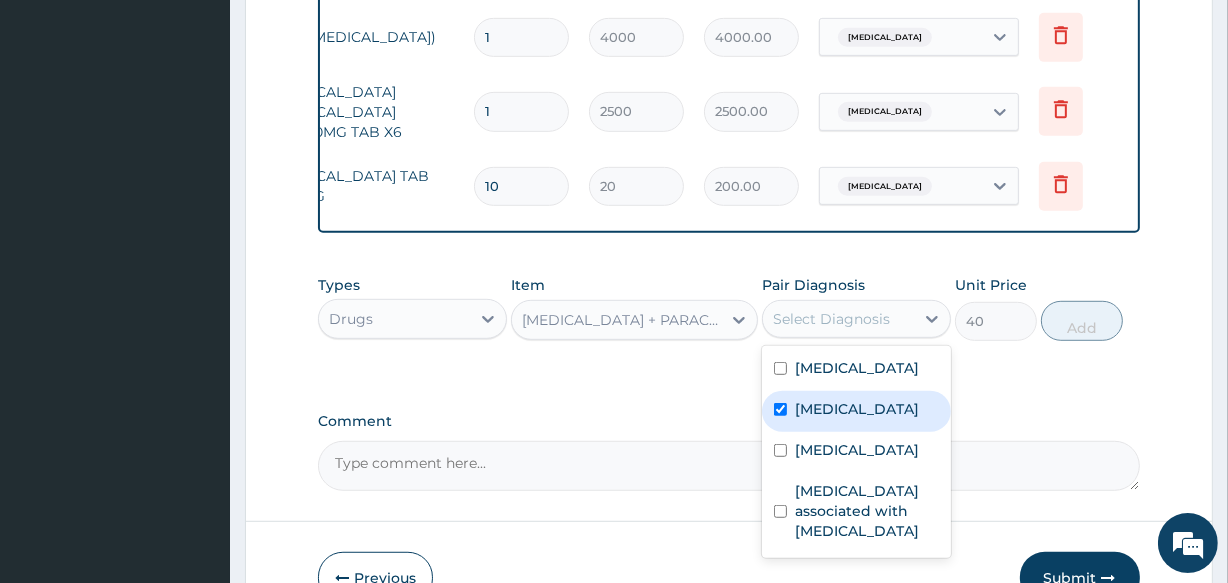 checkbox on "true" 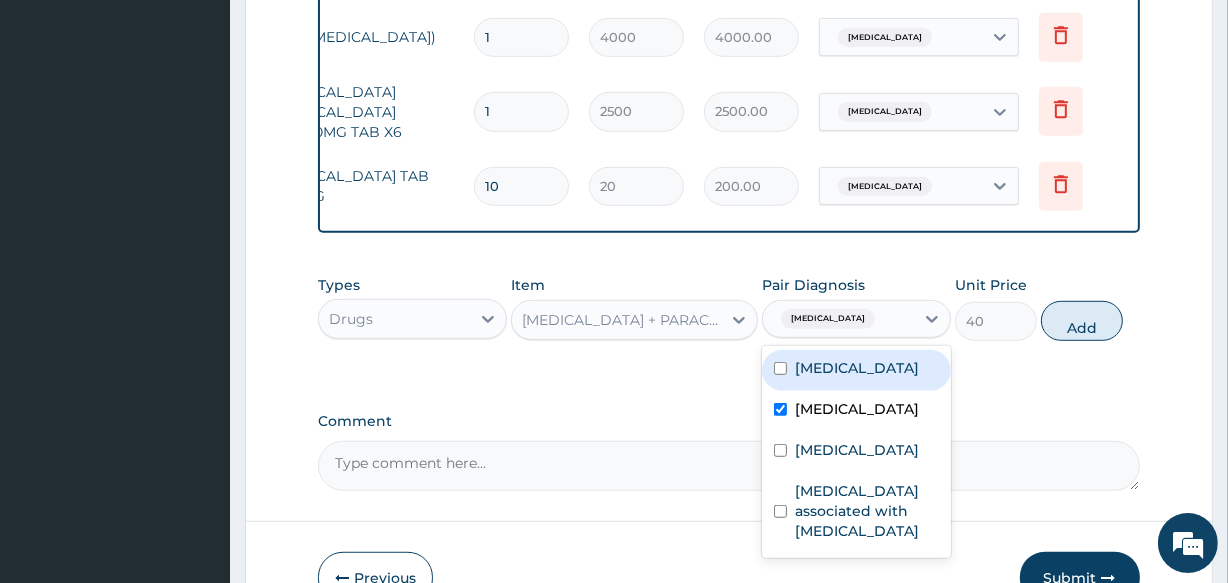 click on "[MEDICAL_DATA]" at bounding box center [857, 368] 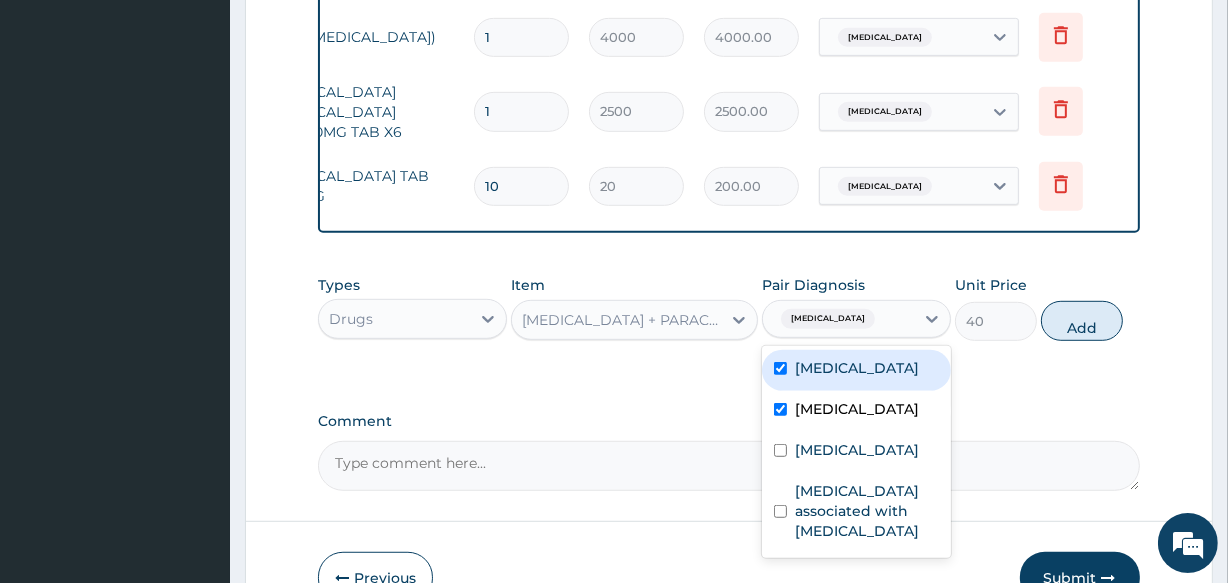 checkbox on "true" 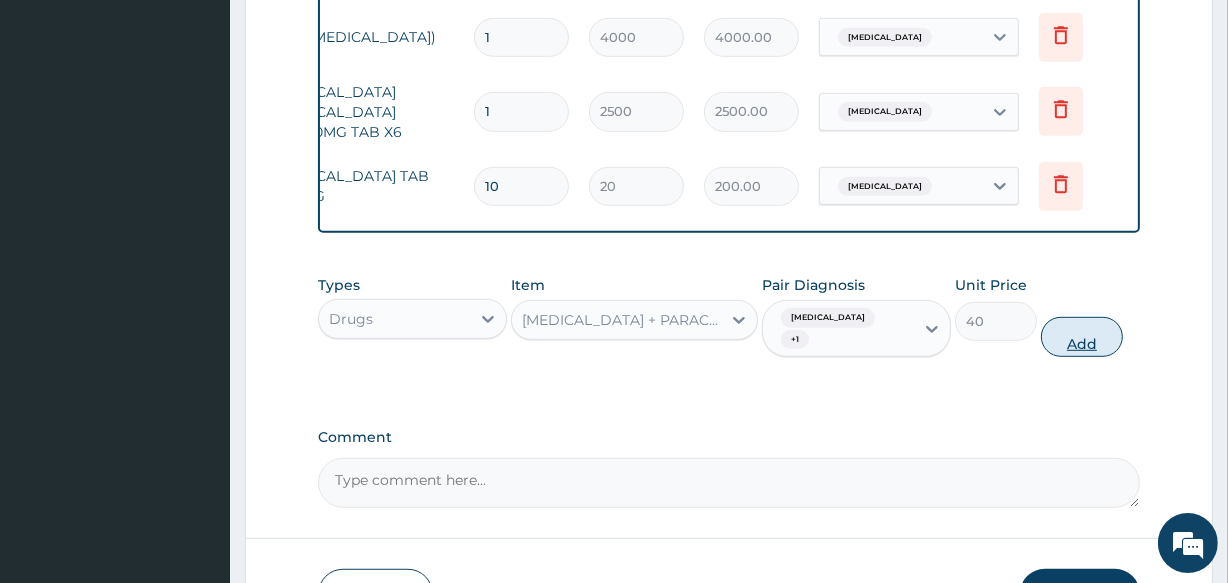 click on "Add" at bounding box center [1082, 337] 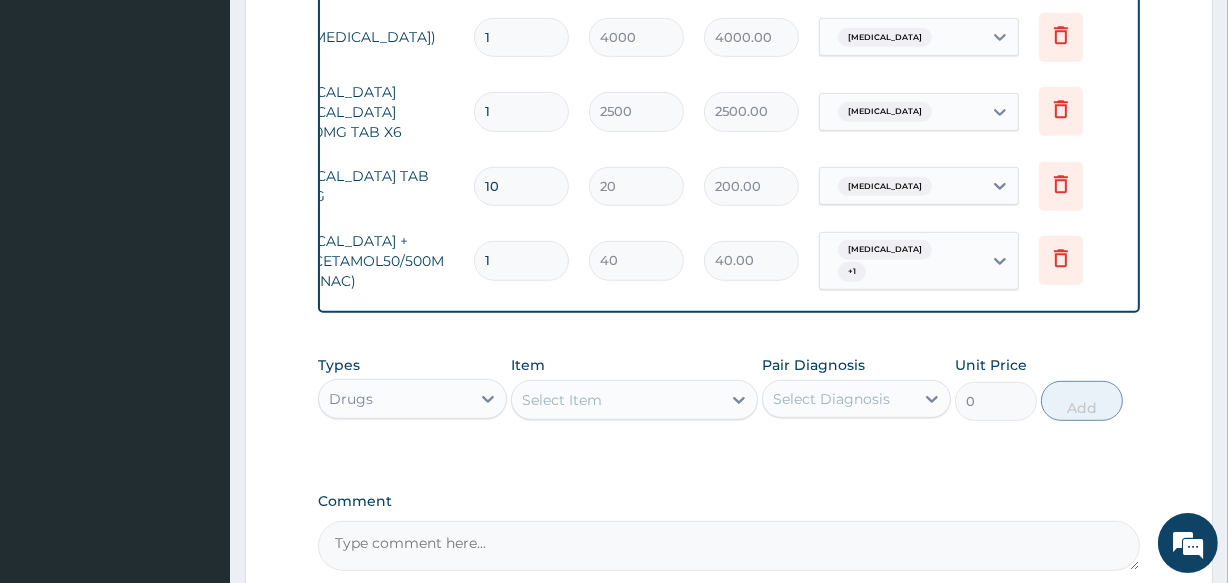 type on "10" 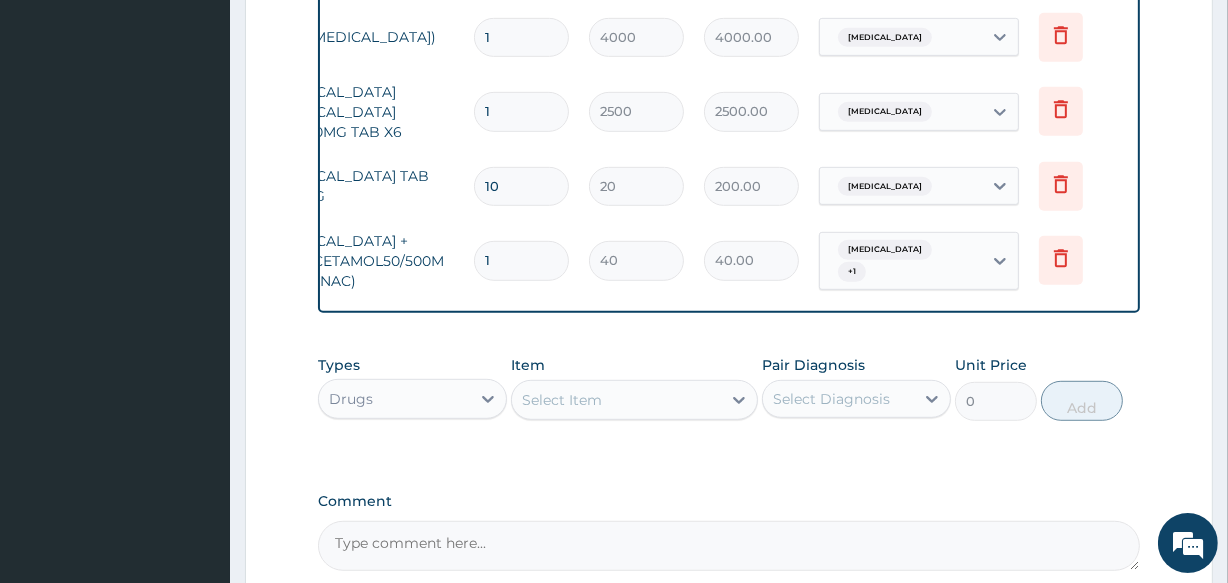 type on "400.00" 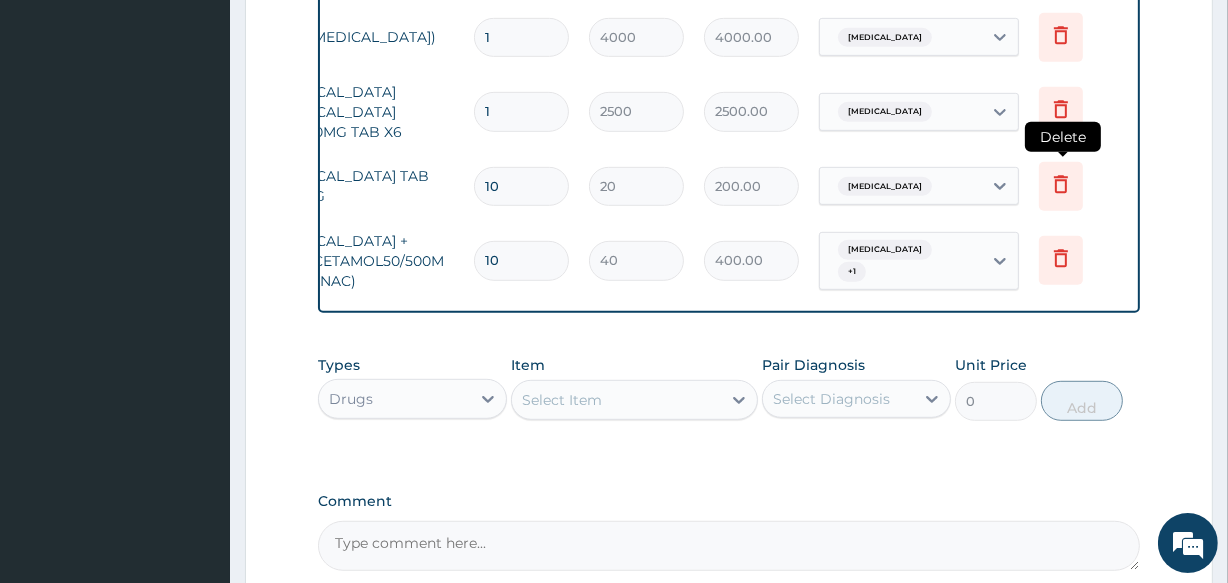 type on "10" 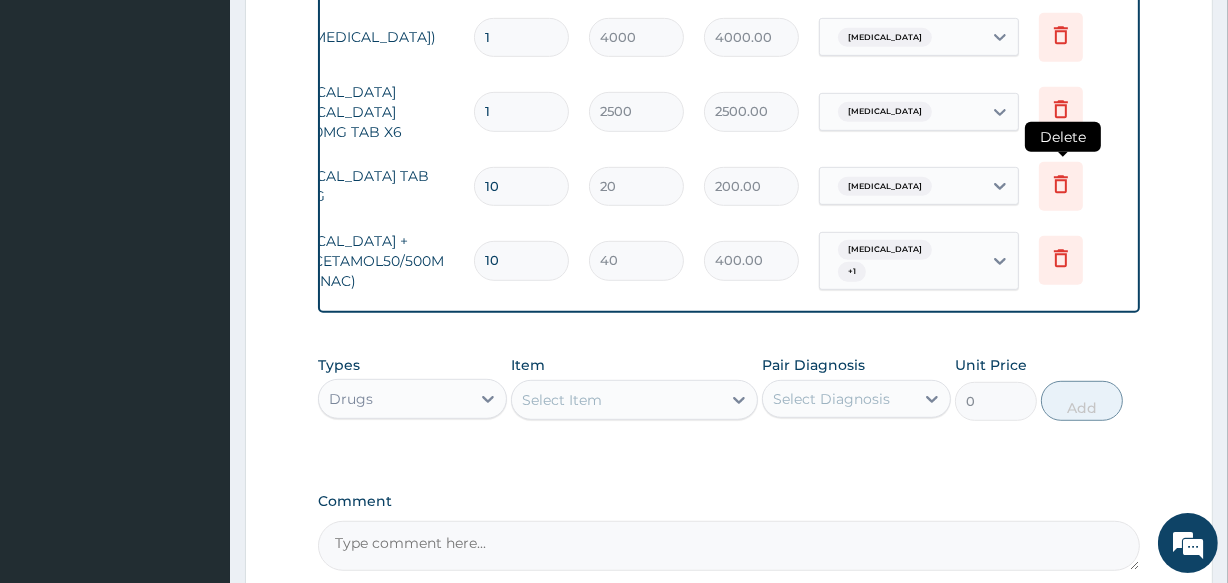 click 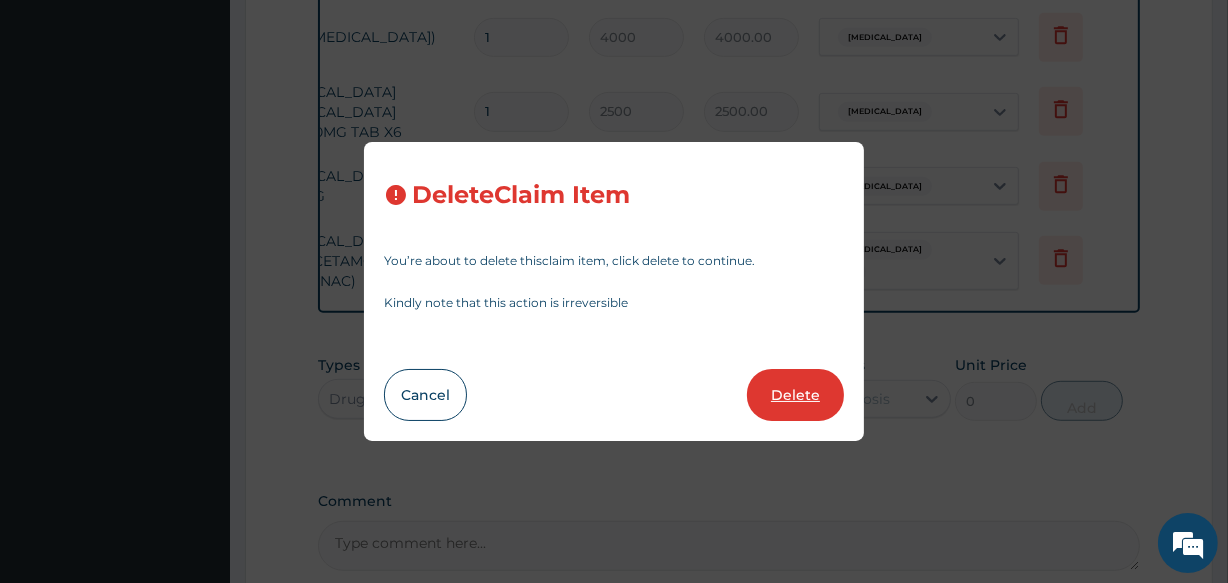 click on "Delete" at bounding box center (795, 395) 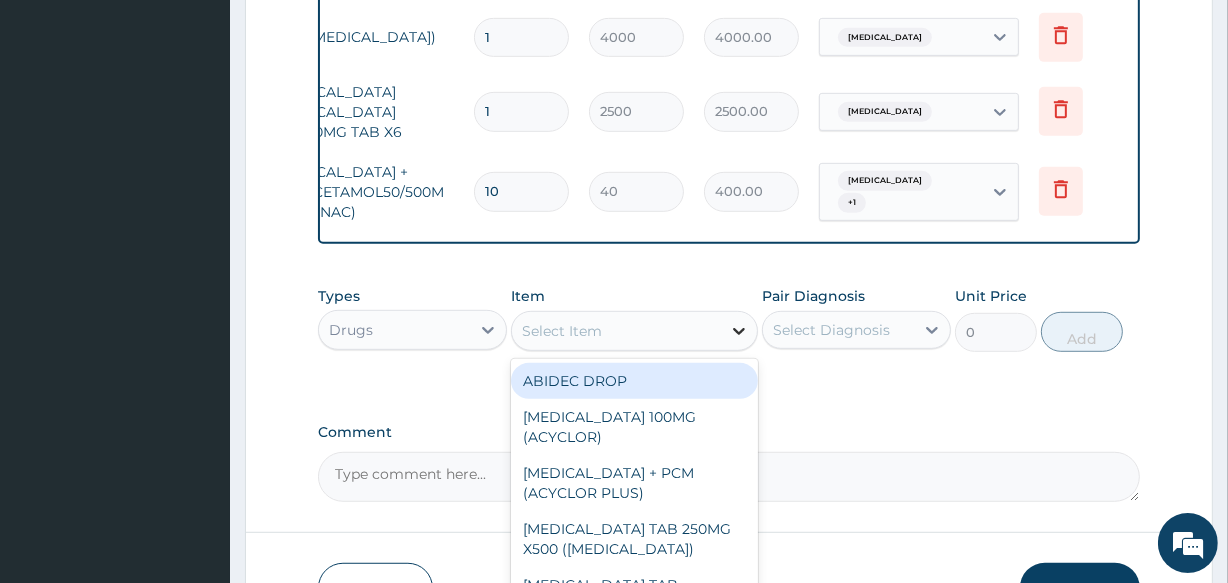 click 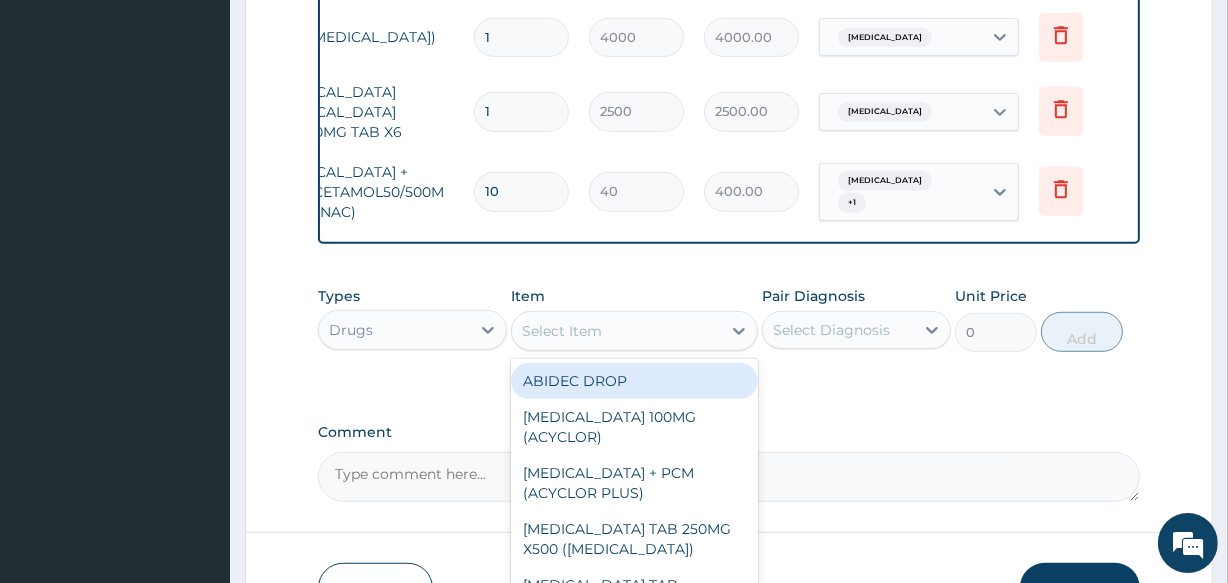 click on "Select Item" at bounding box center [616, 331] 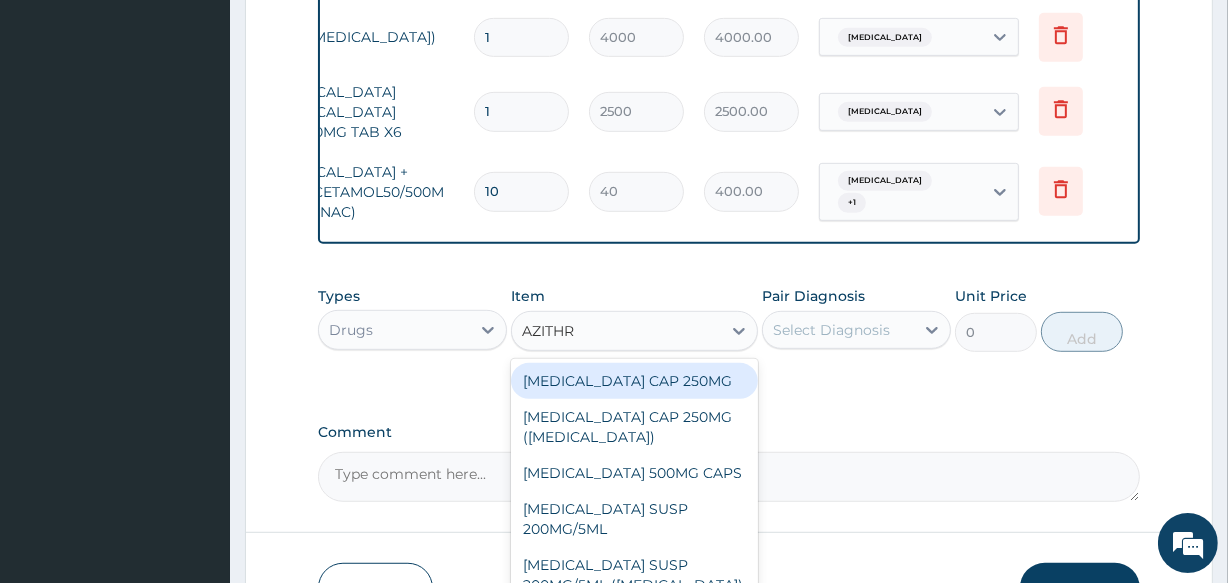 type on "AZITHRO" 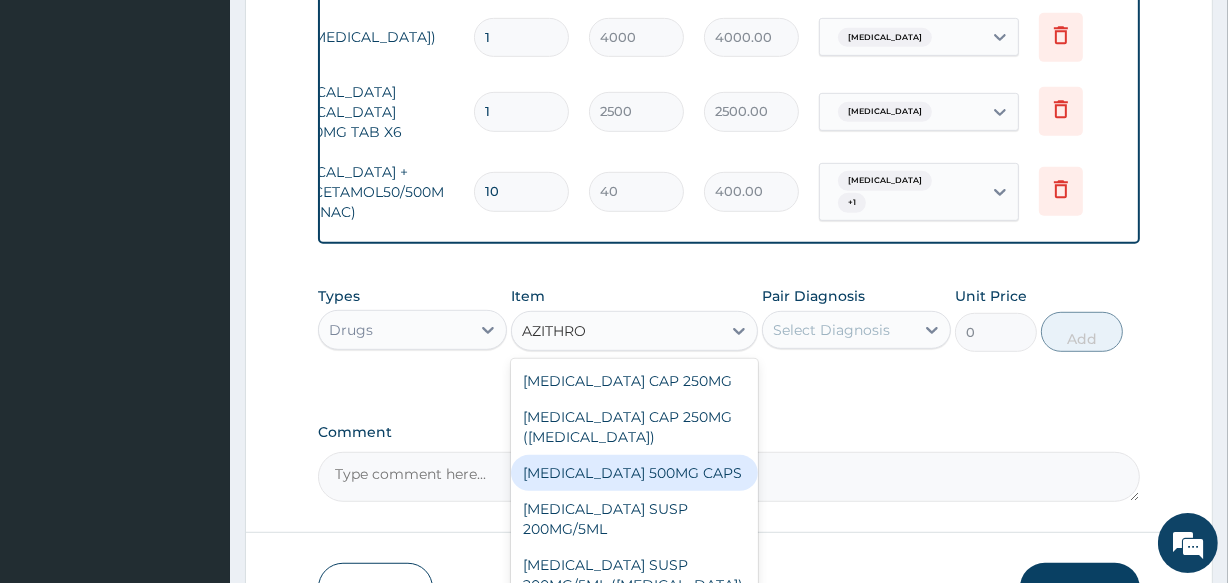 click on "[MEDICAL_DATA] 500MG CAPS" at bounding box center [634, 473] 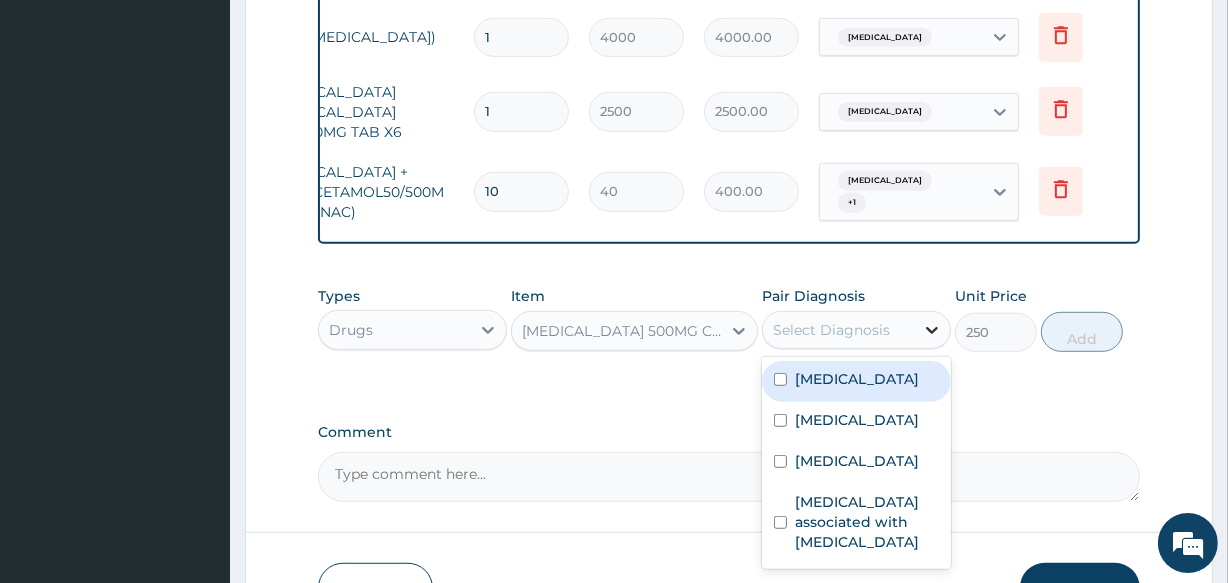 click 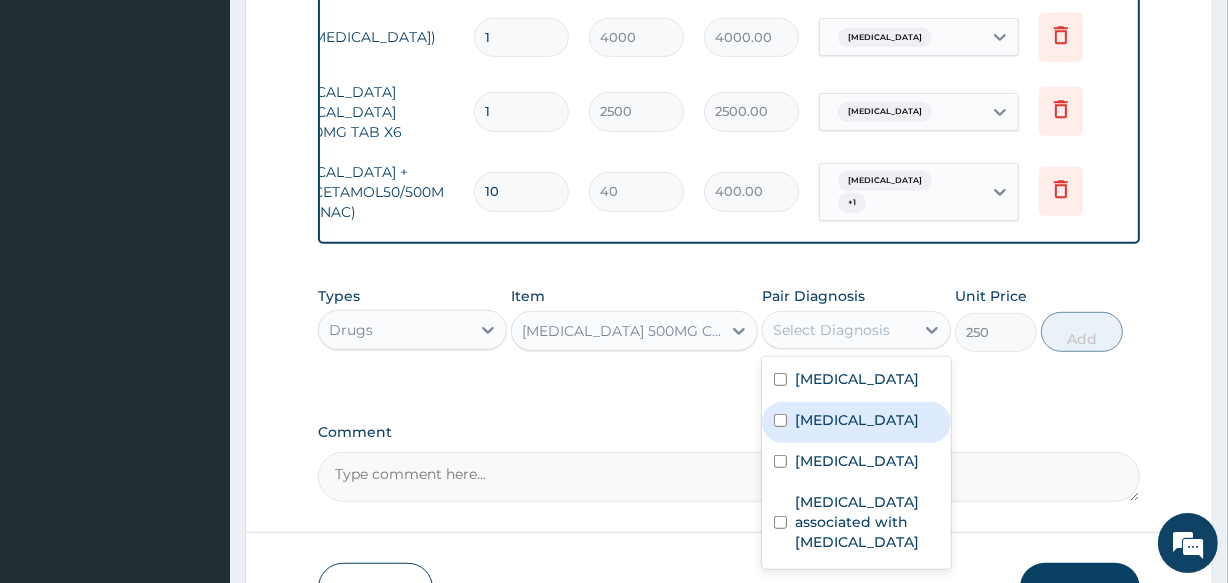 drag, startPoint x: 780, startPoint y: 343, endPoint x: 774, endPoint y: 417, distance: 74.24284 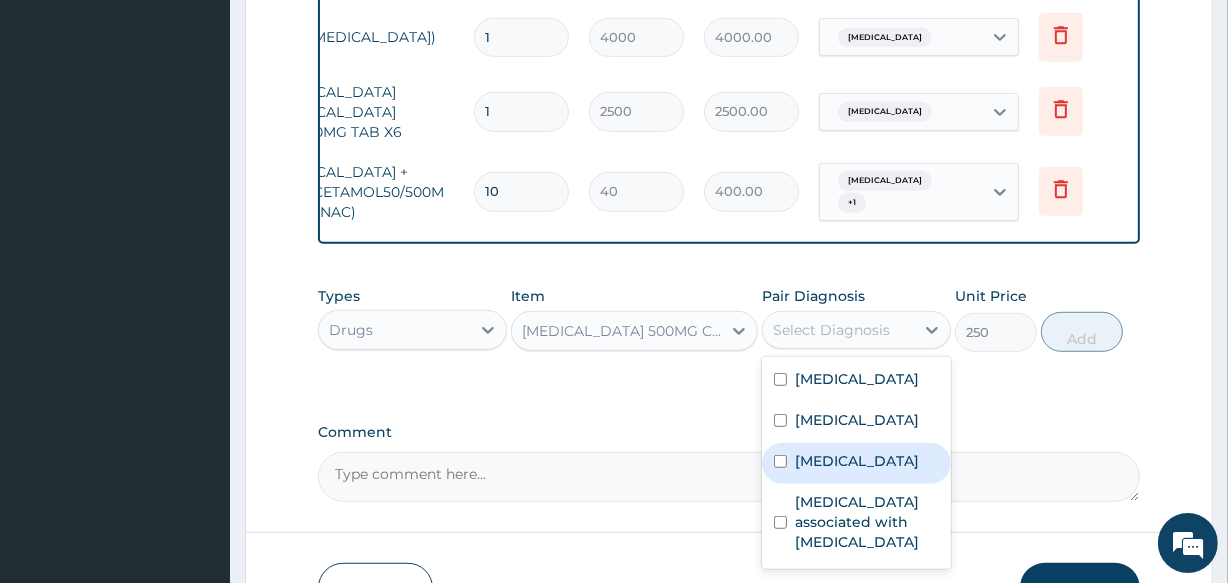 click at bounding box center (780, 461) 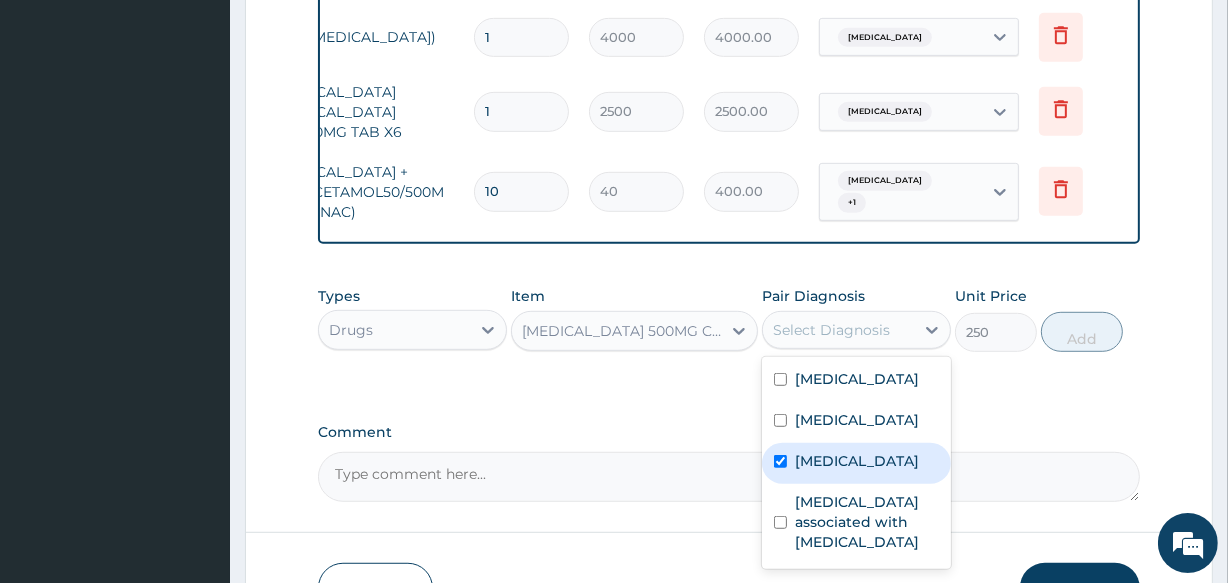 checkbox on "true" 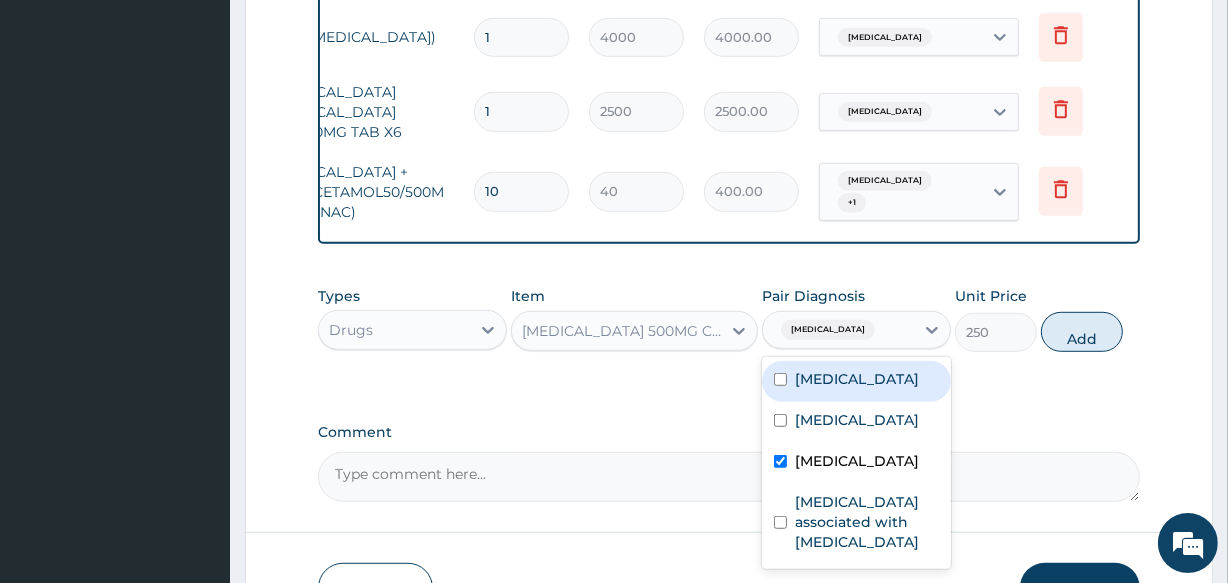 click at bounding box center [780, 379] 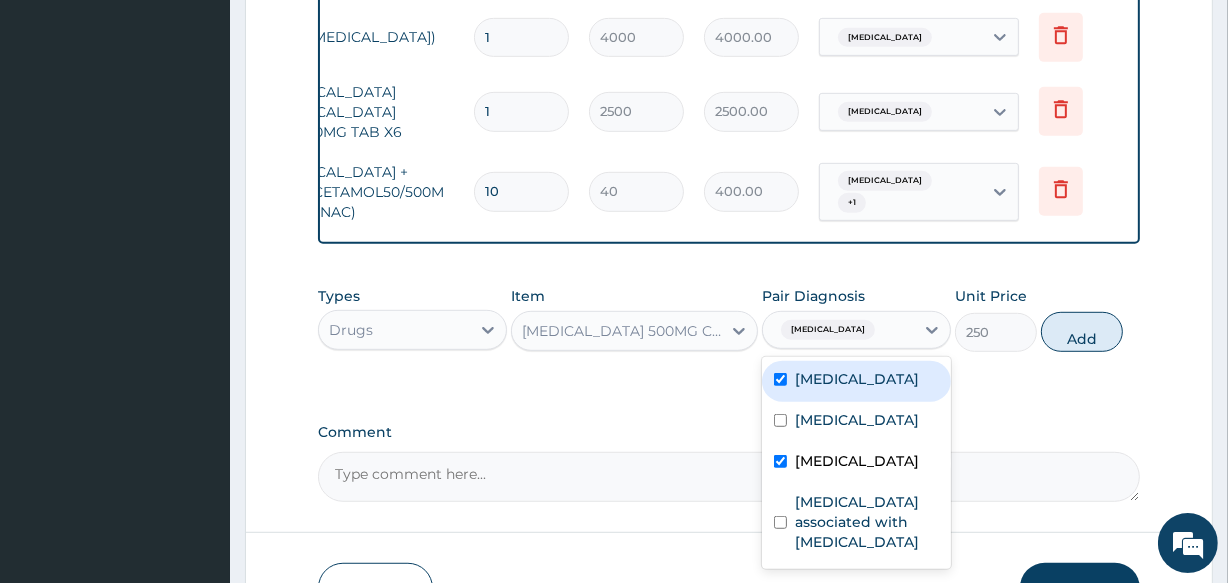 checkbox on "true" 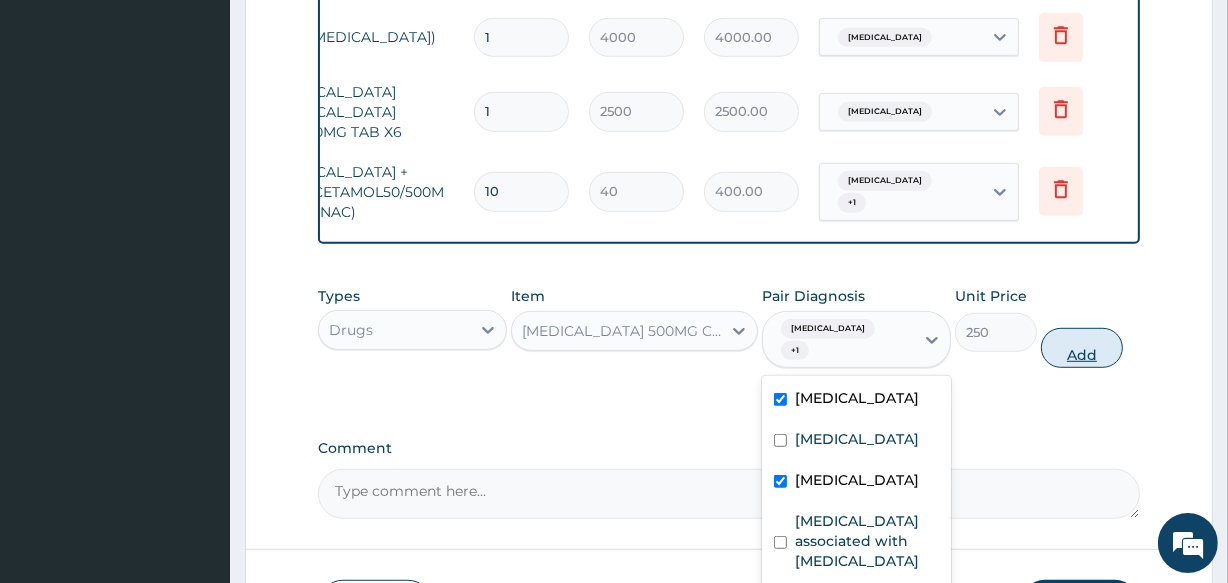click on "Add" at bounding box center [1082, 348] 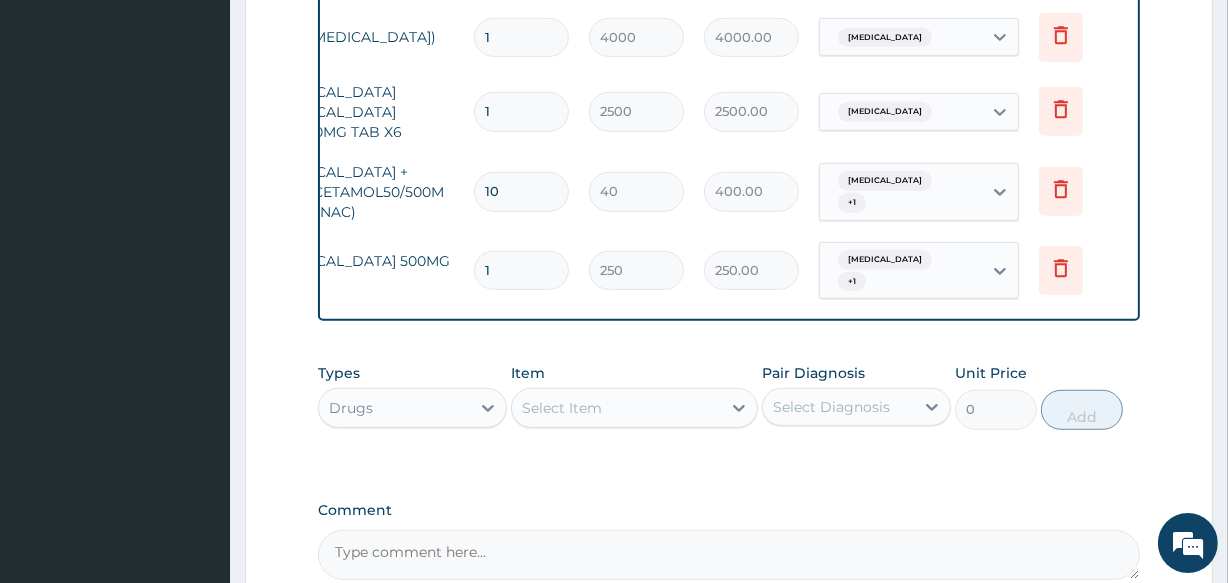 type 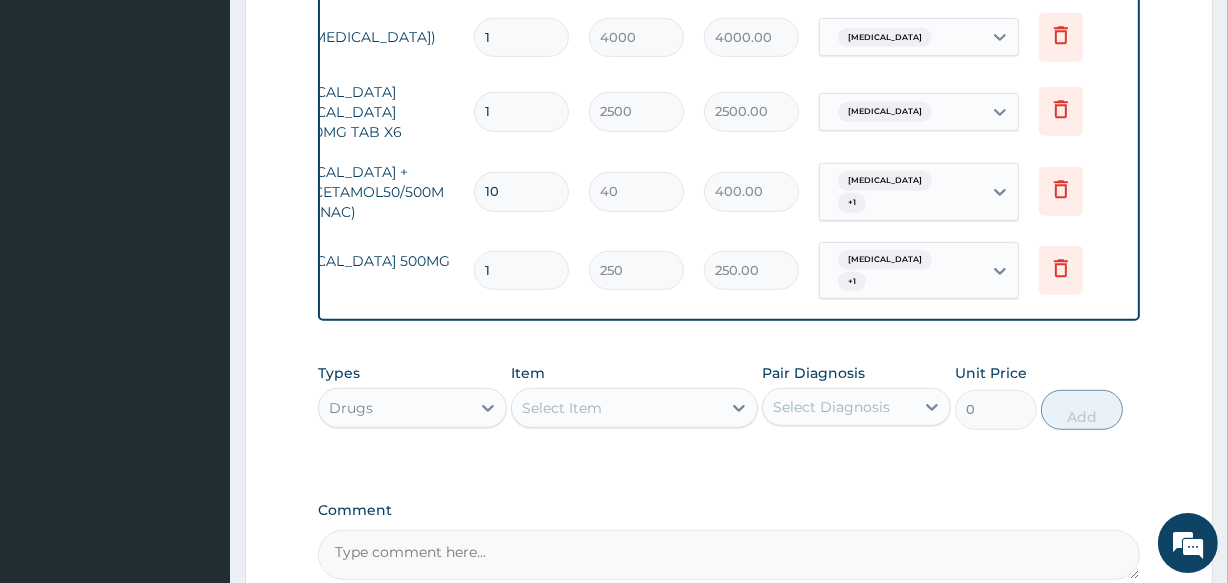type on "0.00" 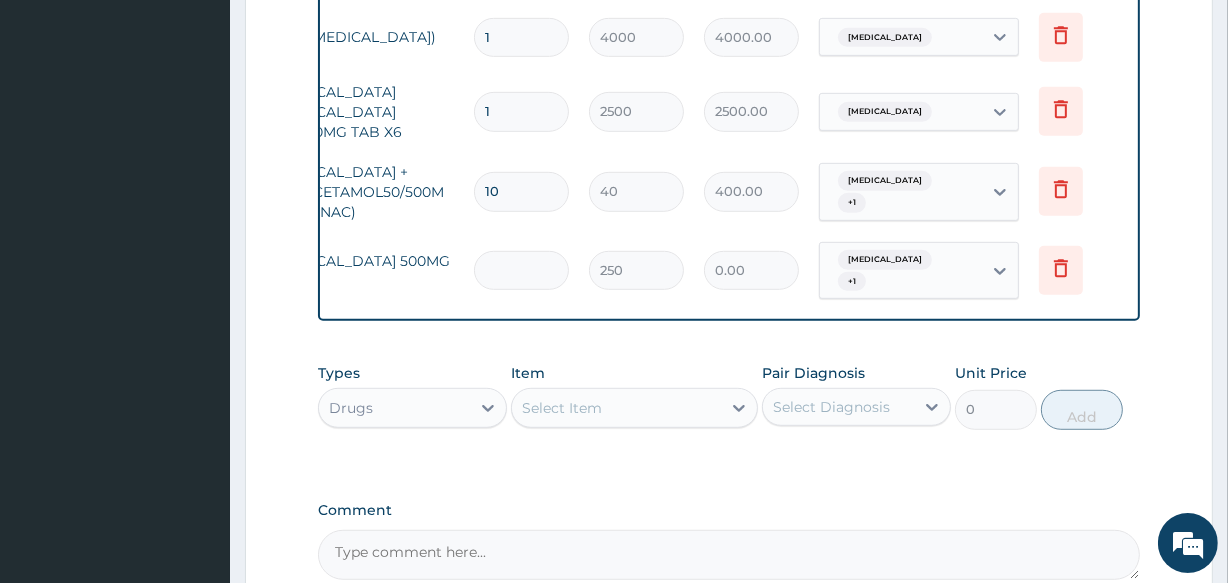 type on "5" 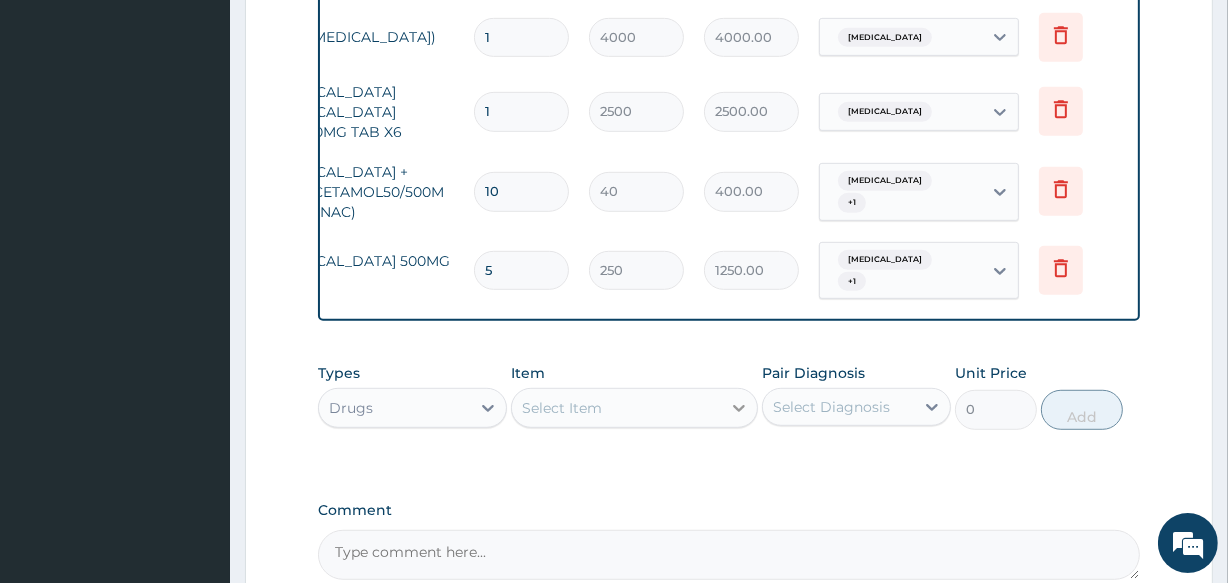 type on "5" 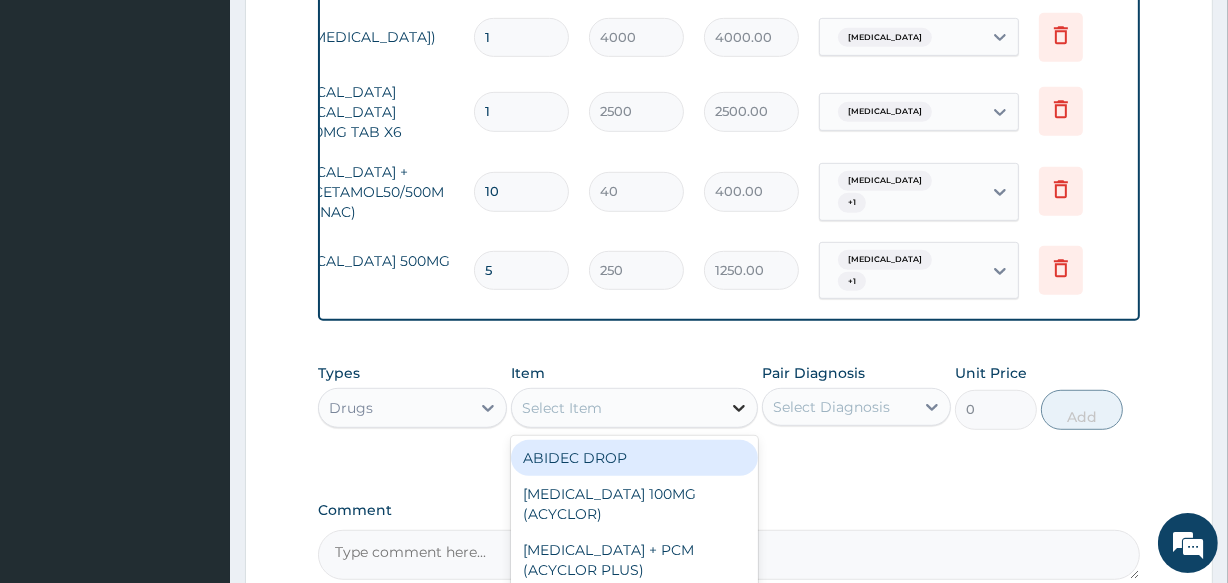 click 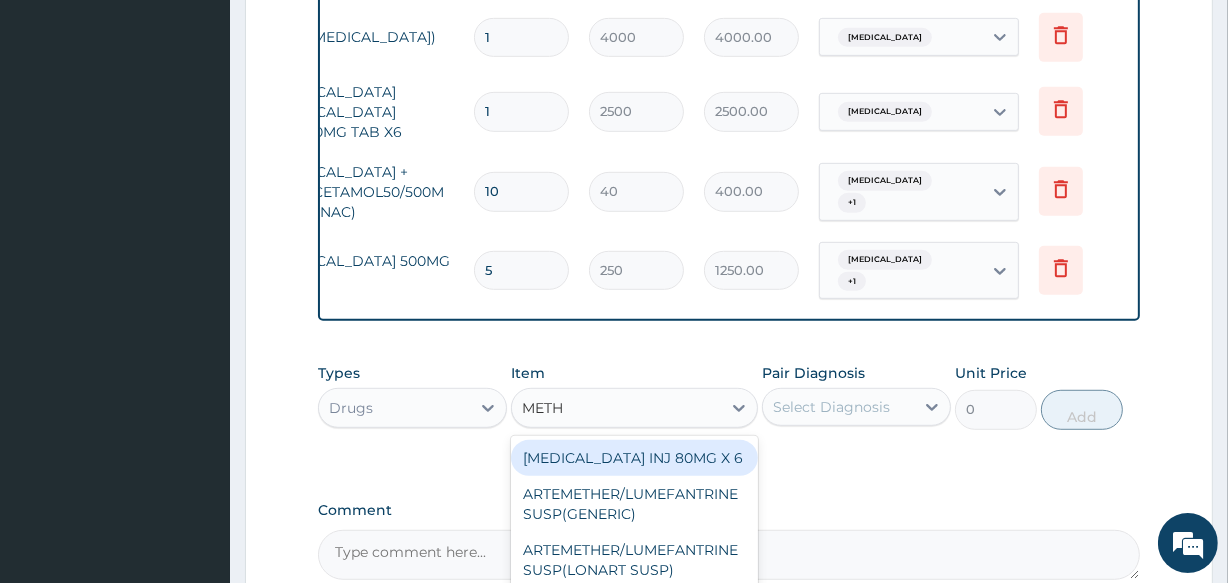 type on "METH" 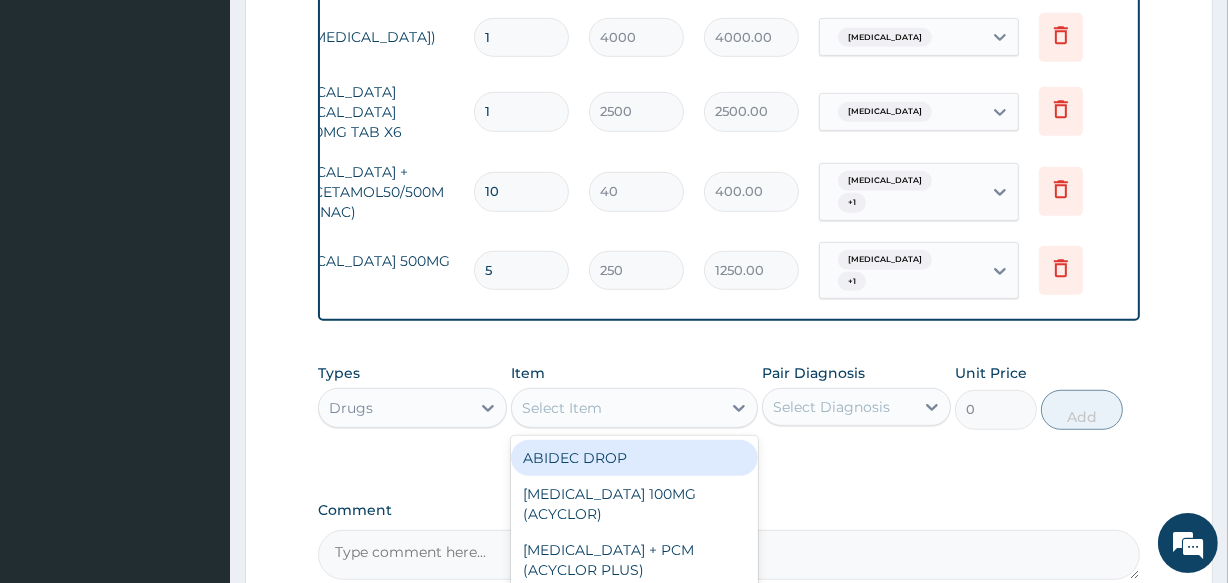 click on "Select Item" at bounding box center (562, 408) 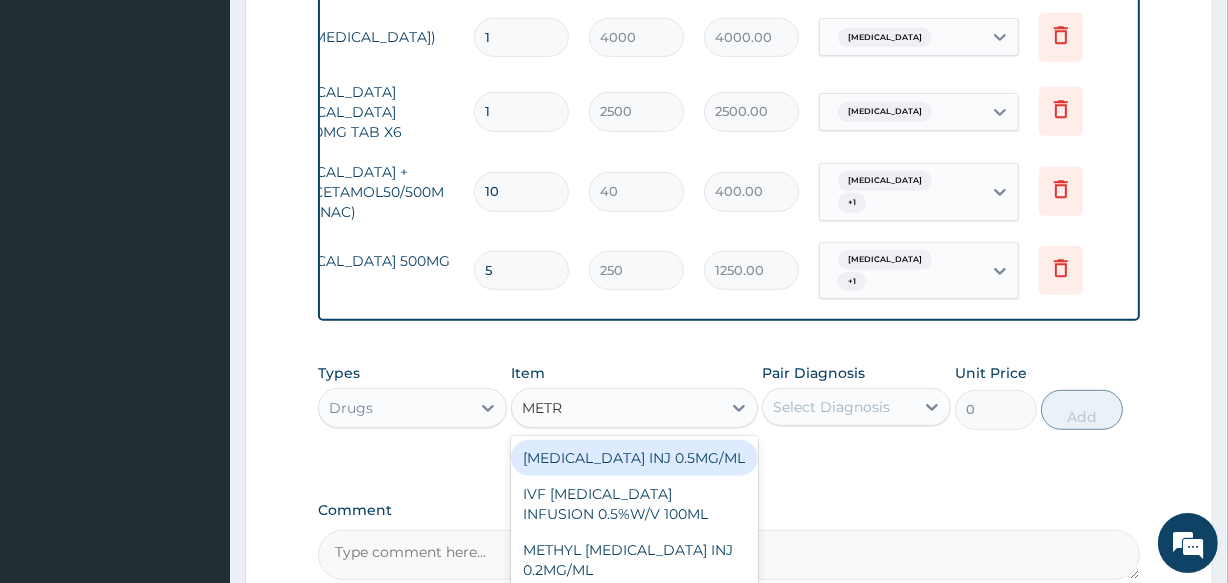 type on "METRO" 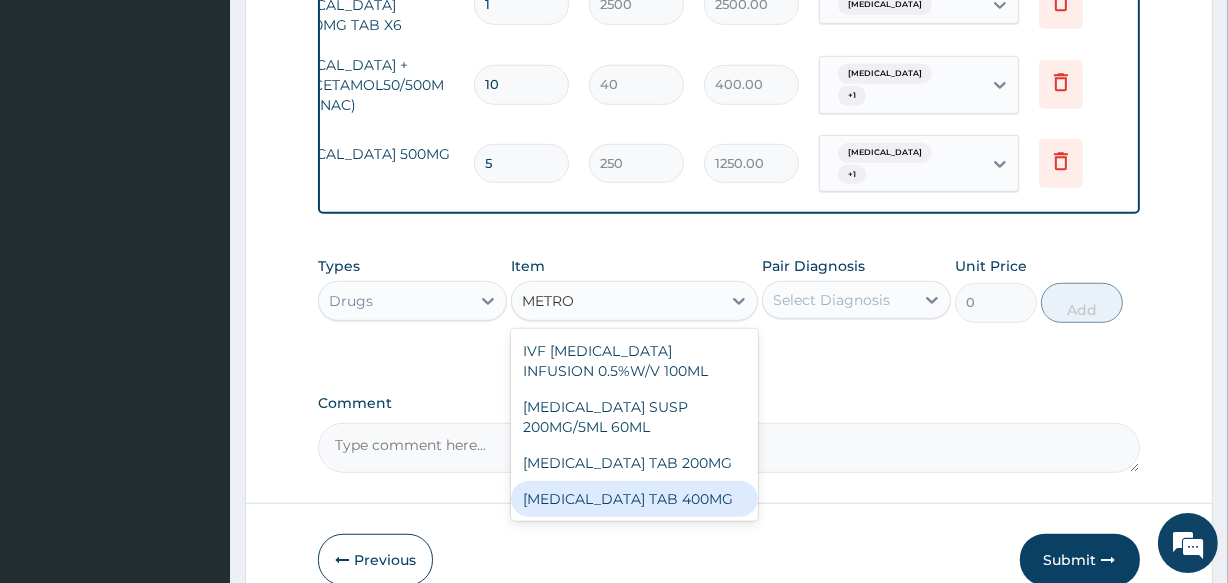 scroll, scrollTop: 1135, scrollLeft: 0, axis: vertical 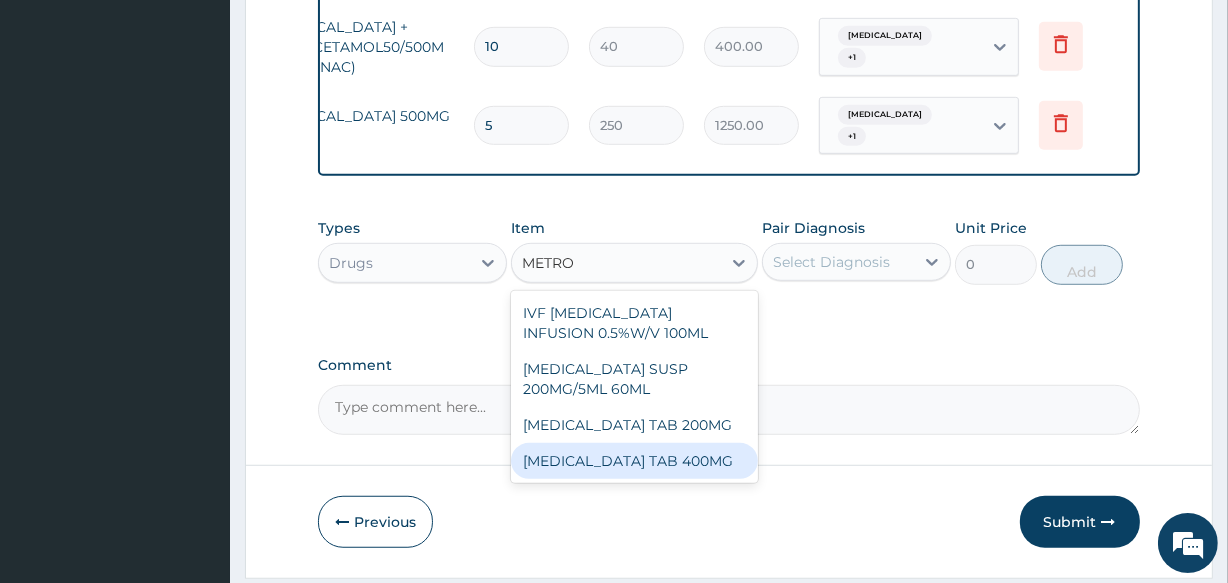 click on "[MEDICAL_DATA] TAB 400MG" at bounding box center (634, 461) 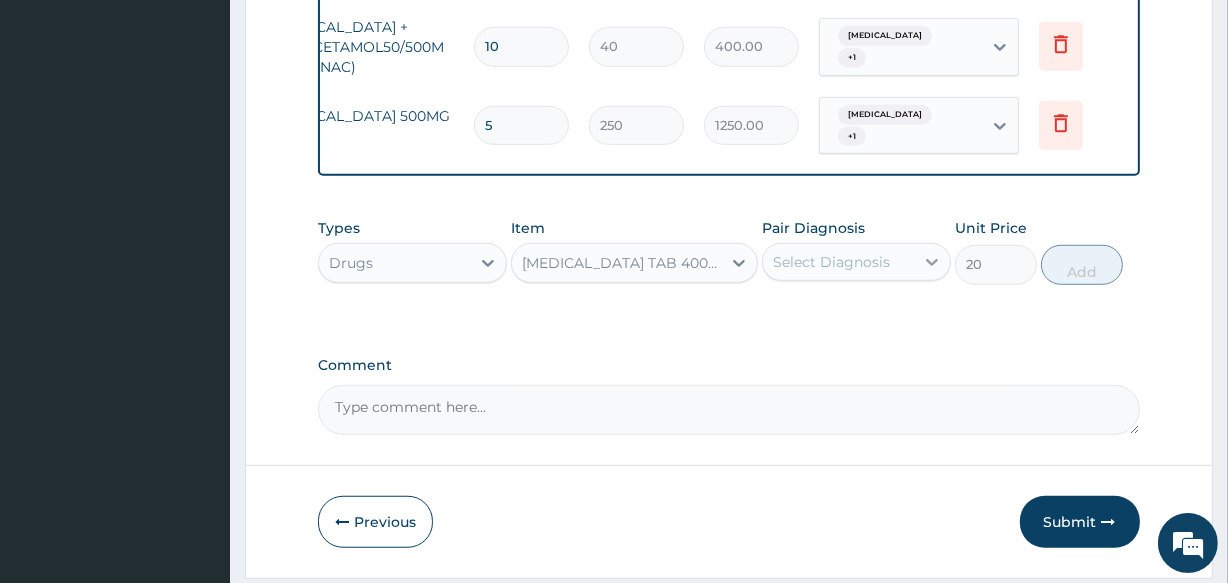 click 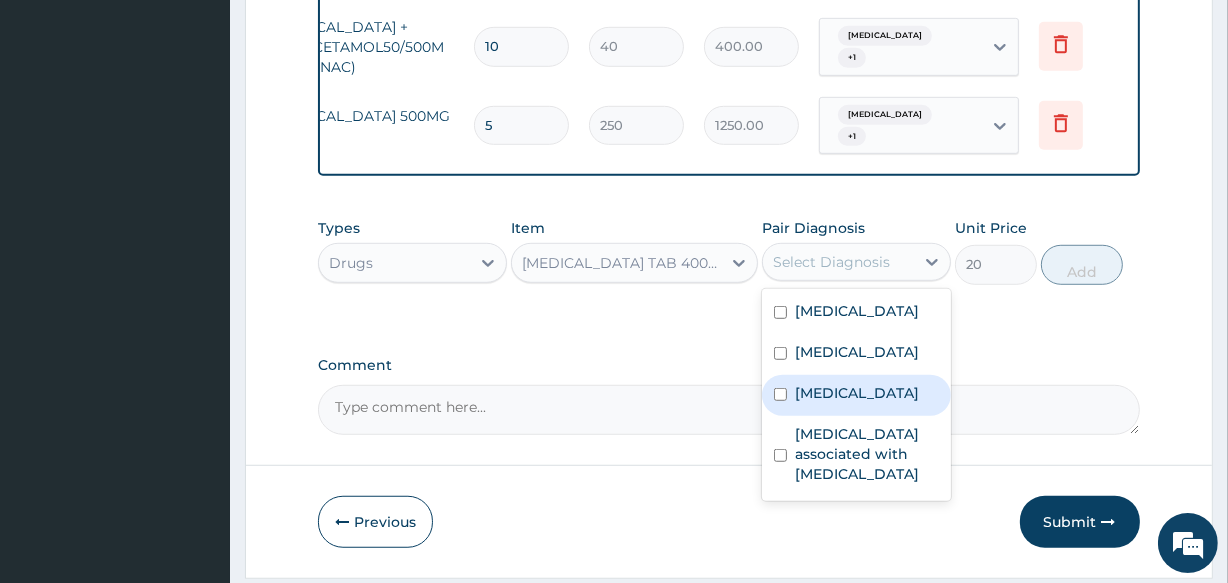 click at bounding box center [780, 394] 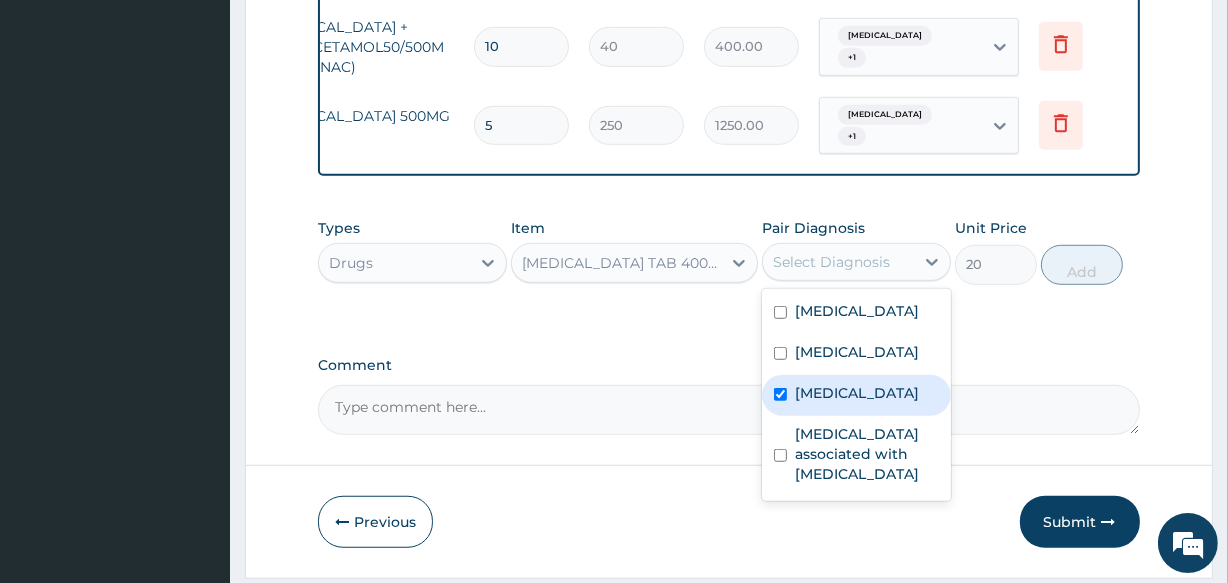 checkbox on "true" 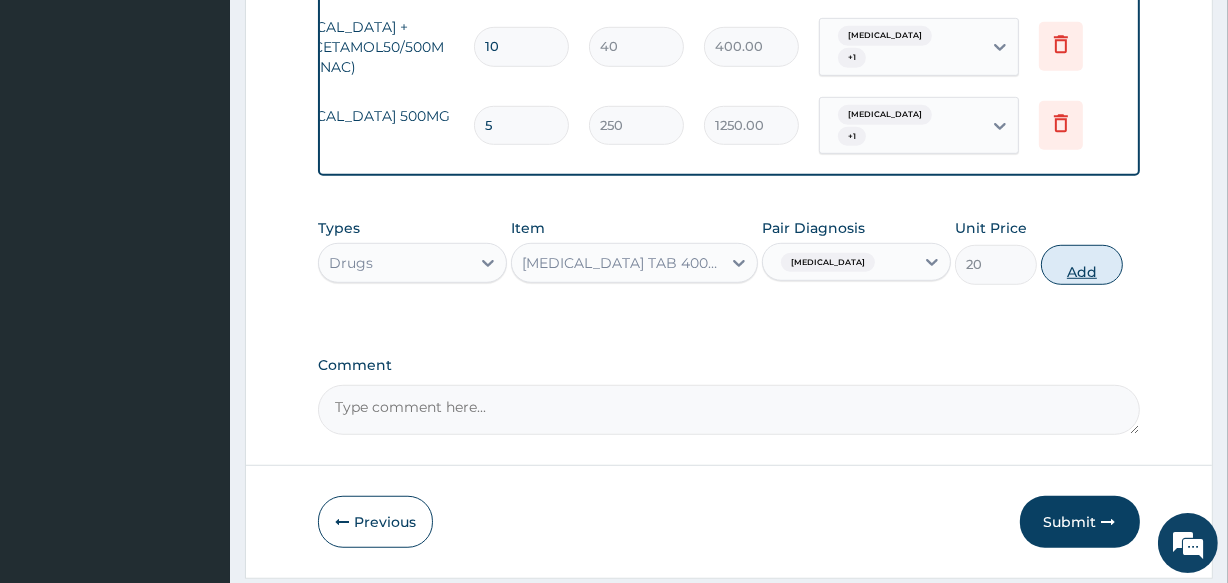 click on "Add" at bounding box center [1082, 265] 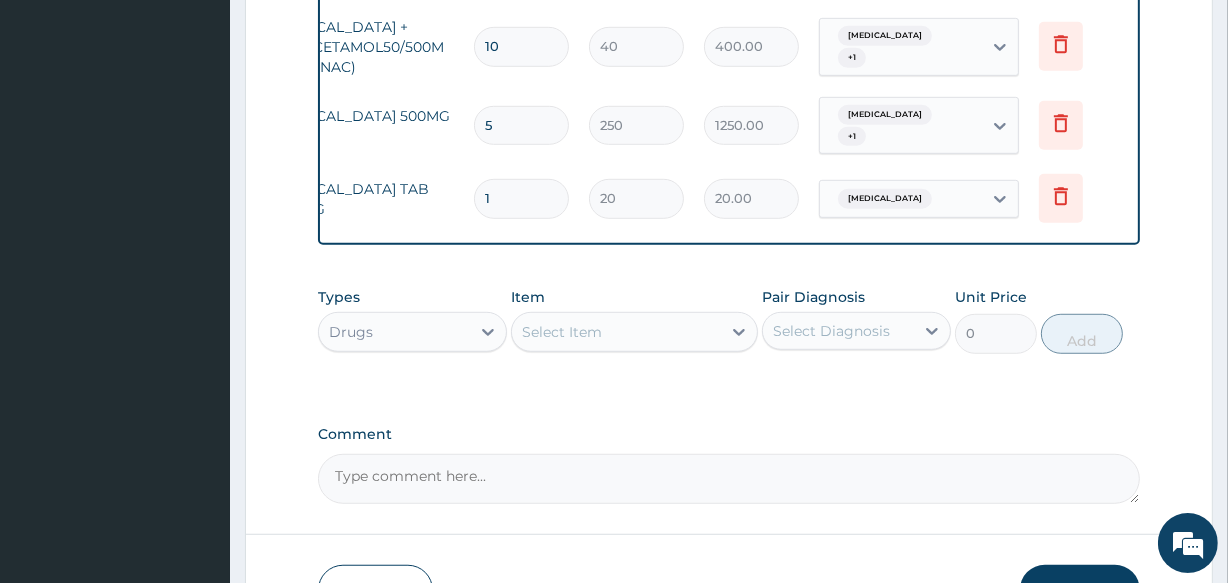 type 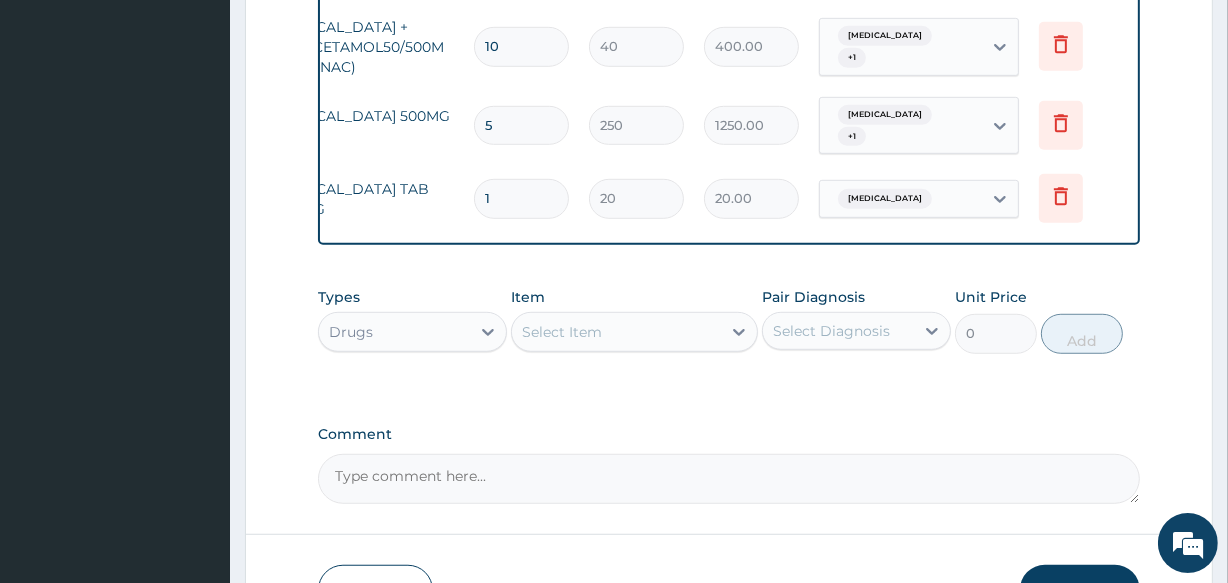 type on "0.00" 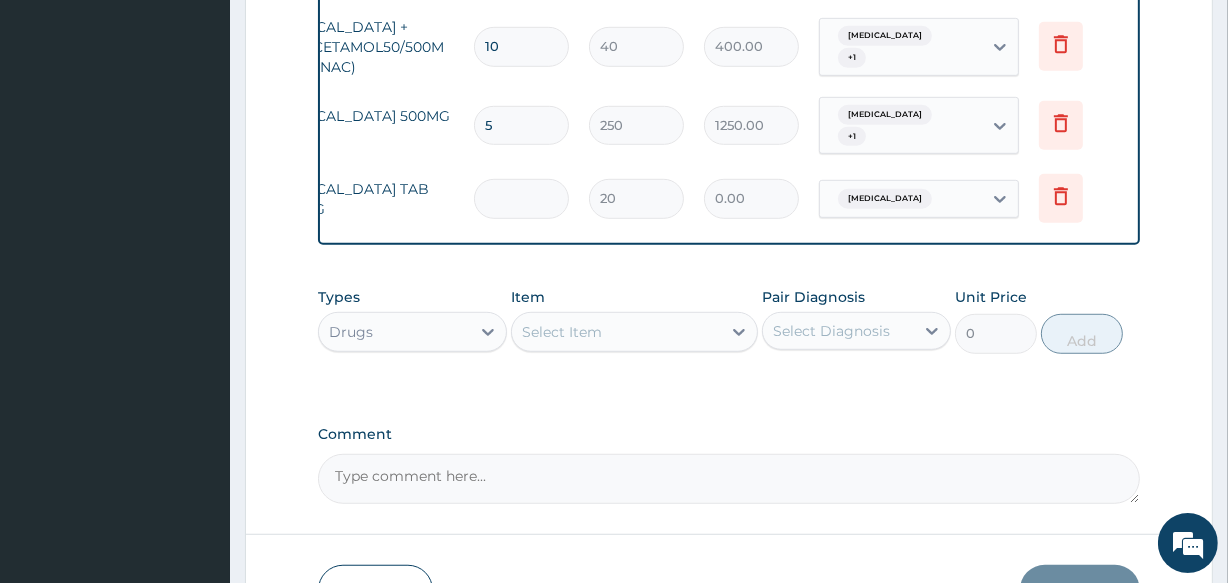 type on "9" 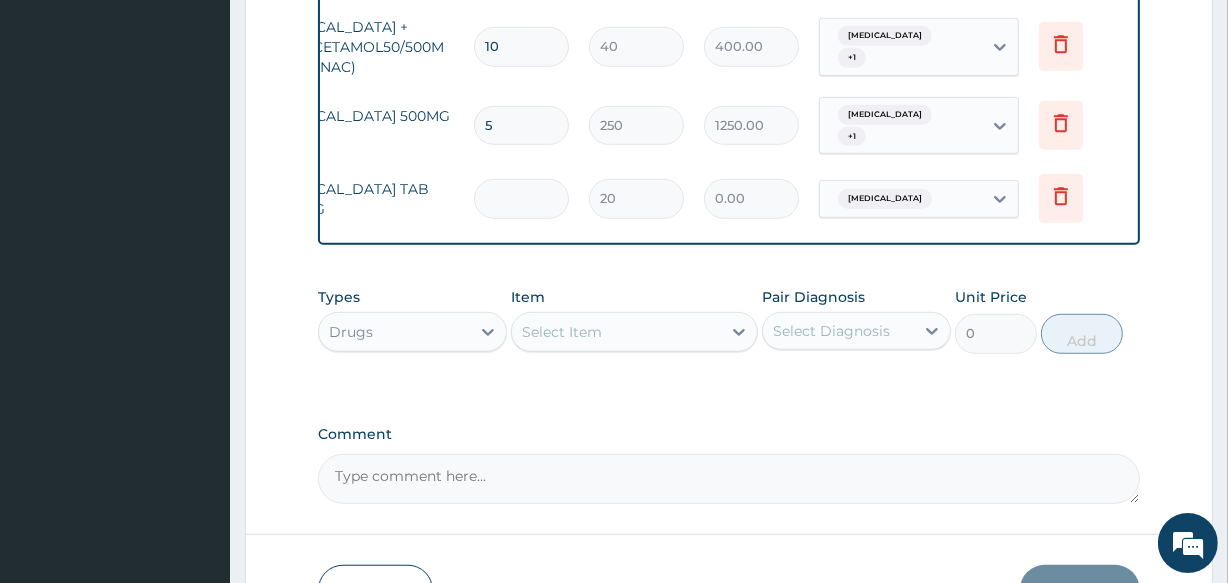type on "180.00" 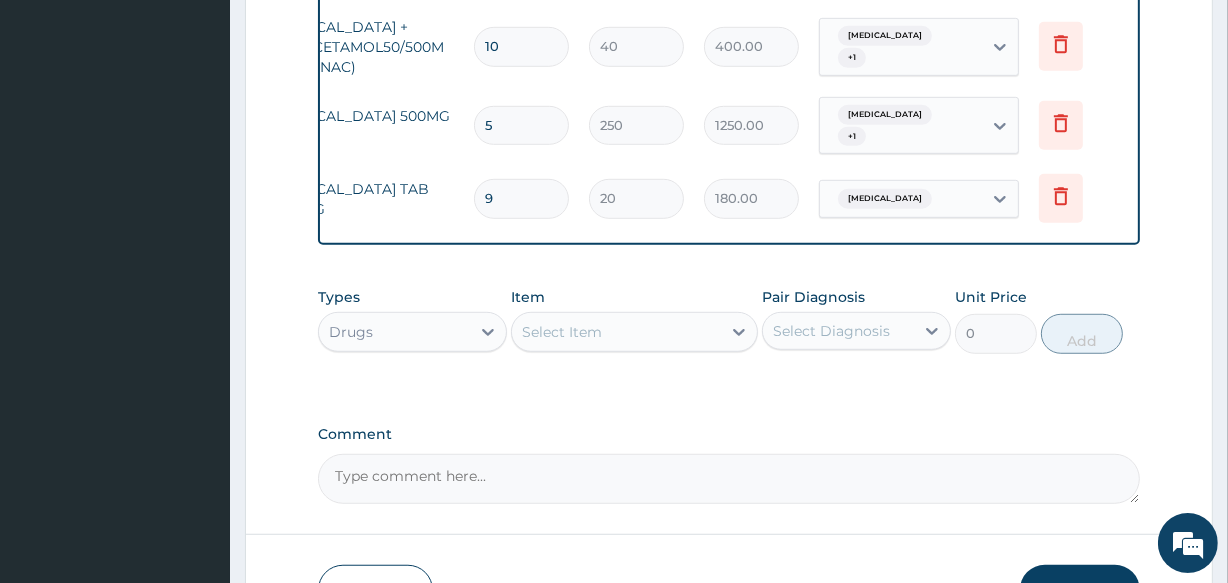 type on "9" 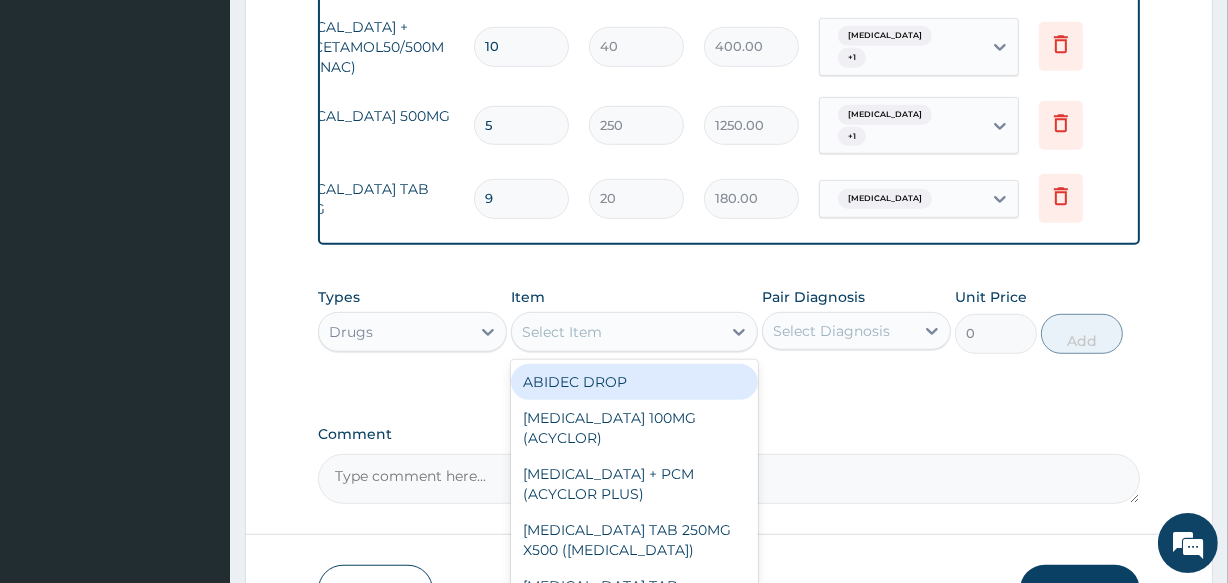 click on "Select Item" at bounding box center (616, 332) 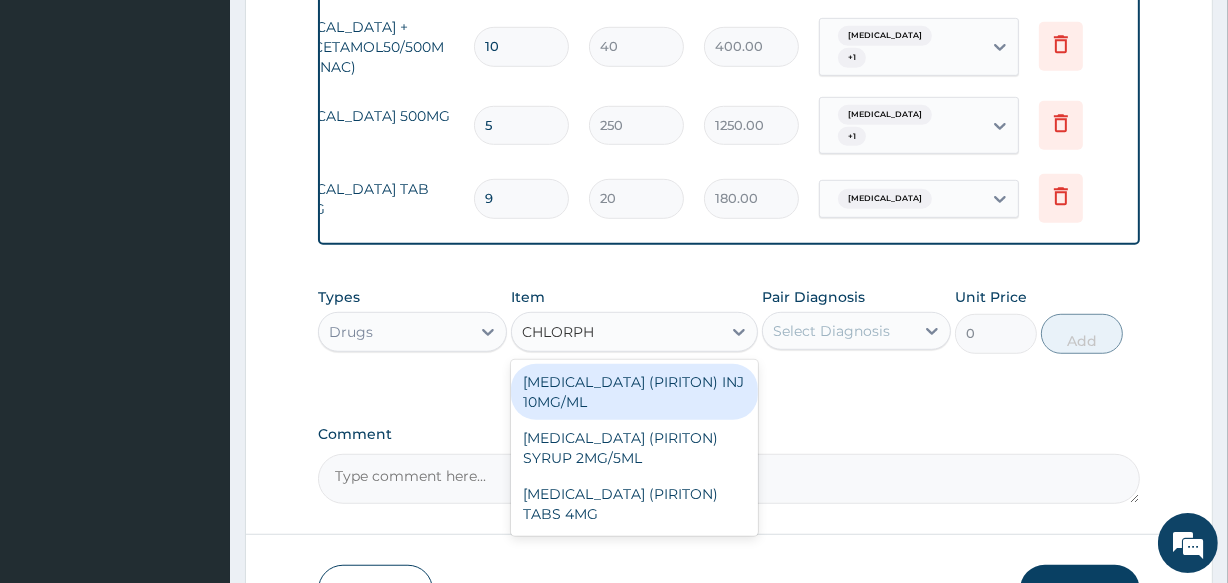 type on "CHLORPHE" 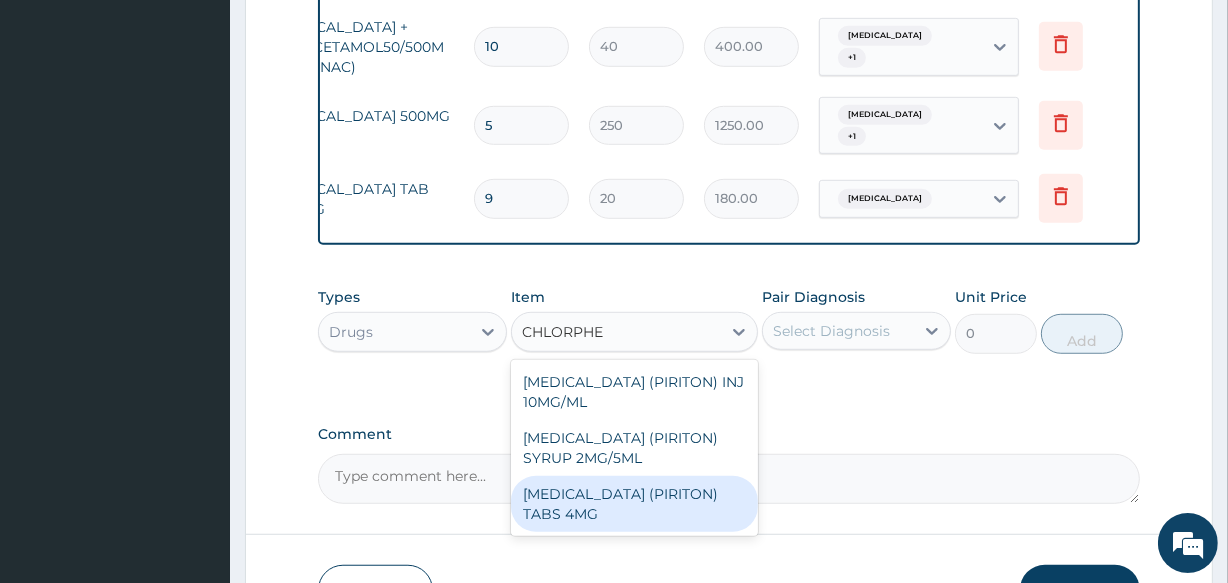 click on "[MEDICAL_DATA] (PIRITON) TABS 4MG" at bounding box center (634, 504) 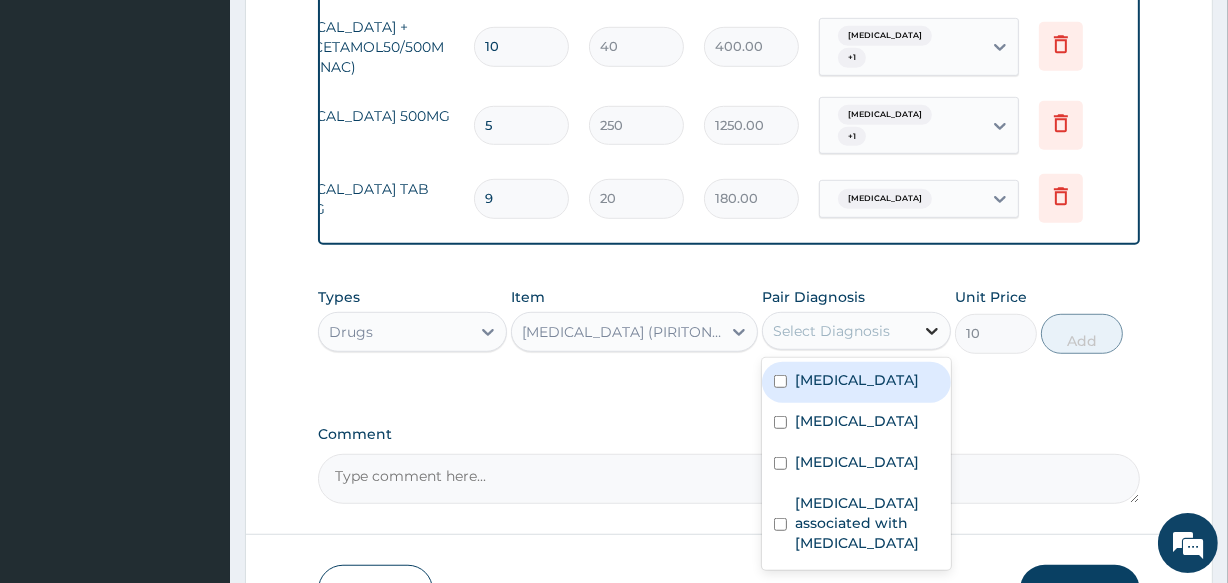 click 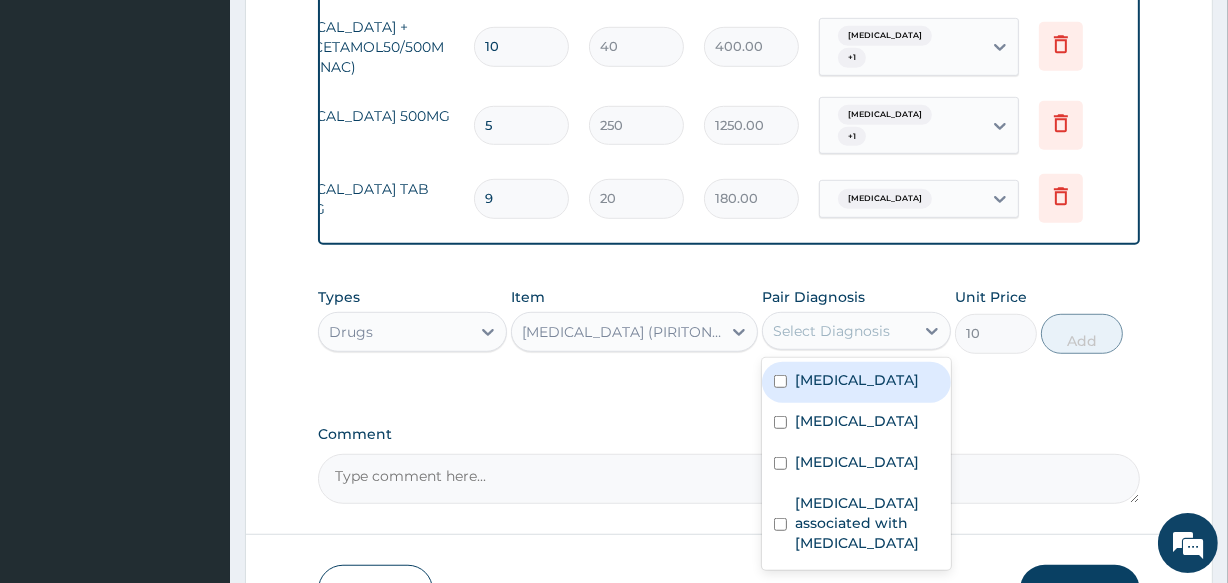 click at bounding box center (780, 381) 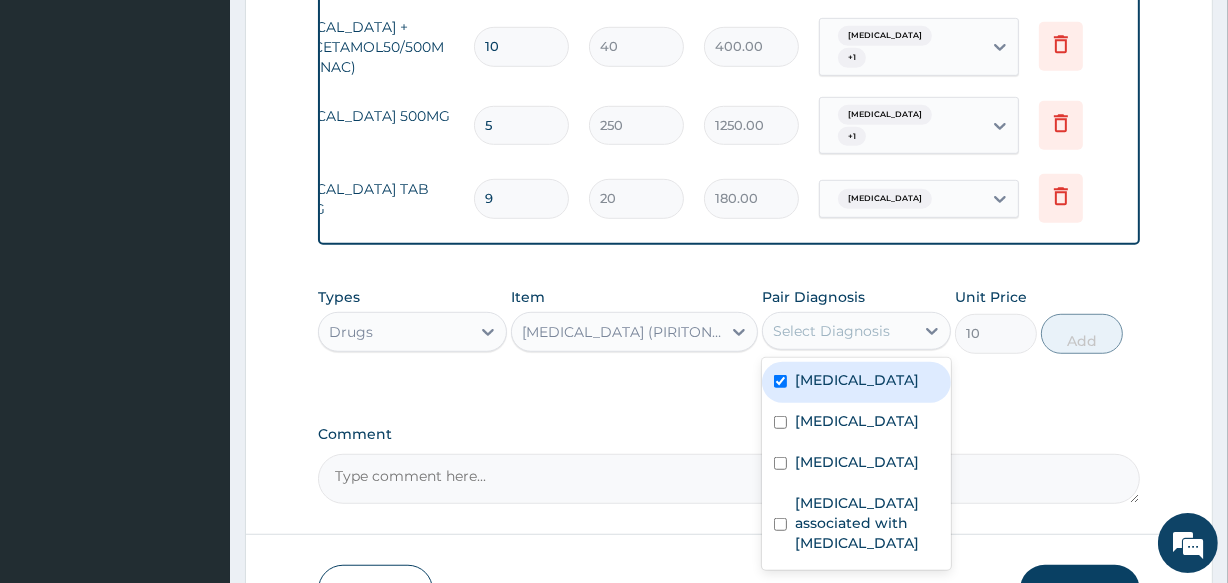 checkbox on "true" 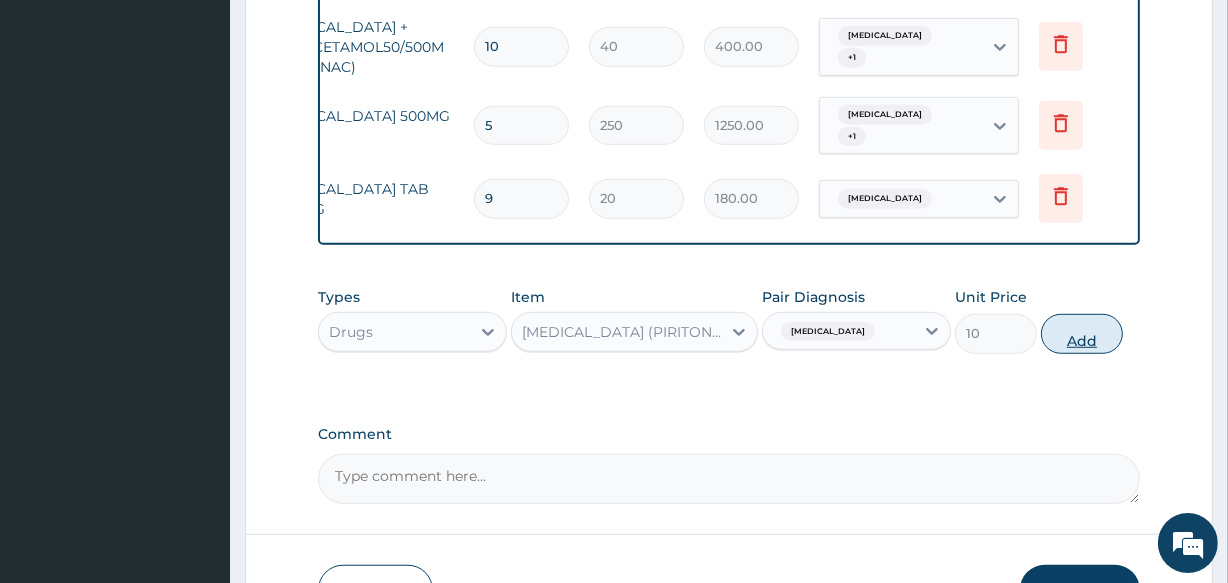 click on "Add" at bounding box center (1082, 334) 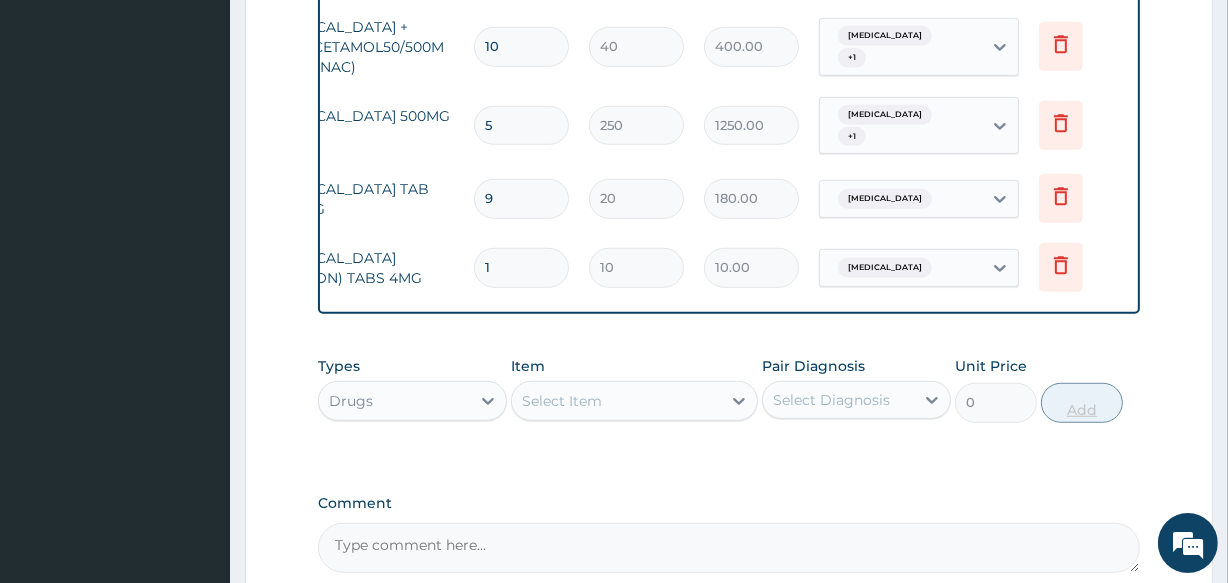 type 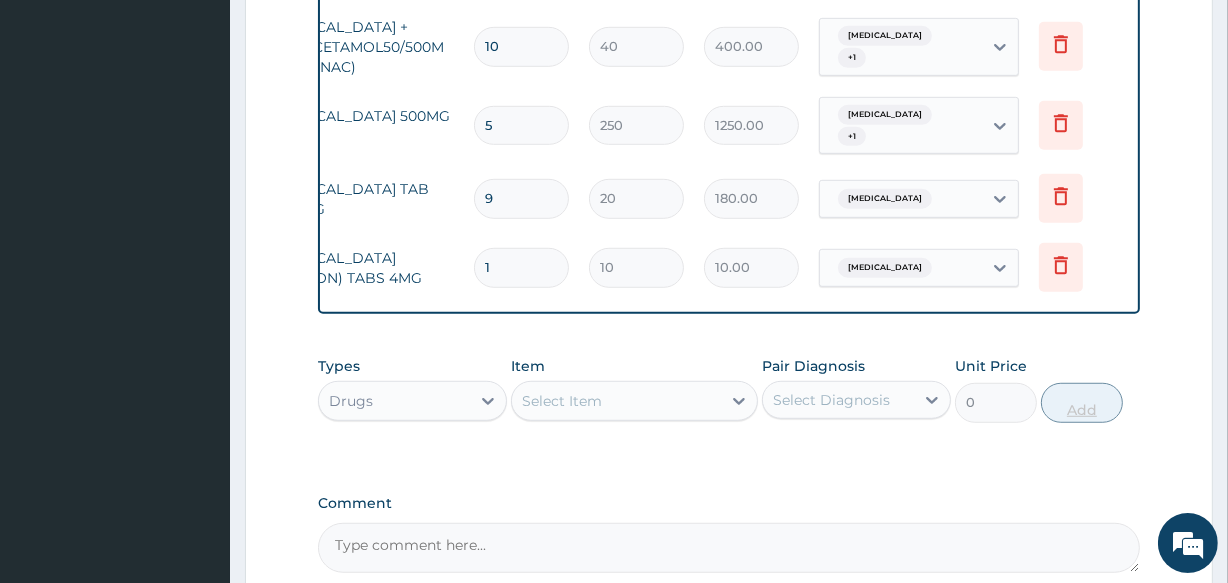 type on "0.00" 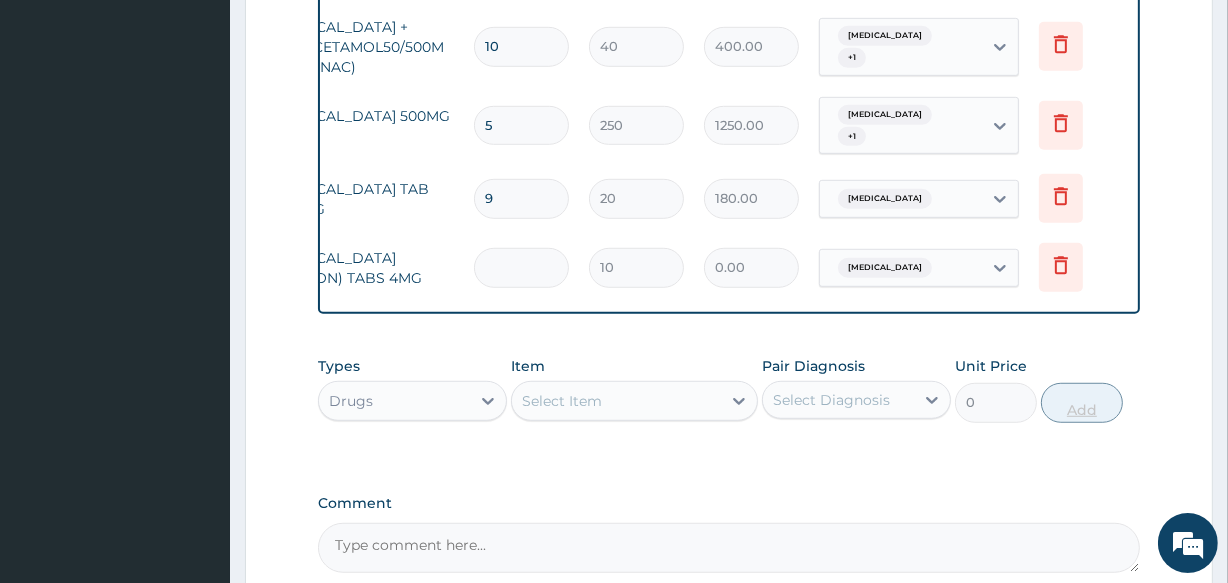 type on "9" 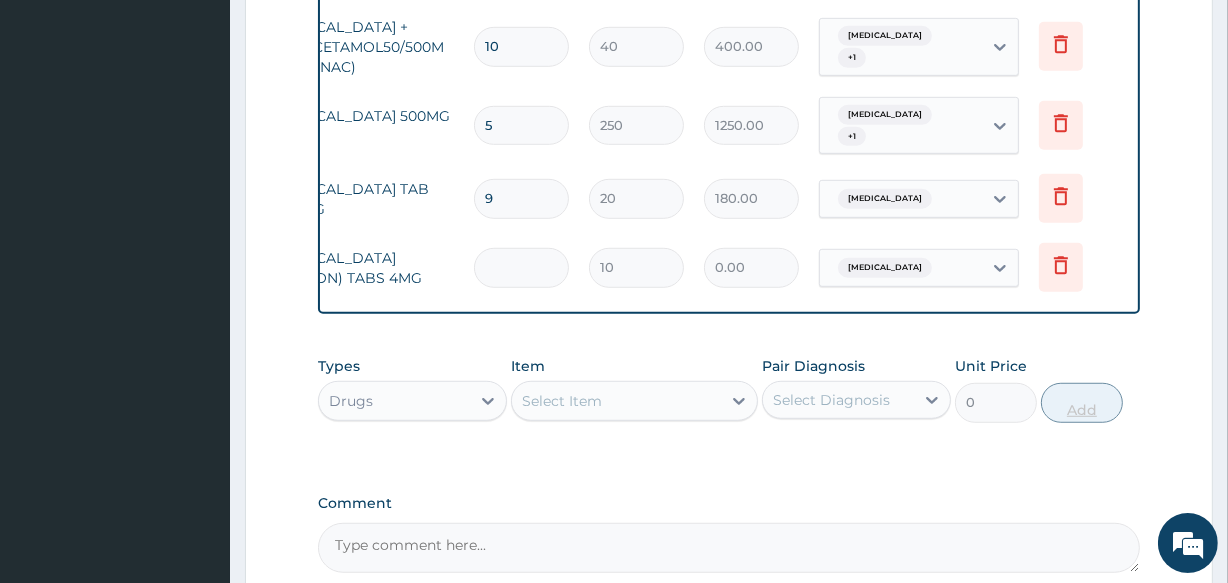 type on "90.00" 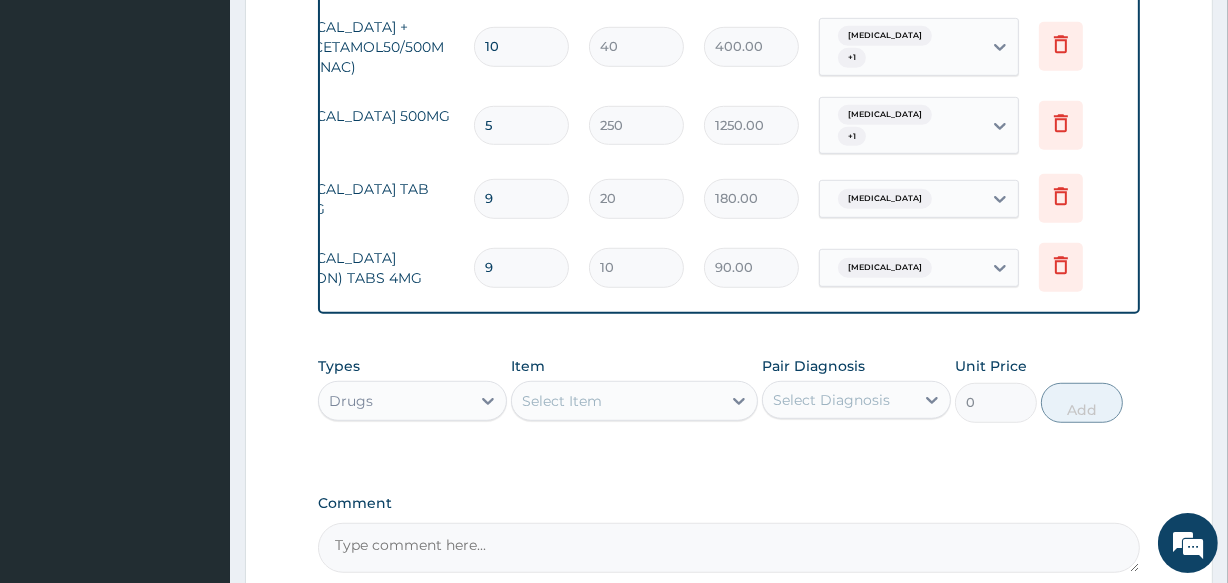 type on "9" 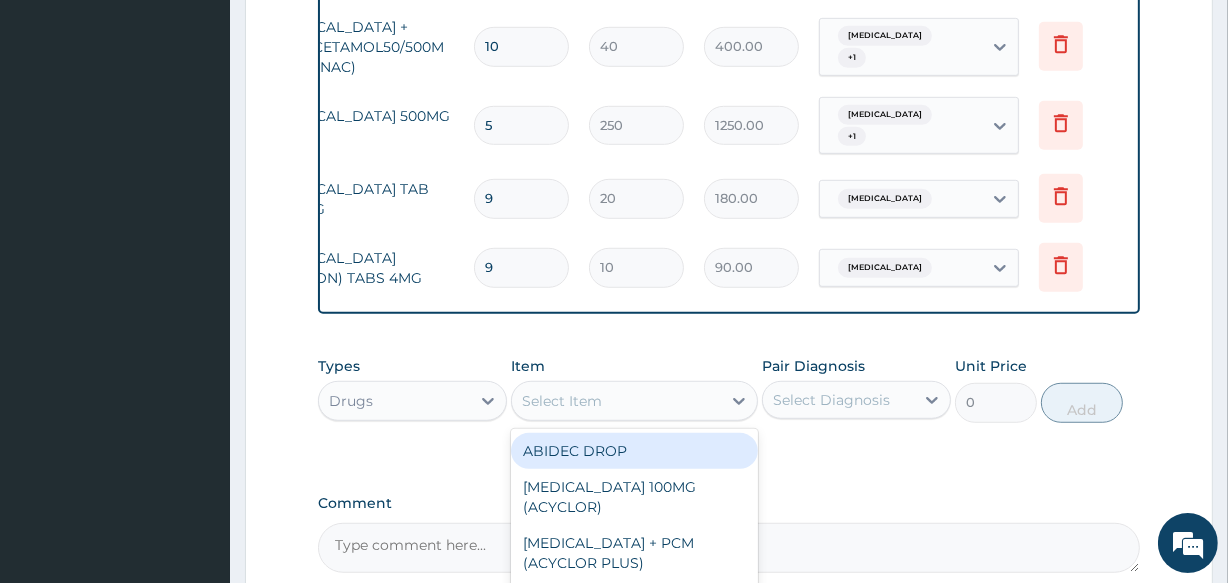 click on "Select Item" at bounding box center (616, 401) 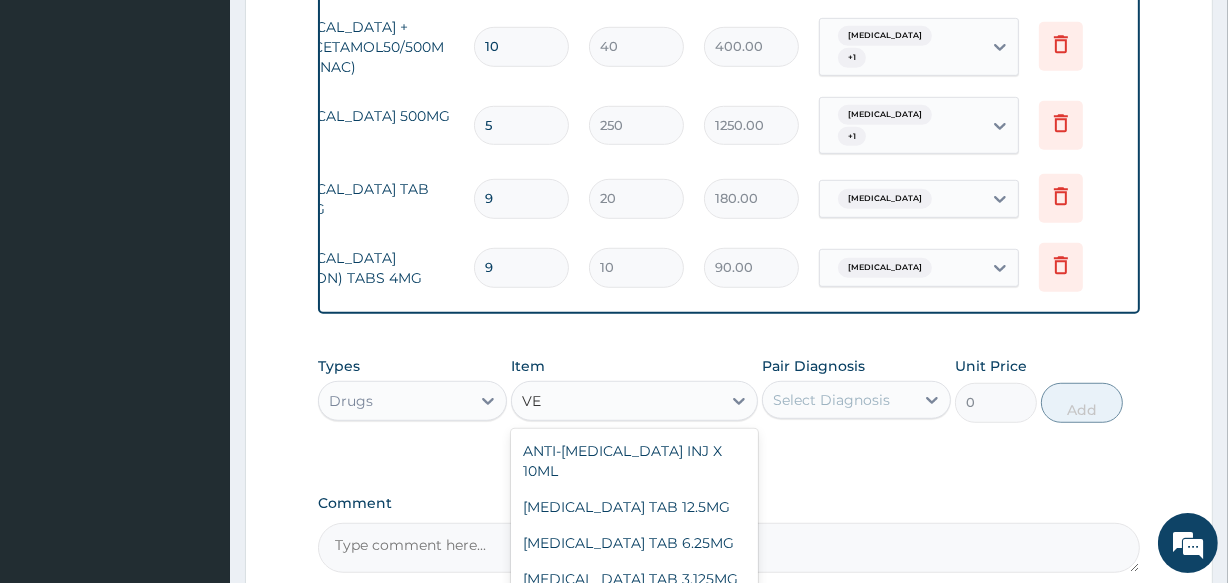 type on "V" 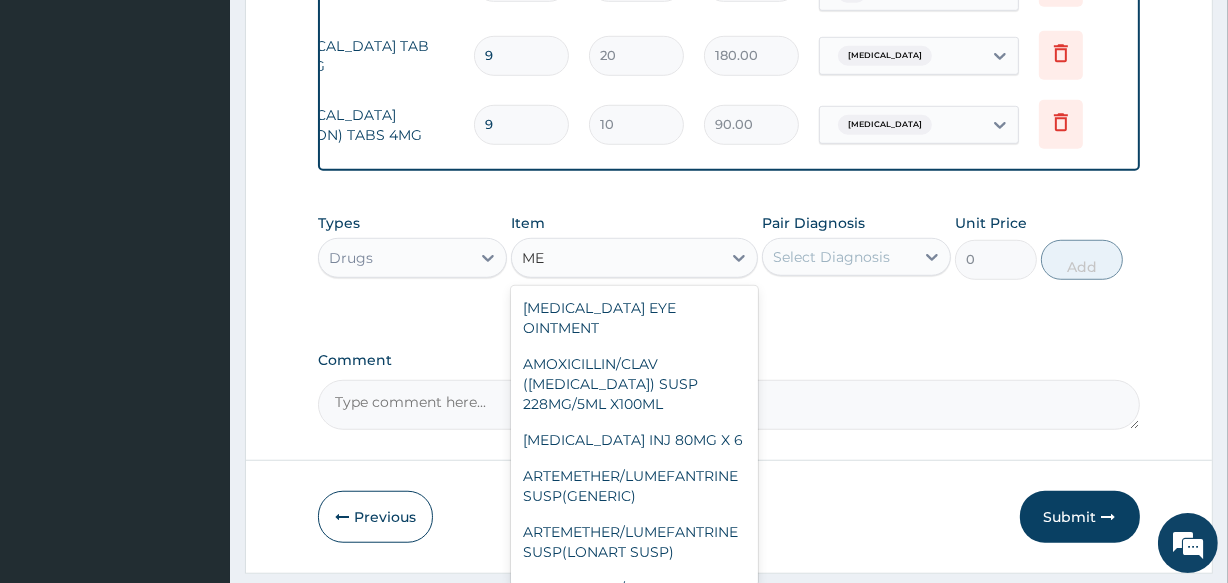 scroll, scrollTop: 1280, scrollLeft: 0, axis: vertical 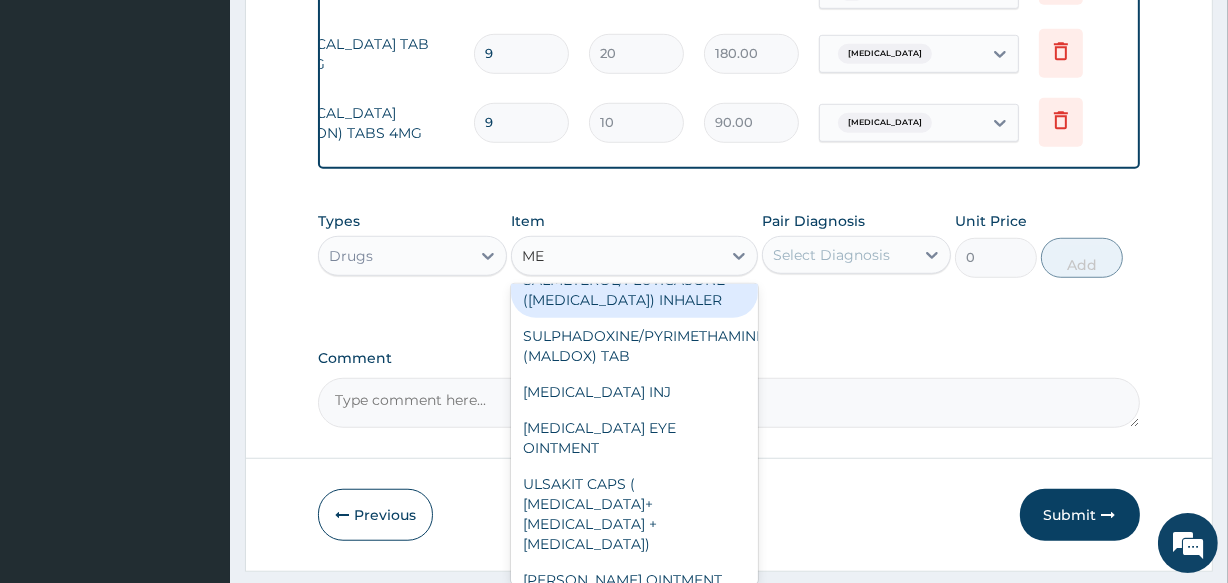 type on "M" 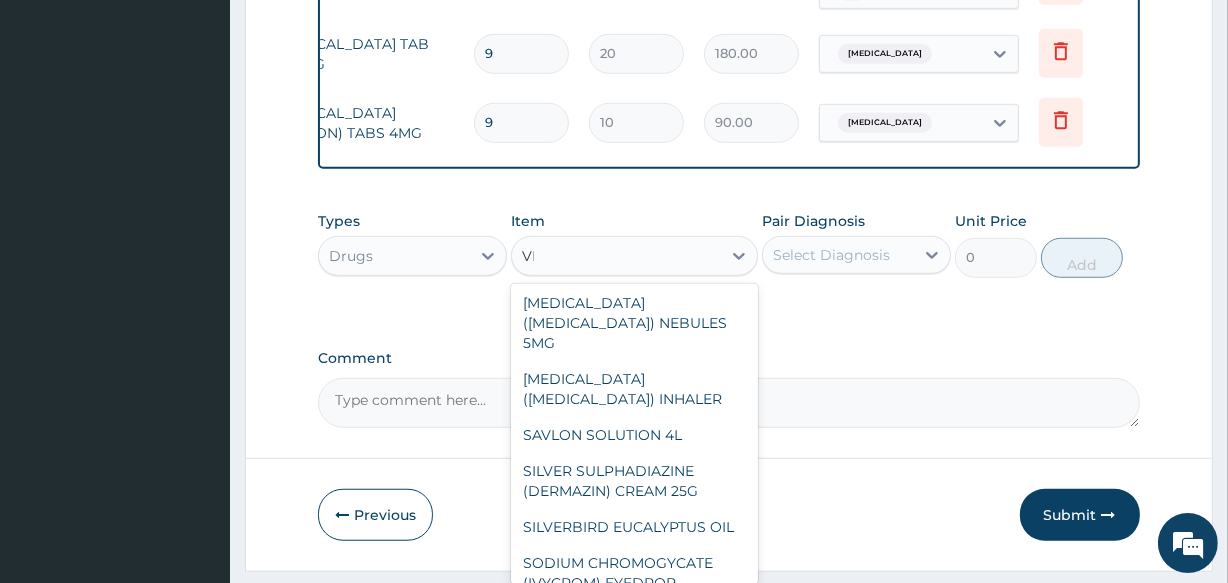 scroll, scrollTop: 423, scrollLeft: 0, axis: vertical 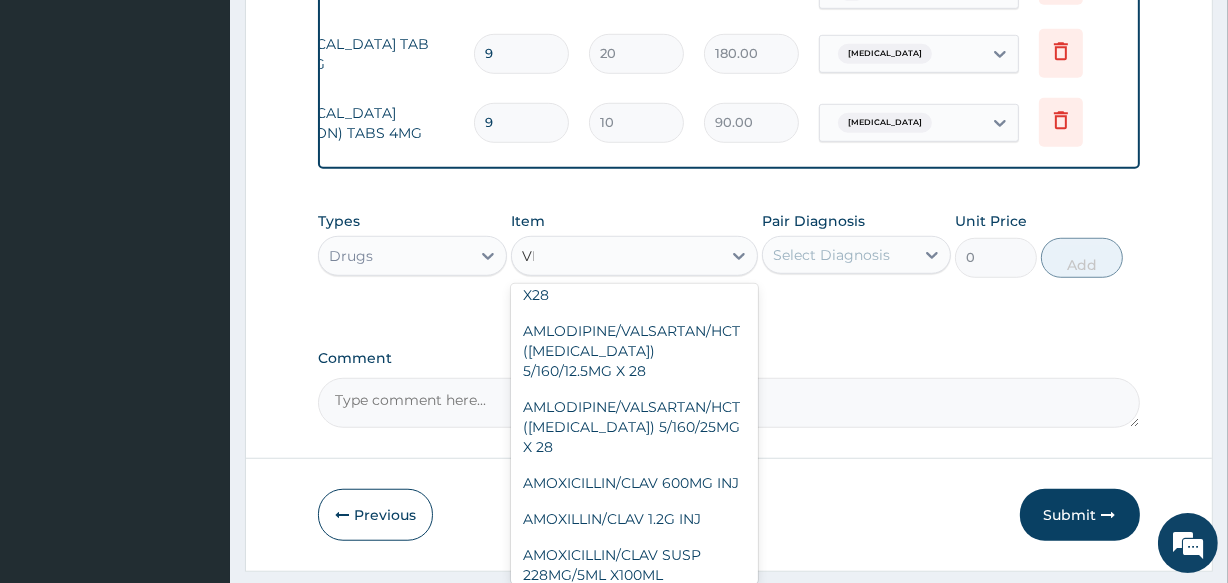 type on "VE" 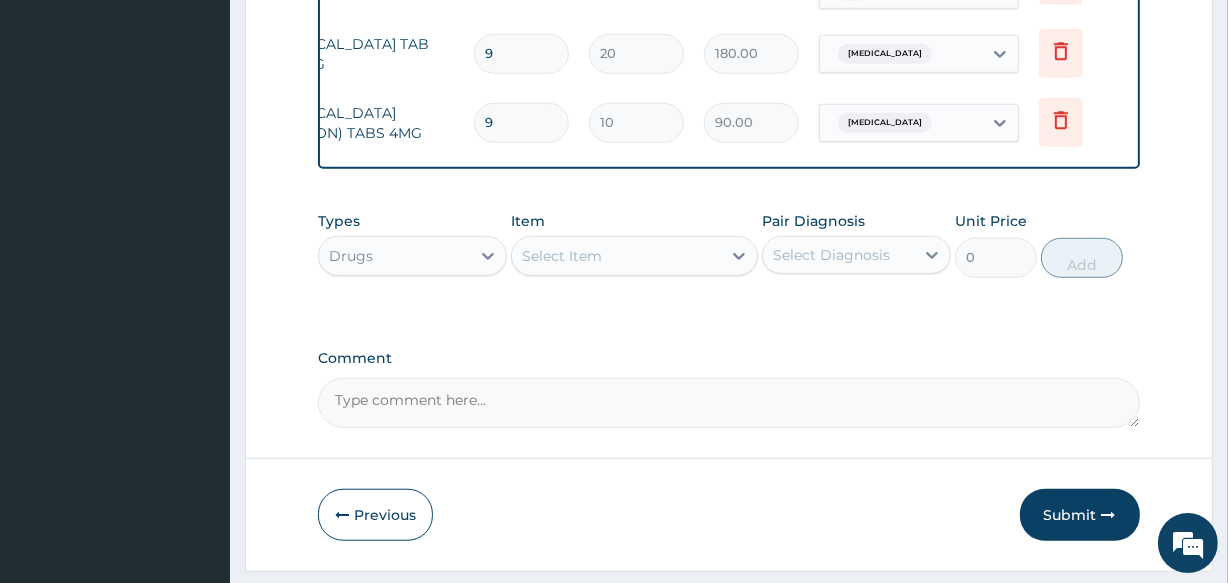 click on "Select Item" at bounding box center [562, 256] 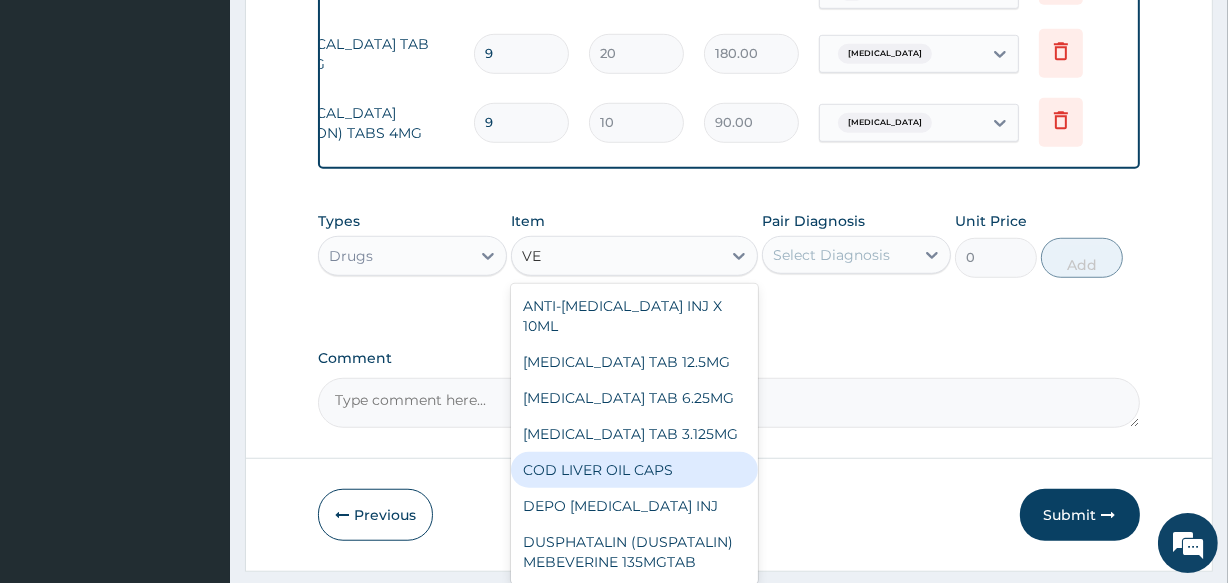 type on "V" 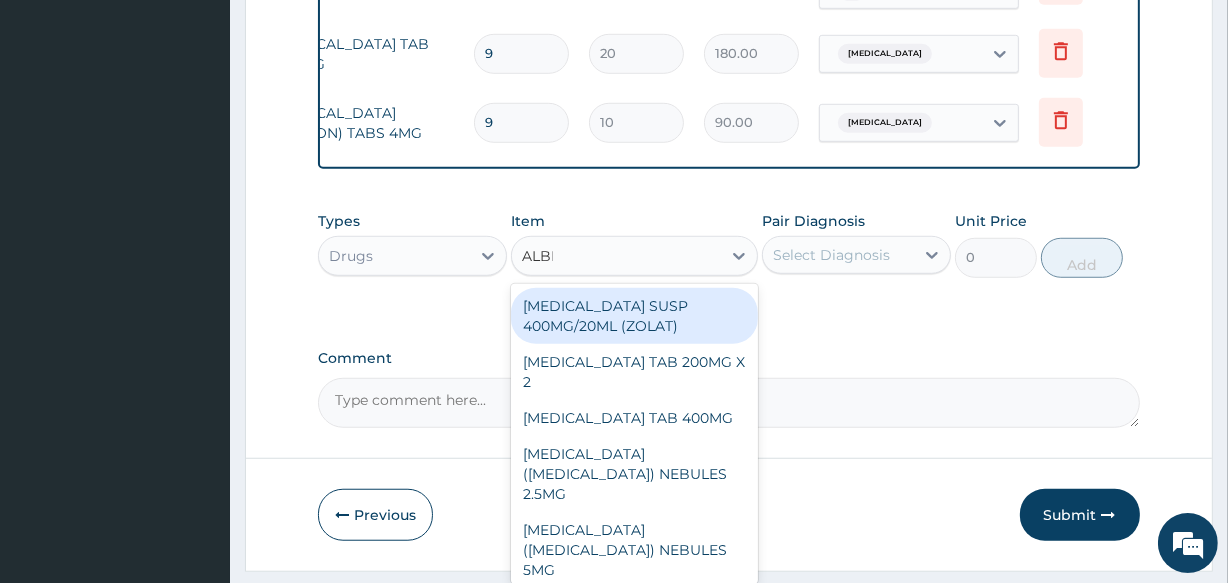 type on "ALBEN" 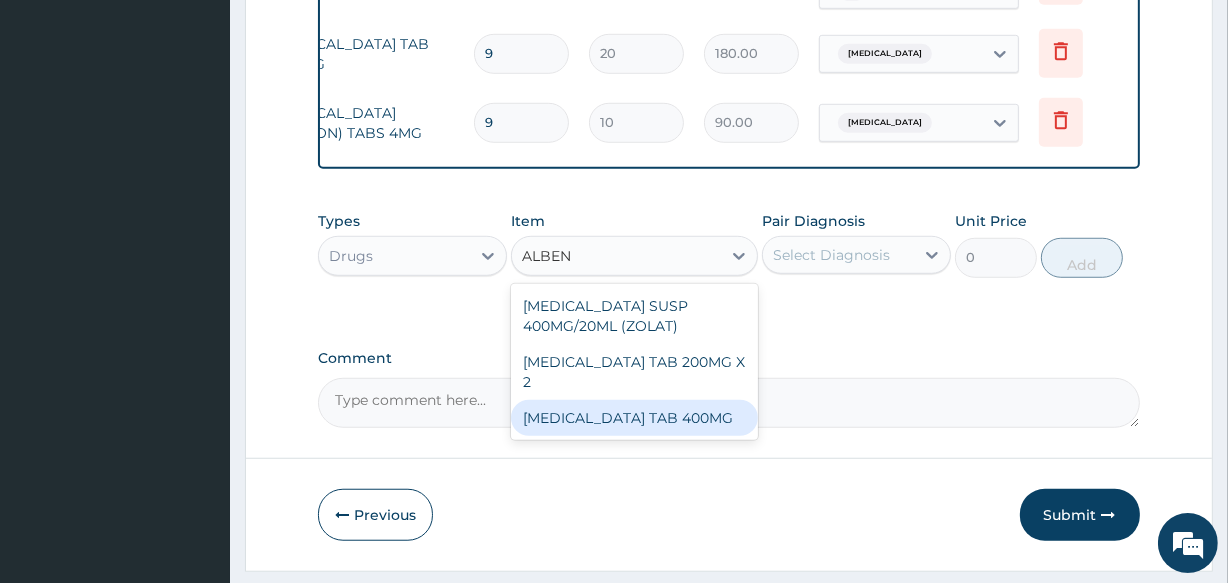 click on "[MEDICAL_DATA] TAB 400MG" at bounding box center [634, 418] 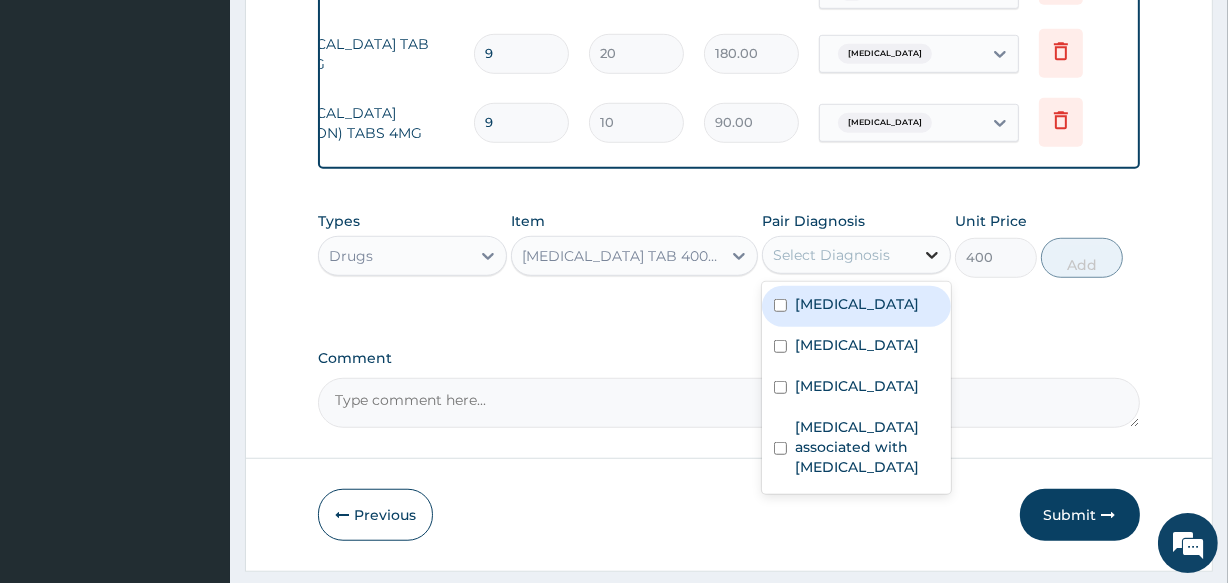 click 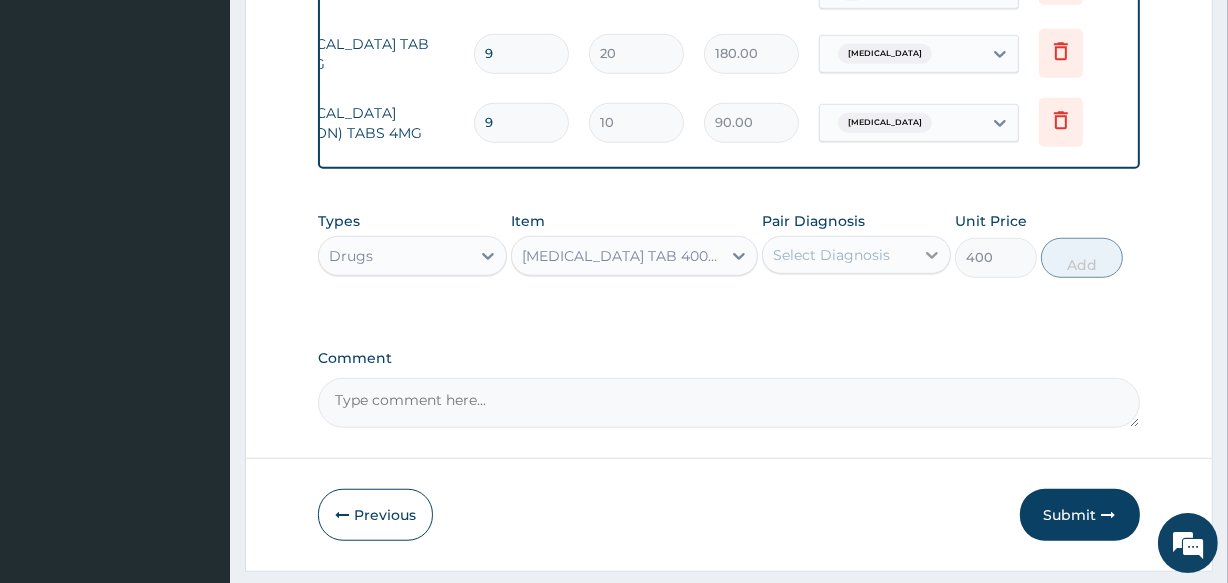 click 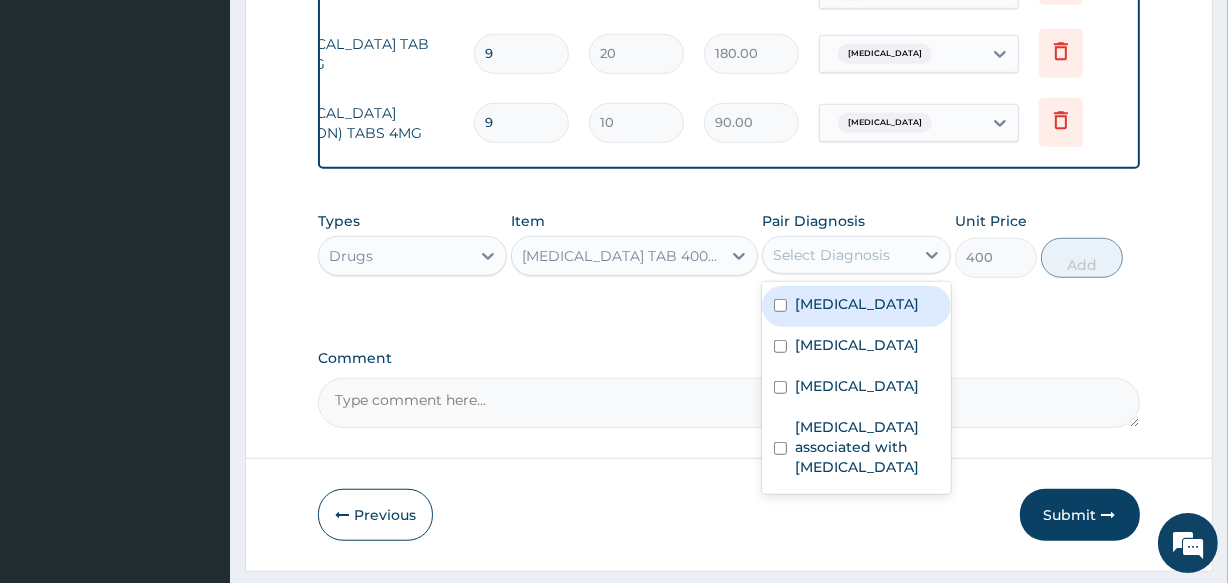 click at bounding box center [780, 305] 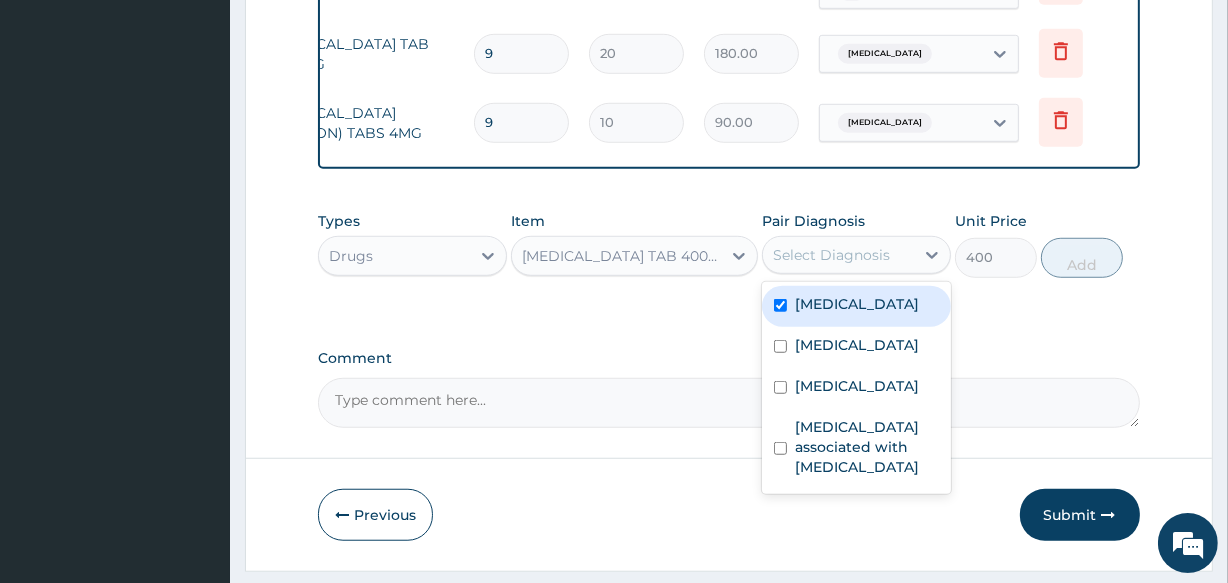 checkbox on "true" 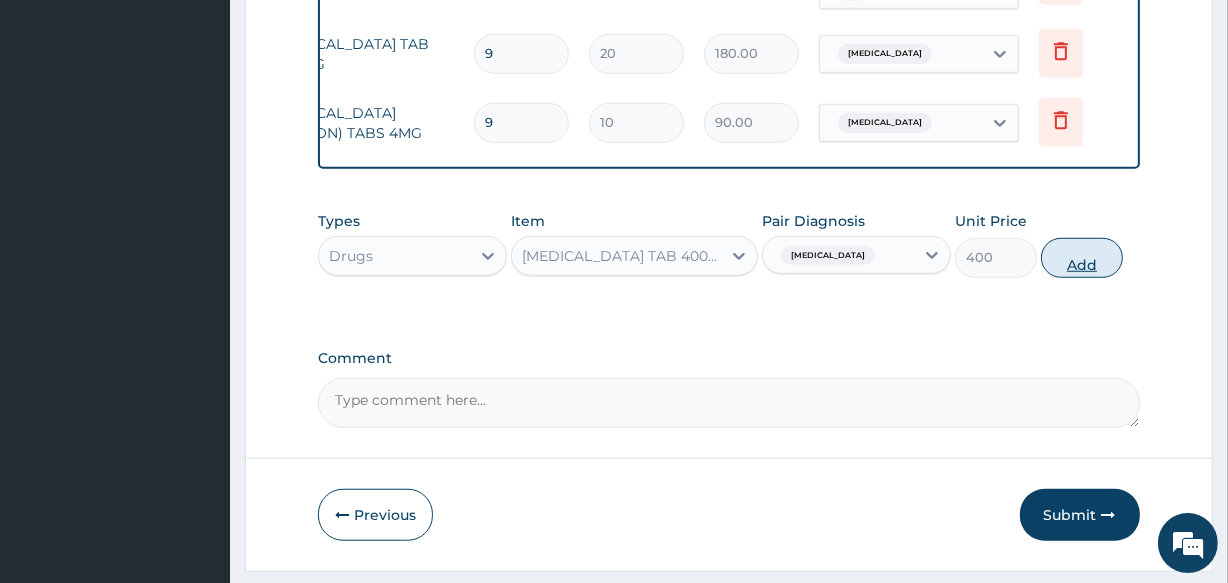 click on "Add" at bounding box center (1082, 258) 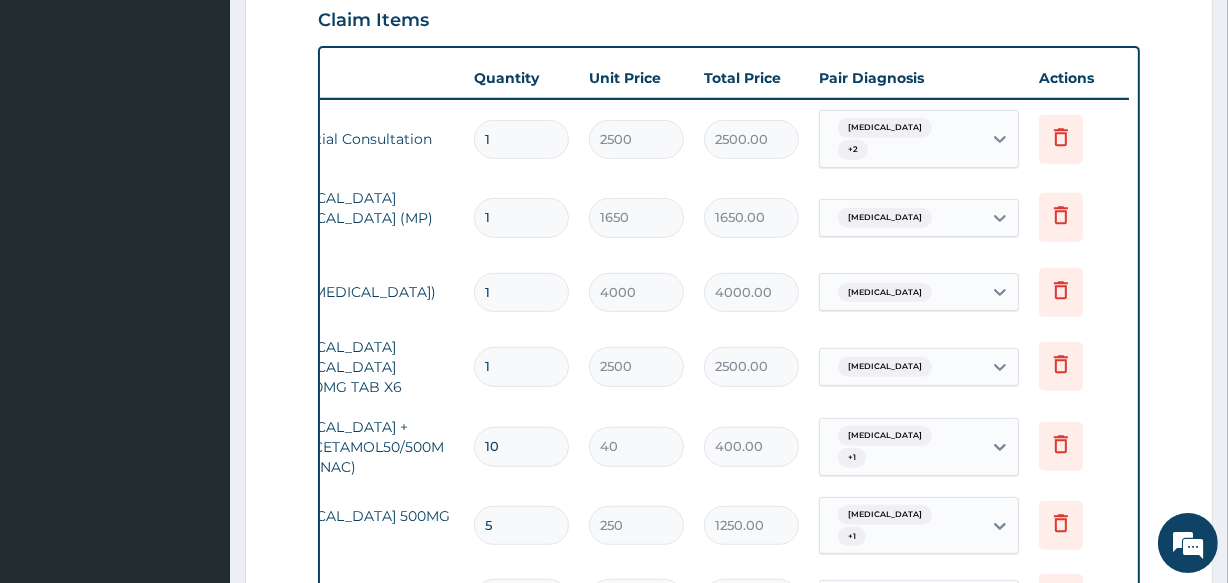 scroll, scrollTop: 771, scrollLeft: 0, axis: vertical 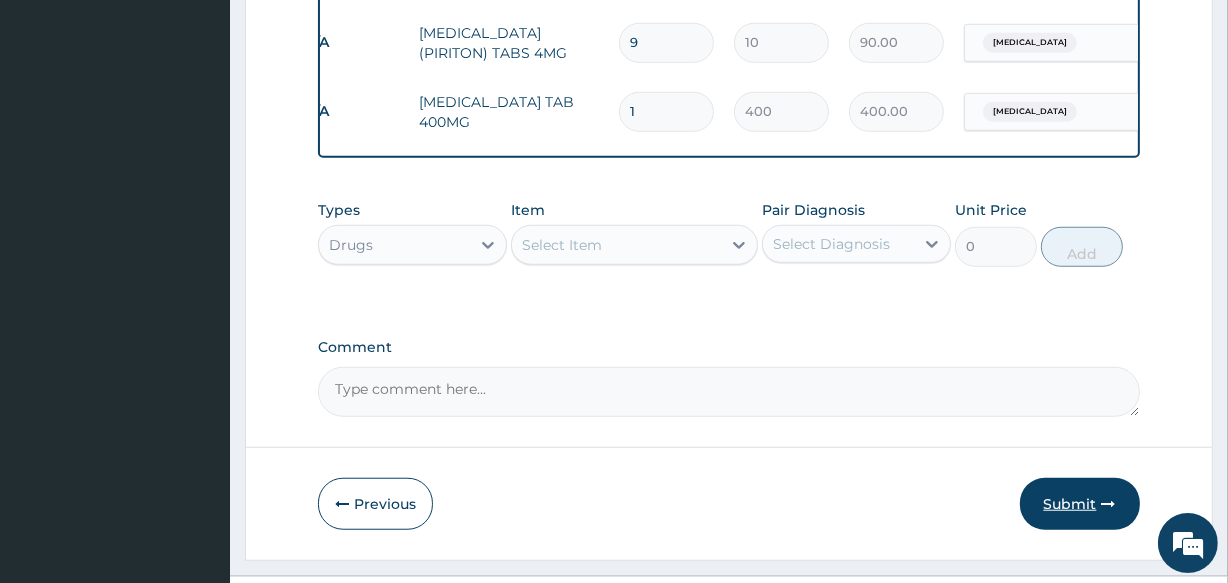 click at bounding box center (1109, 504) 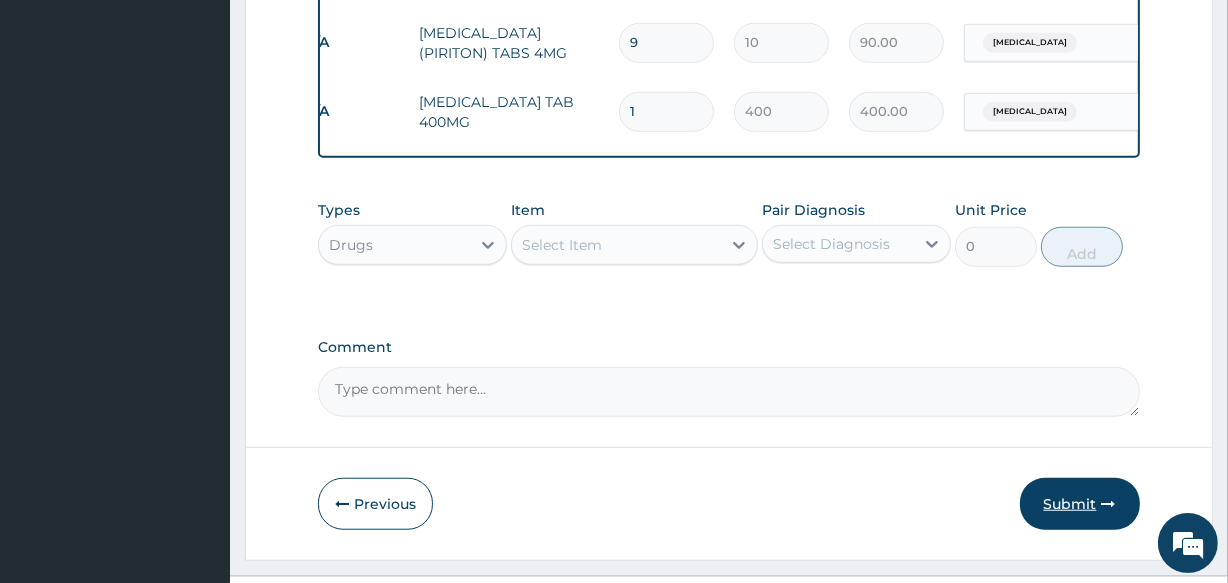 click on "Submit" at bounding box center (1080, 504) 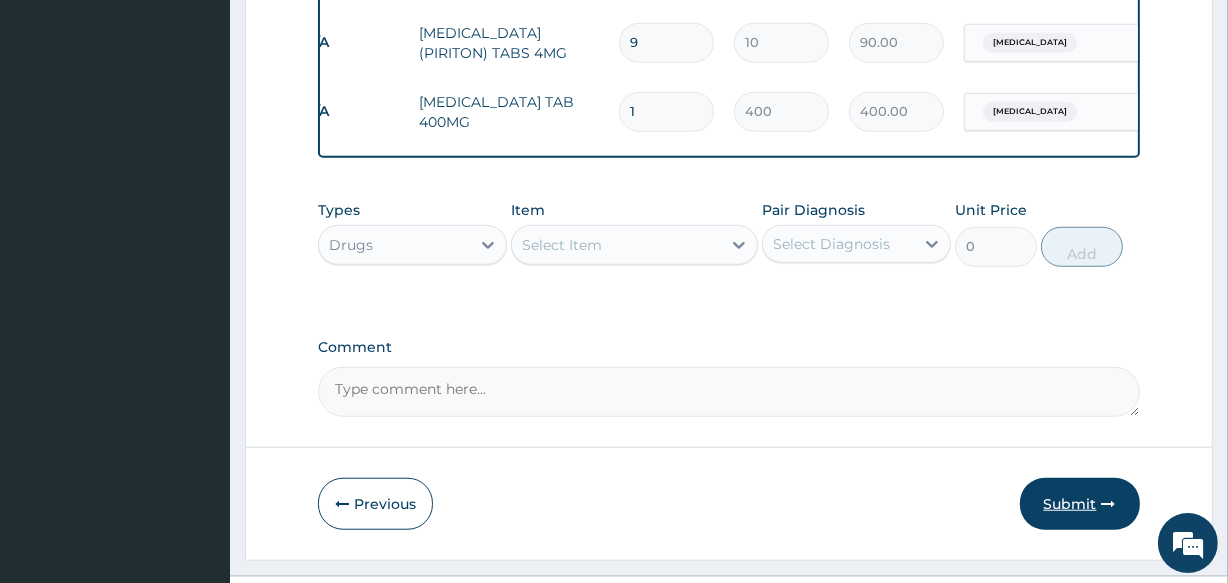 click on "Submit" at bounding box center [1080, 504] 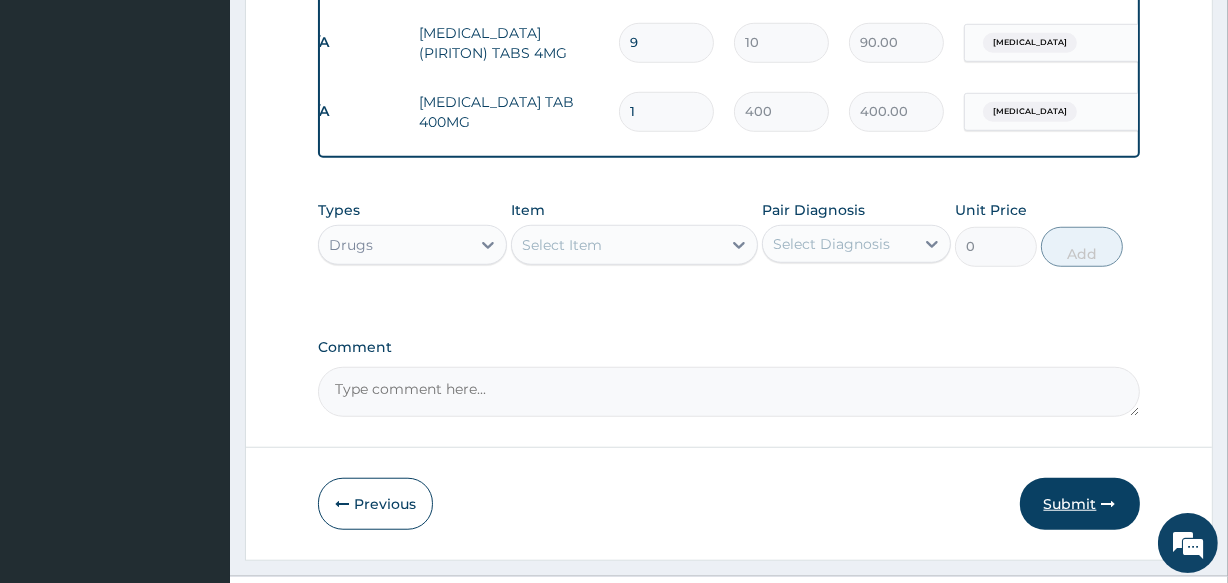 click on "Submit" at bounding box center (1080, 504) 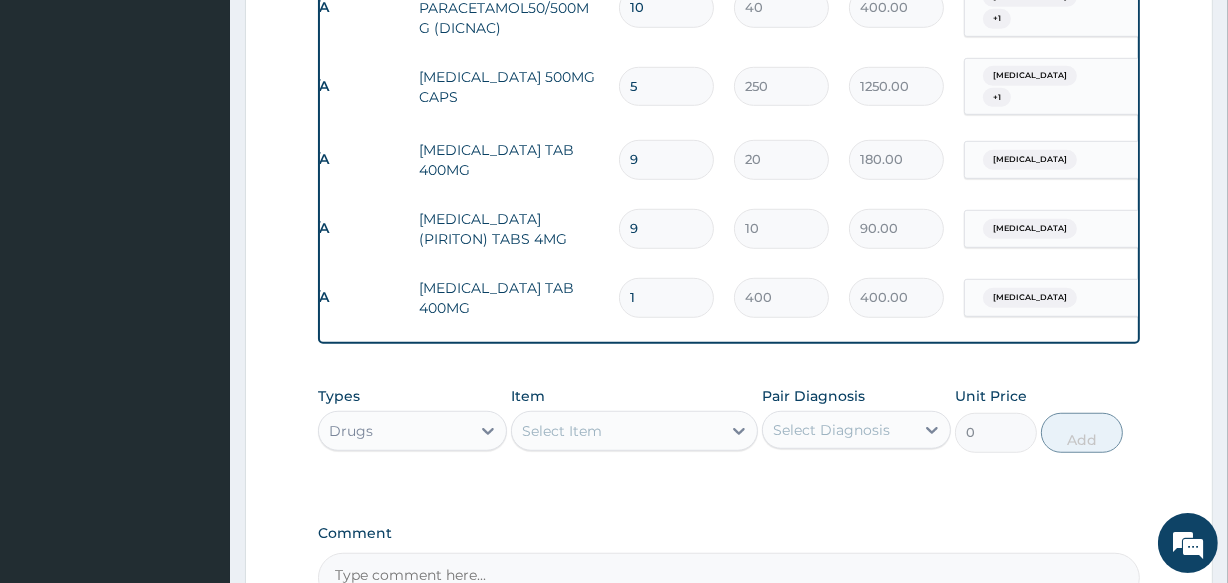 scroll, scrollTop: 1165, scrollLeft: 0, axis: vertical 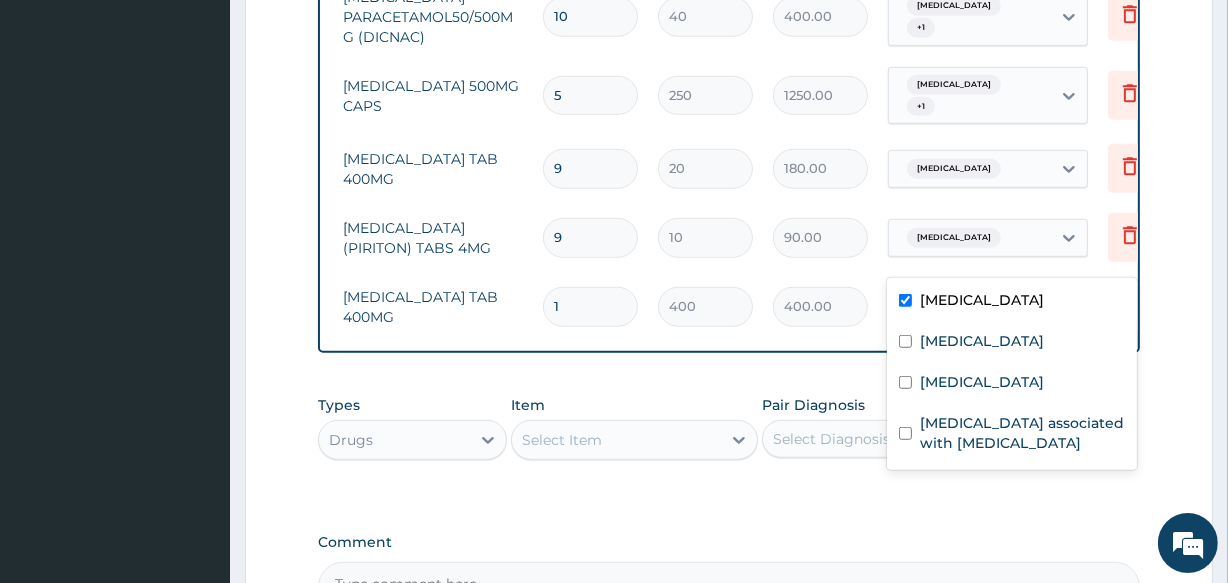 click on "[MEDICAL_DATA]" at bounding box center [951, 307] 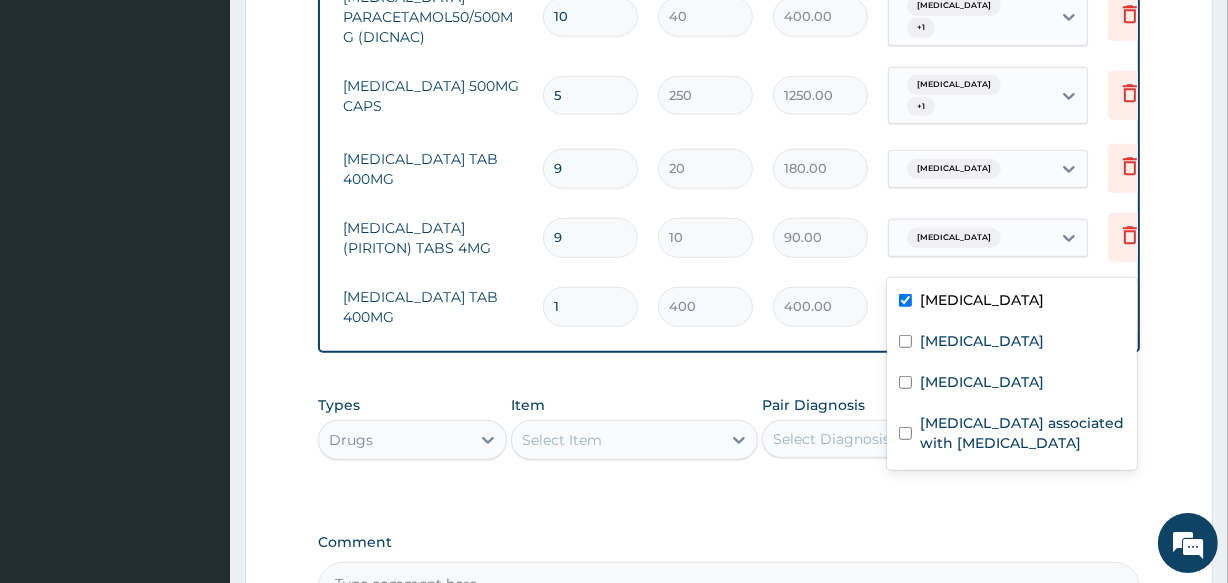 click on "[MEDICAL_DATA]" at bounding box center (982, 300) 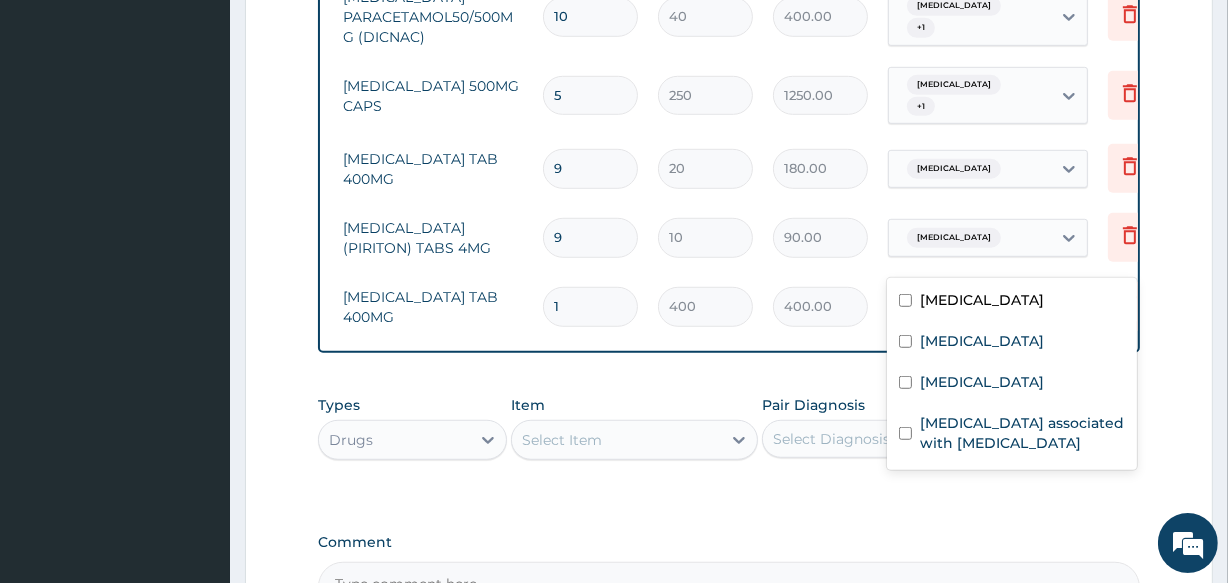 checkbox on "false" 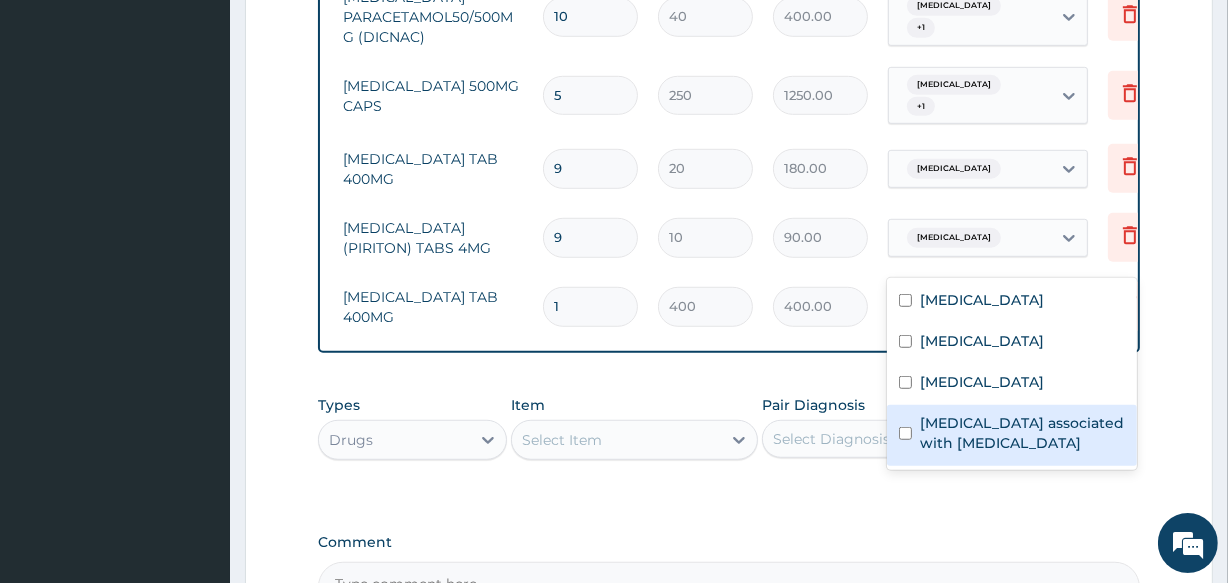 click on "[MEDICAL_DATA] associated with [MEDICAL_DATA]" at bounding box center (1022, 433) 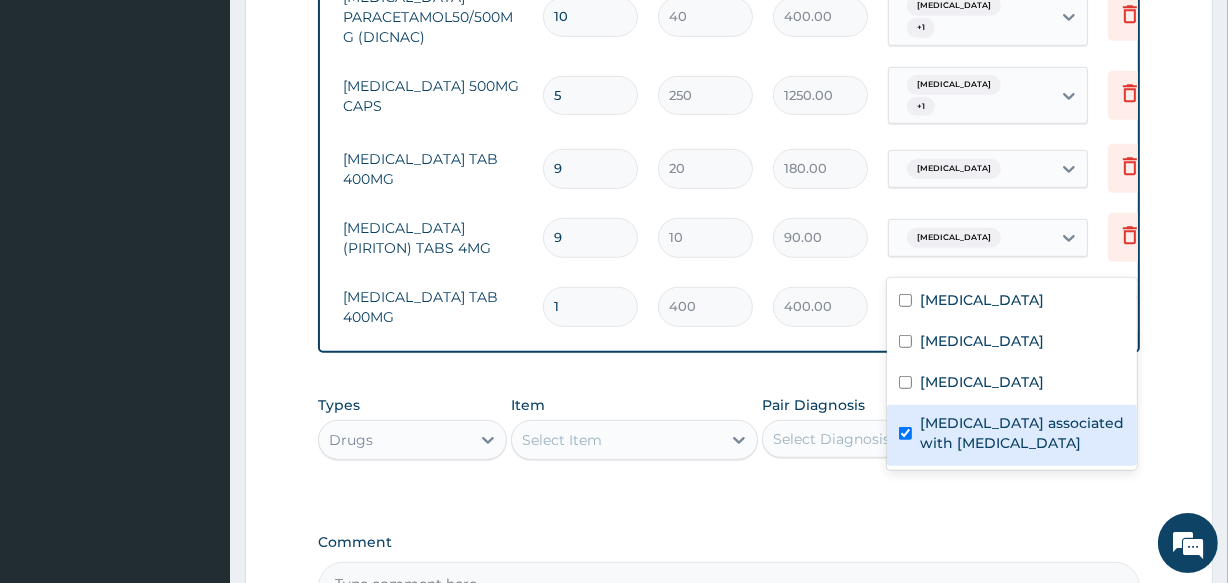 checkbox on "true" 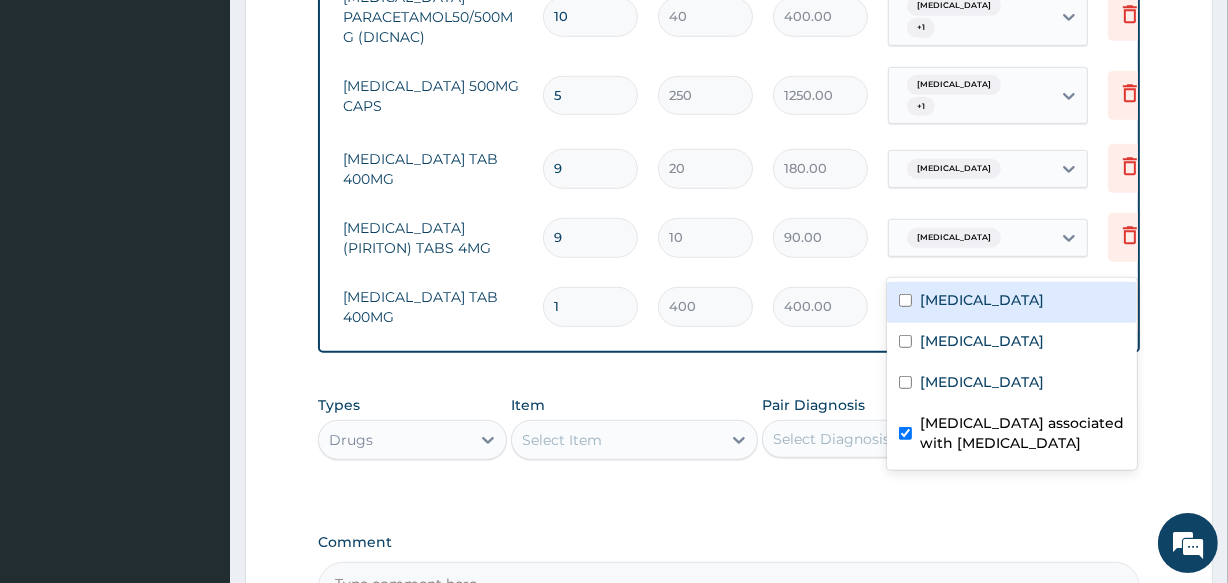 click on "N/A [MEDICAL_DATA] TAB 400MG 1 400 400.00 option [MEDICAL_DATA] associated with [MEDICAL_DATA], selected. option [MEDICAL_DATA] focused, 1 of 4. 4 results available. Use Up and Down to choose options, press Enter to select the currently focused option, press Escape to exit the menu, press Tab to select the option and exit the menu. [MEDICAL_DATA] associated with he... [GEOGRAPHIC_DATA]" at bounding box center [708, 306] 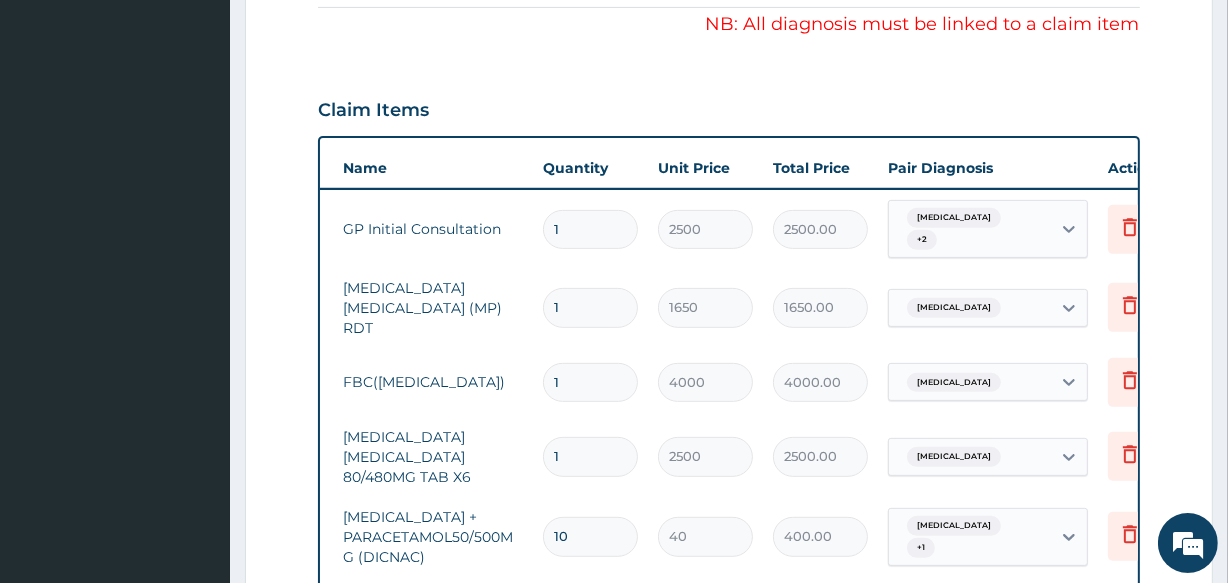 scroll, scrollTop: 639, scrollLeft: 0, axis: vertical 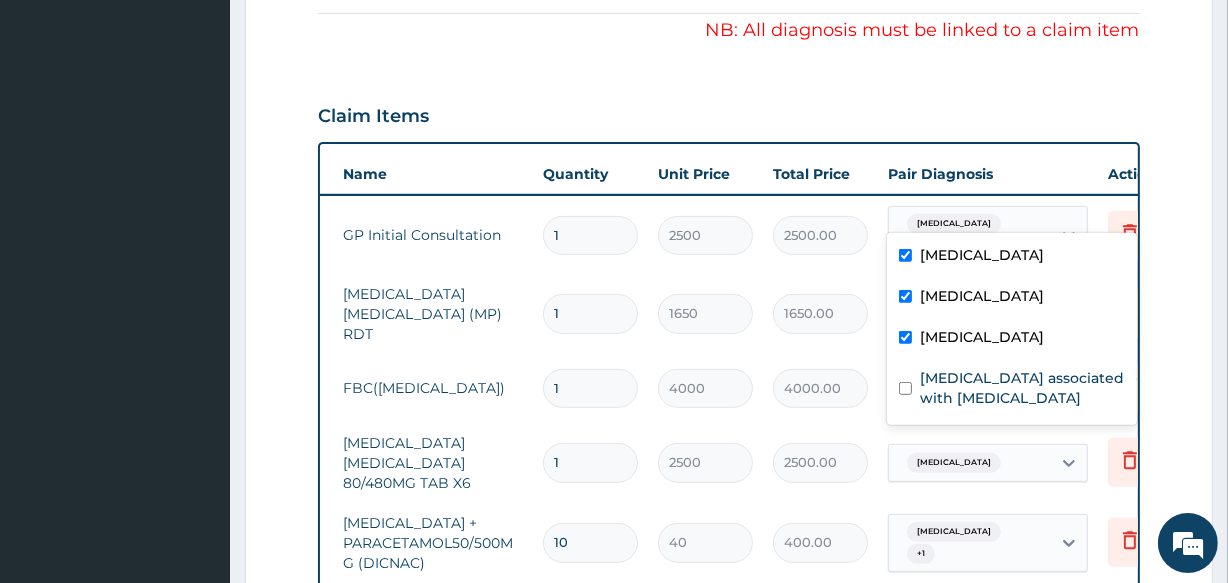 click on "[MEDICAL_DATA]  + 2" at bounding box center [970, 235] 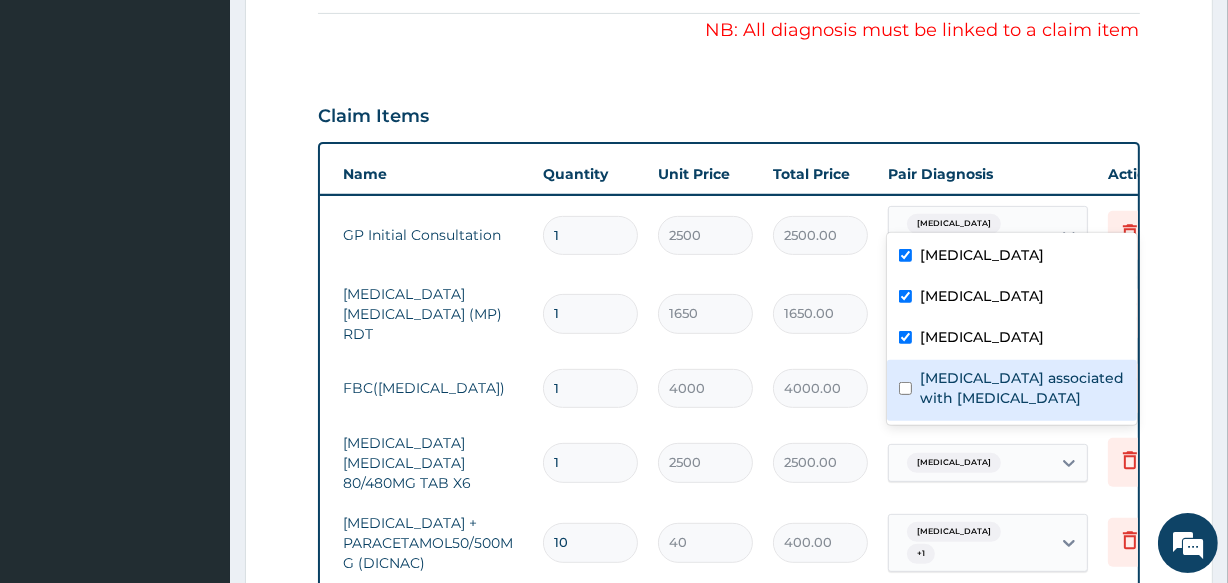 click on "[MEDICAL_DATA] associated with [MEDICAL_DATA]" at bounding box center [1022, 388] 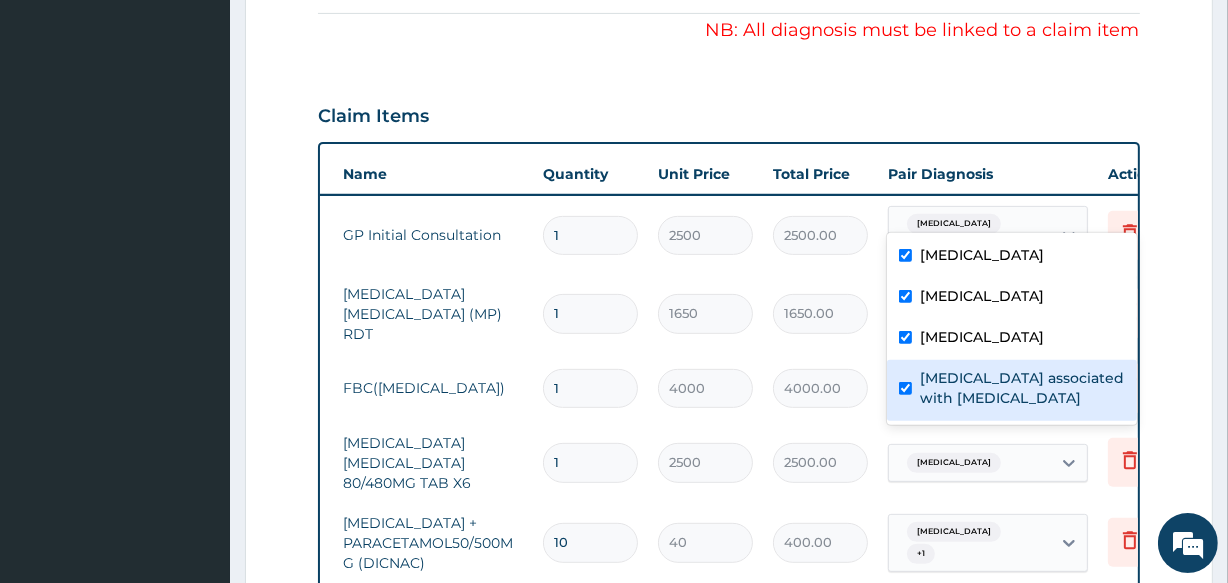 checkbox on "true" 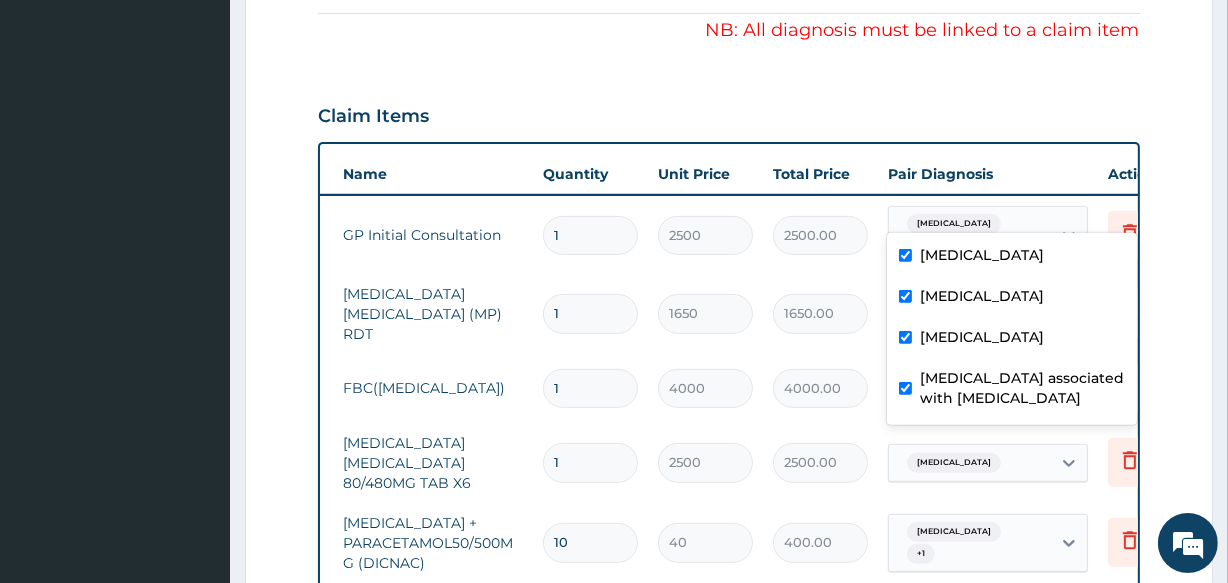 click on "Step  2  of 2 PA Code / Prescription Code Enter Code(Secondary Care Only) Encounter Date [DATE] Important Notice Please enter PA codes before entering items that are not attached to a PA code   All diagnoses entered must be linked to a claim item. Diagnosis & Claim Items that are visible but inactive cannot be edited because they were imported from an already approved PA code. Diagnosis [MEDICAL_DATA] Confirmed [MEDICAL_DATA] Confirmed [MEDICAL_DATA] Confirmed [MEDICAL_DATA] associated with [MEDICAL_DATA] Query NB: All diagnosis must be linked to a claim item Claim Items Type Name Quantity Unit Price Total Price Pair Diagnosis Actions N/A GP Initial Consultation 1 2500 2500.00 option [MEDICAL_DATA] associated with [MEDICAL_DATA], selected. option [MEDICAL_DATA] focused, 3 of 4. 4 results available. Use Up and Down to choose options, press Enter to select the currently focused option, press Escape to exit the menu, press Tab to select the option and exit the menu. [MEDICAL_DATA]  + 3 Delete N/A 1 1650 1650.00 N/A" at bounding box center (729, 374) 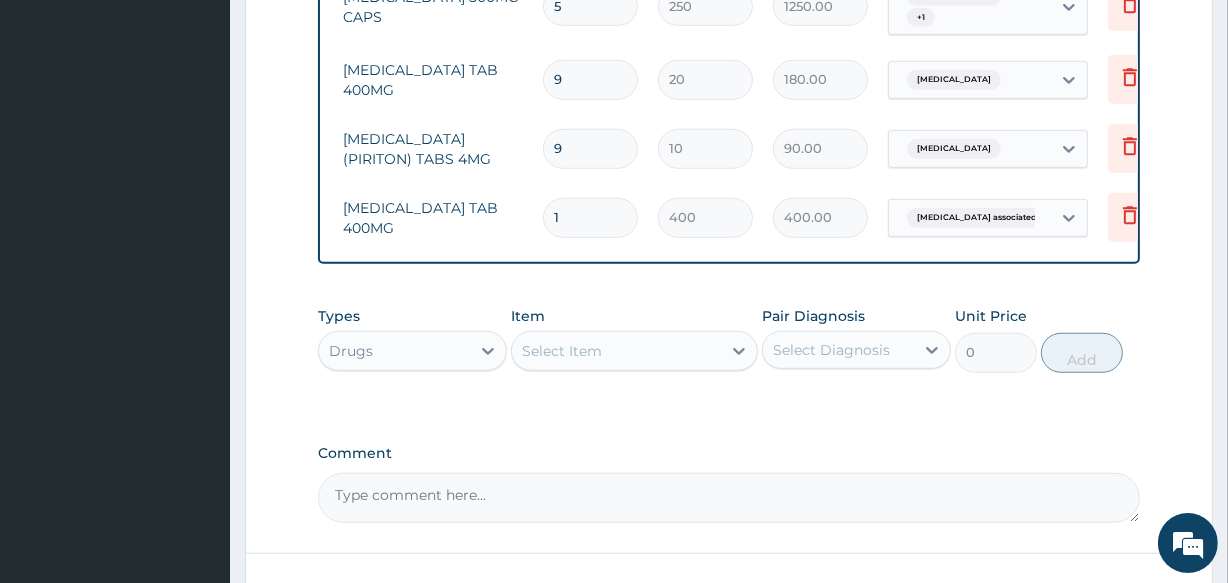 scroll, scrollTop: 1360, scrollLeft: 0, axis: vertical 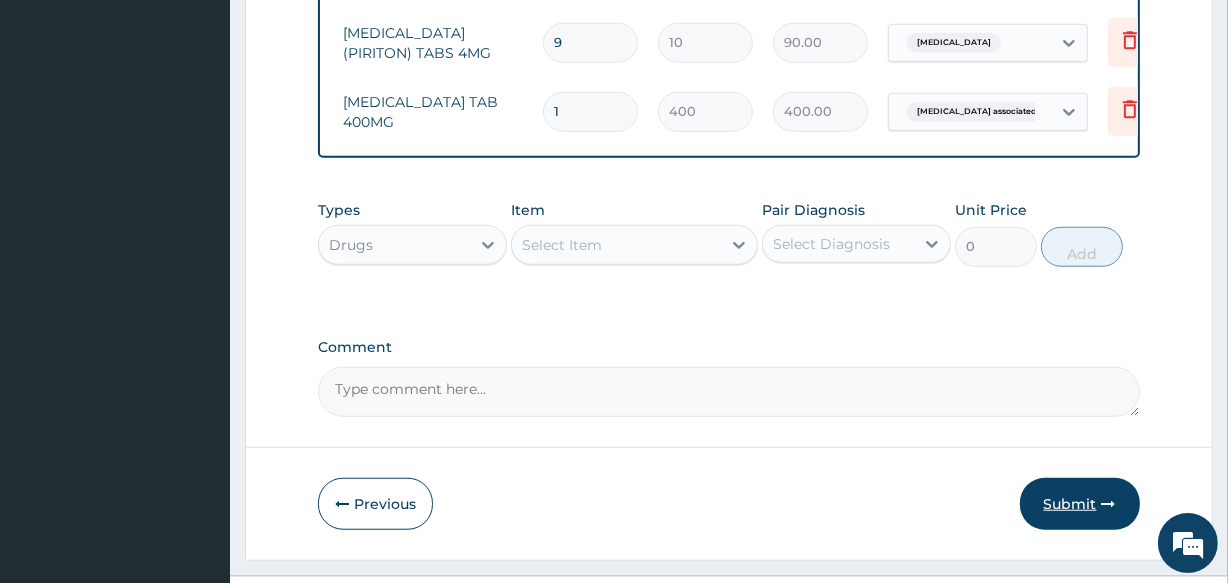 click on "Submit" at bounding box center (1080, 504) 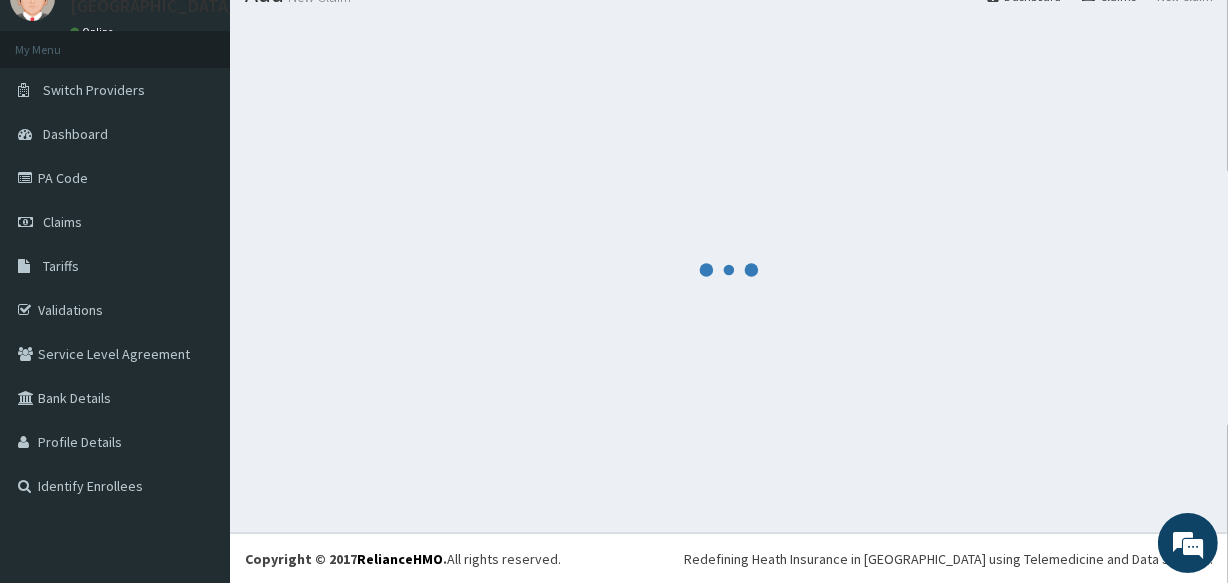 scroll, scrollTop: 1360, scrollLeft: 0, axis: vertical 